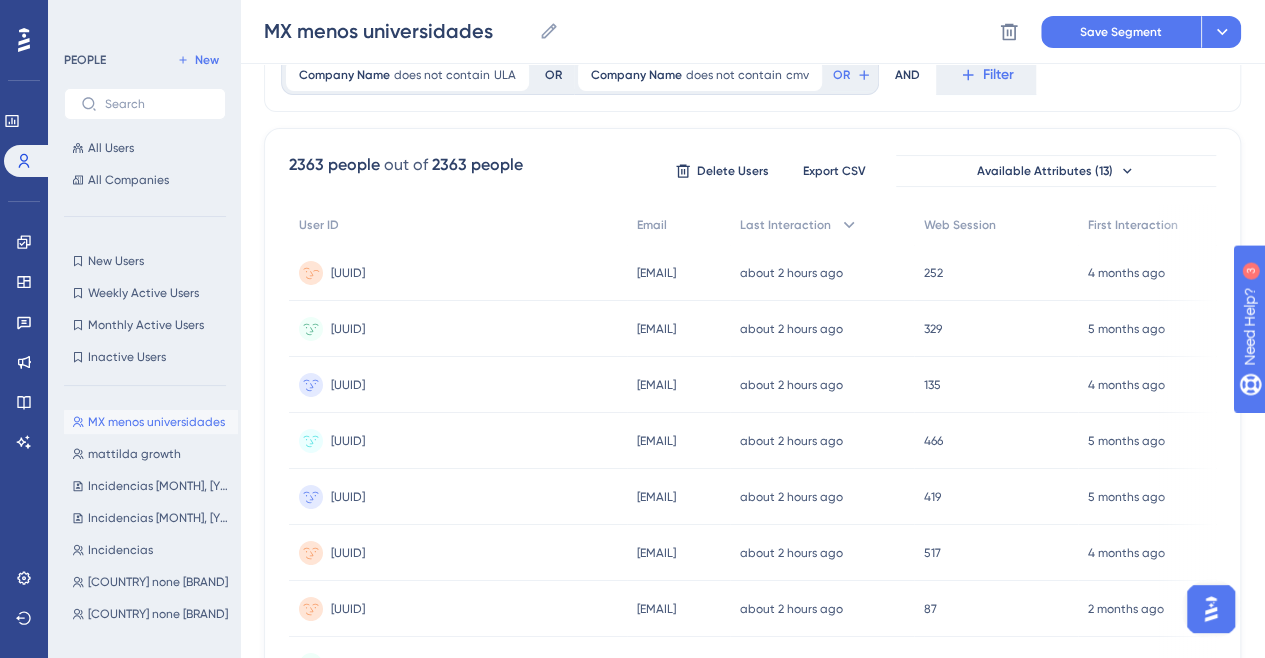 scroll, scrollTop: 0, scrollLeft: 0, axis: both 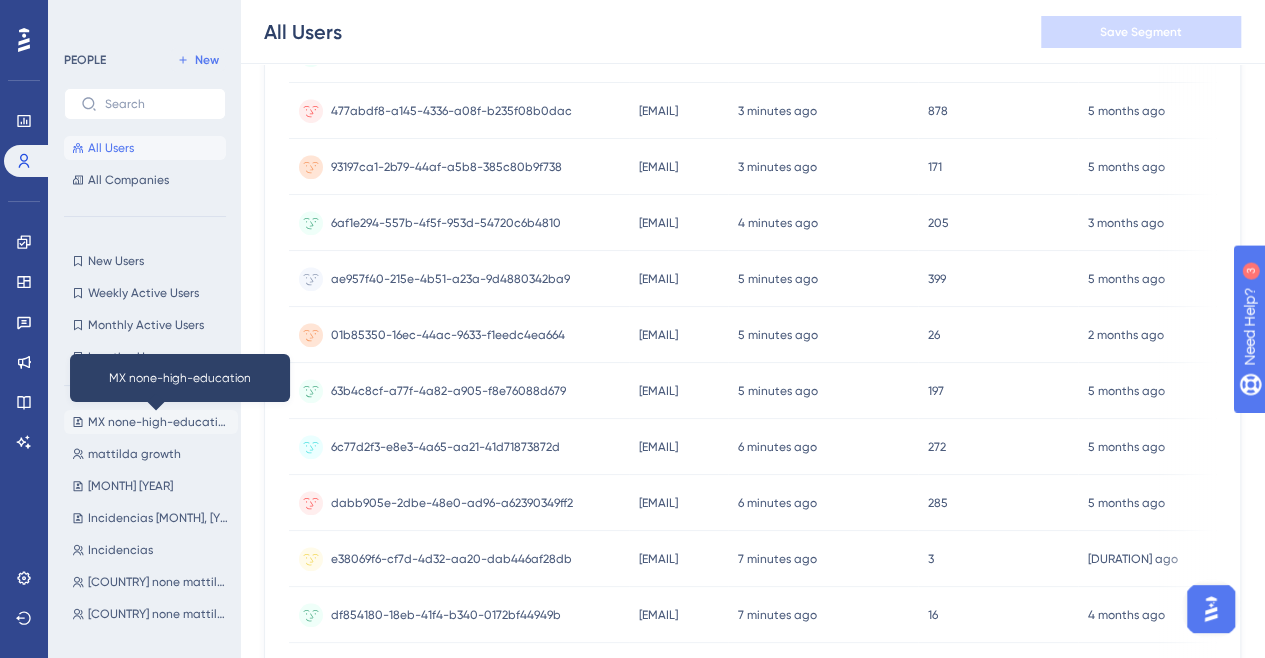 click on "MX none-high-education" at bounding box center (159, 422) 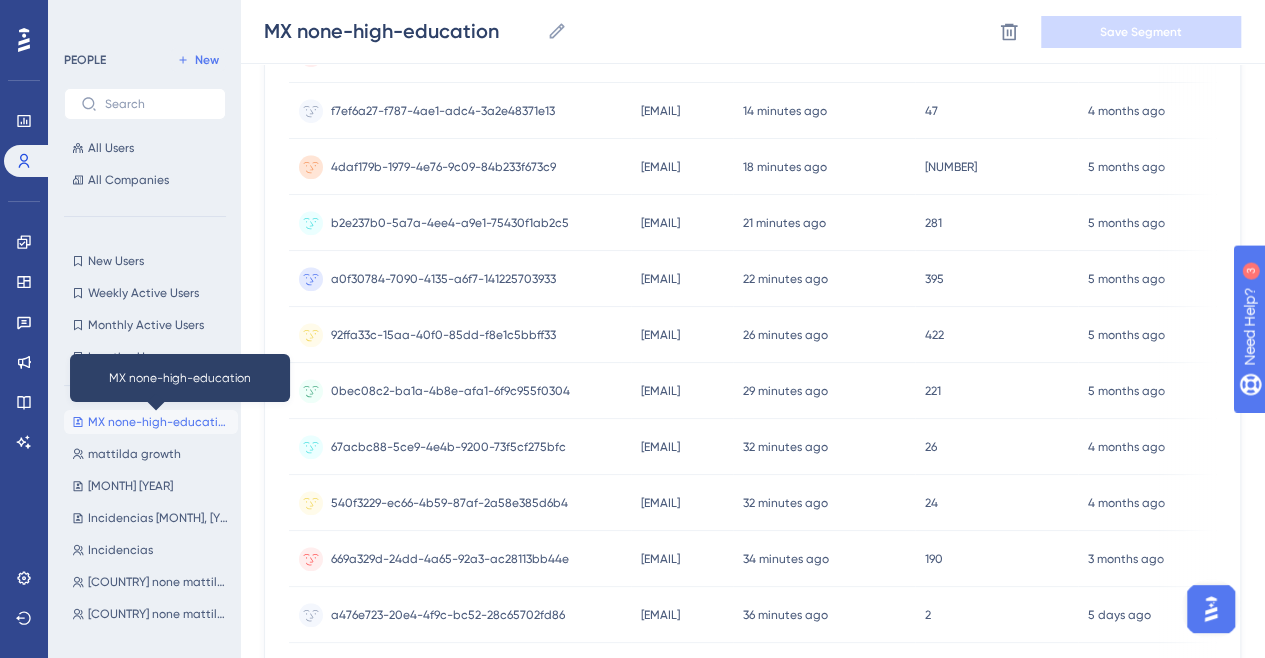 click on "MX none-high-education" at bounding box center (159, 422) 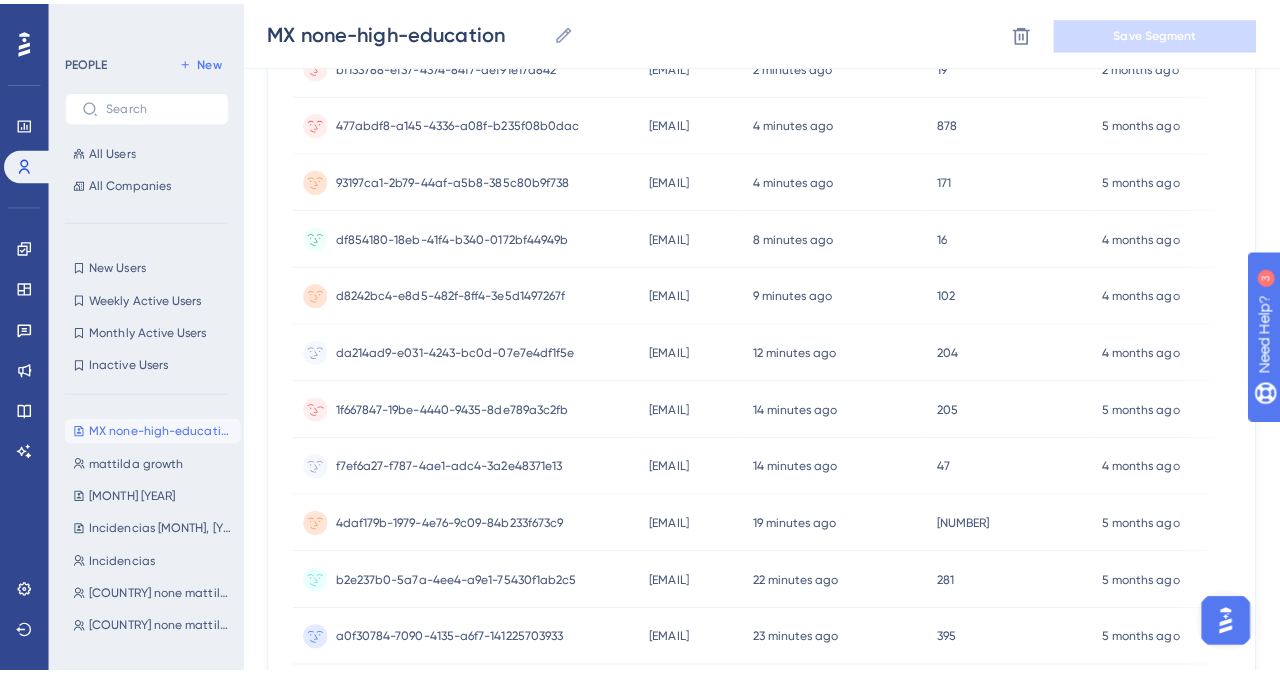 scroll, scrollTop: 0, scrollLeft: 0, axis: both 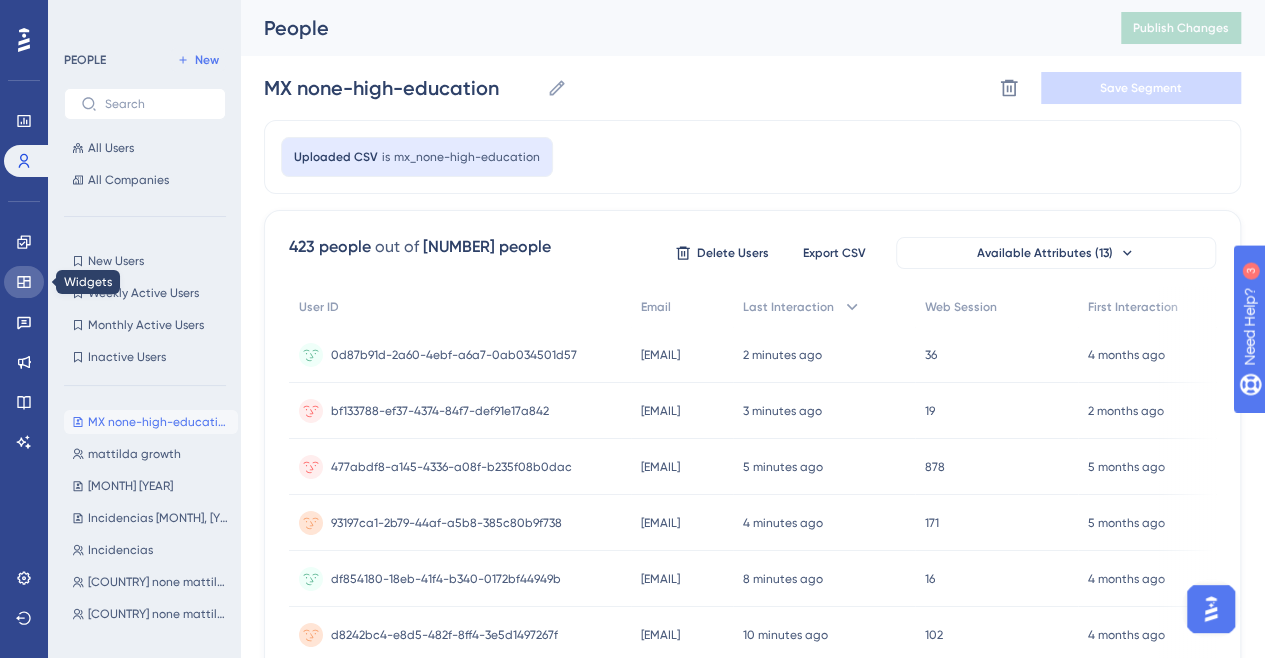 click 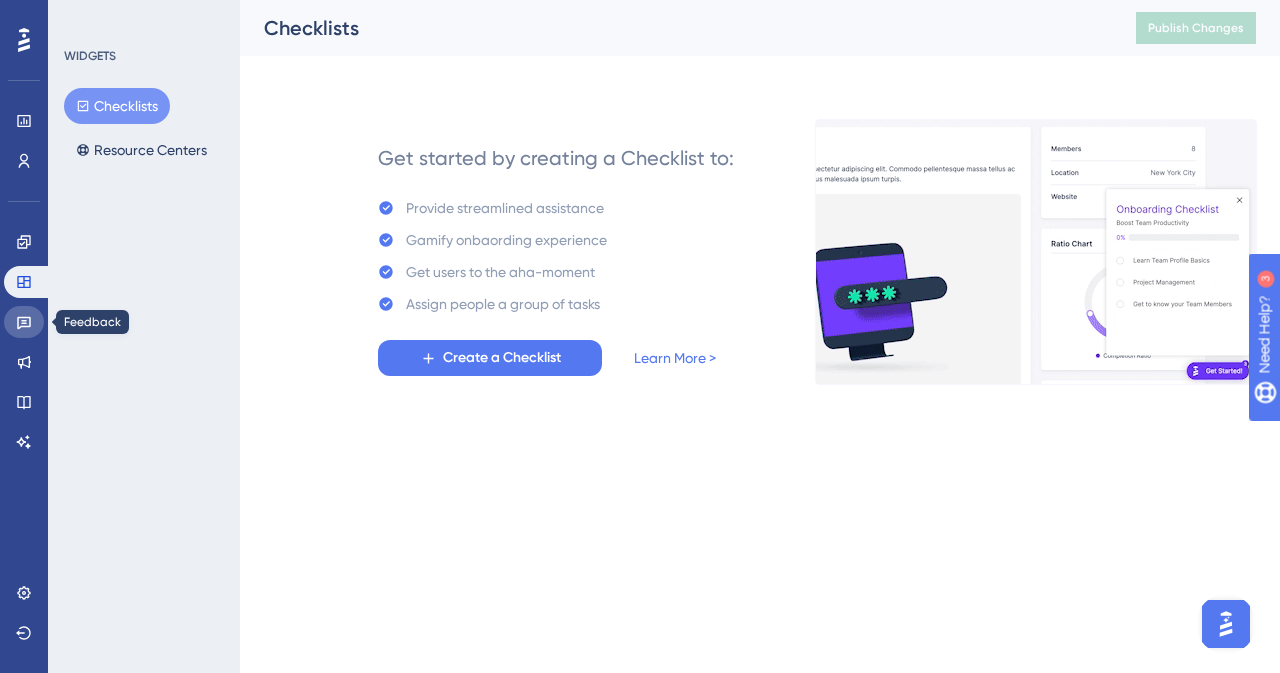 click 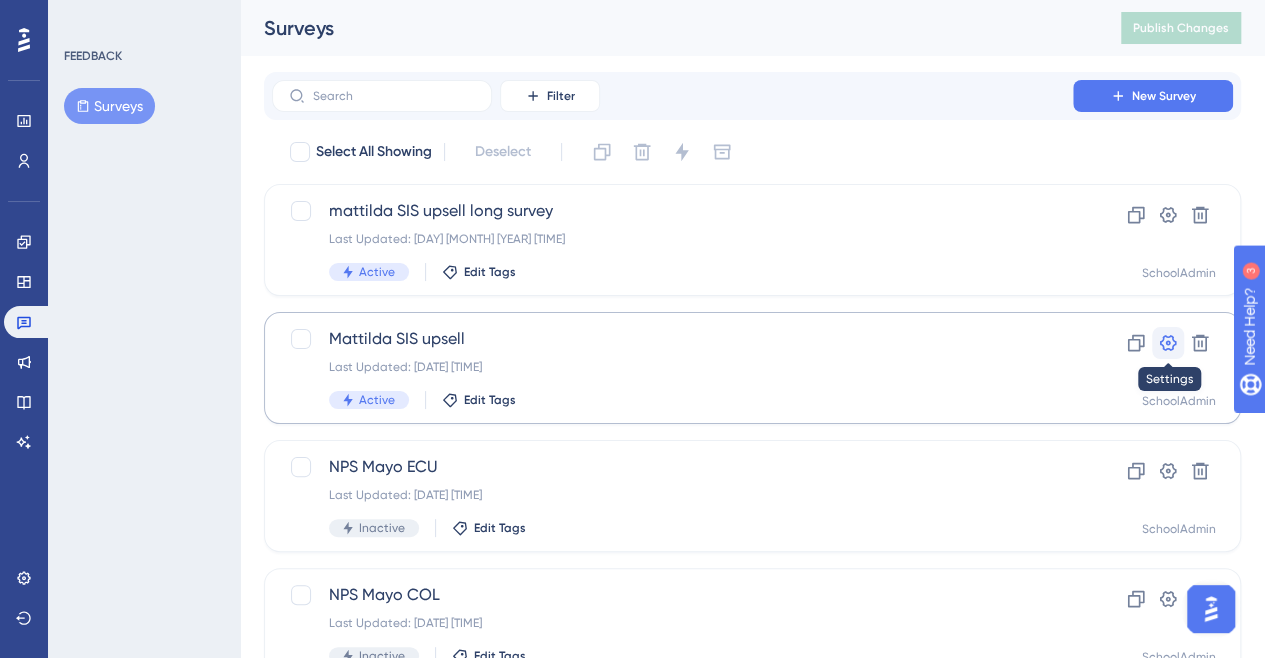 click 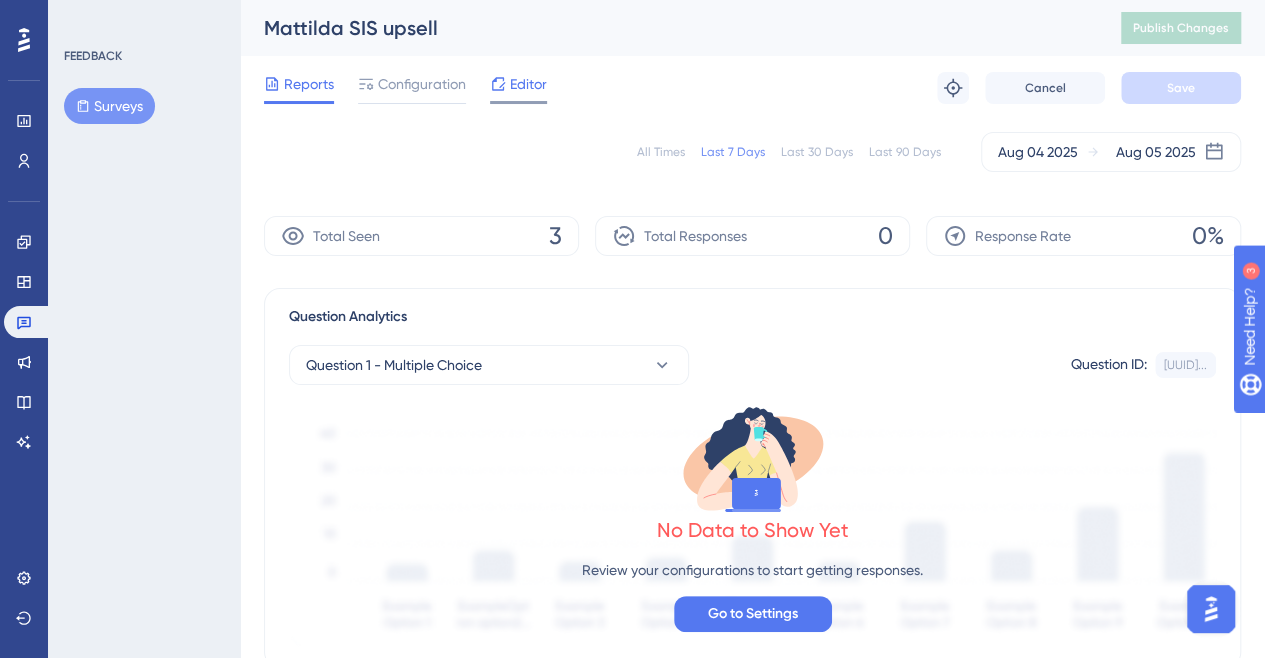 click on "Editor" at bounding box center (528, 84) 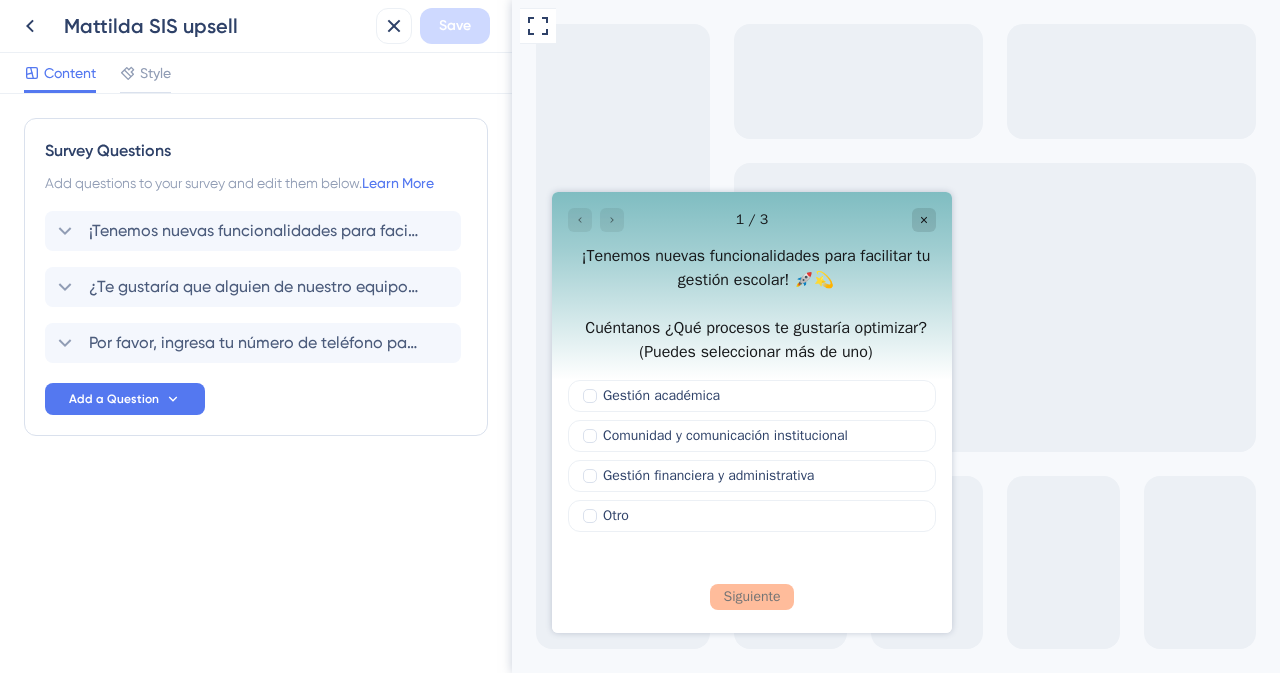scroll, scrollTop: 0, scrollLeft: 0, axis: both 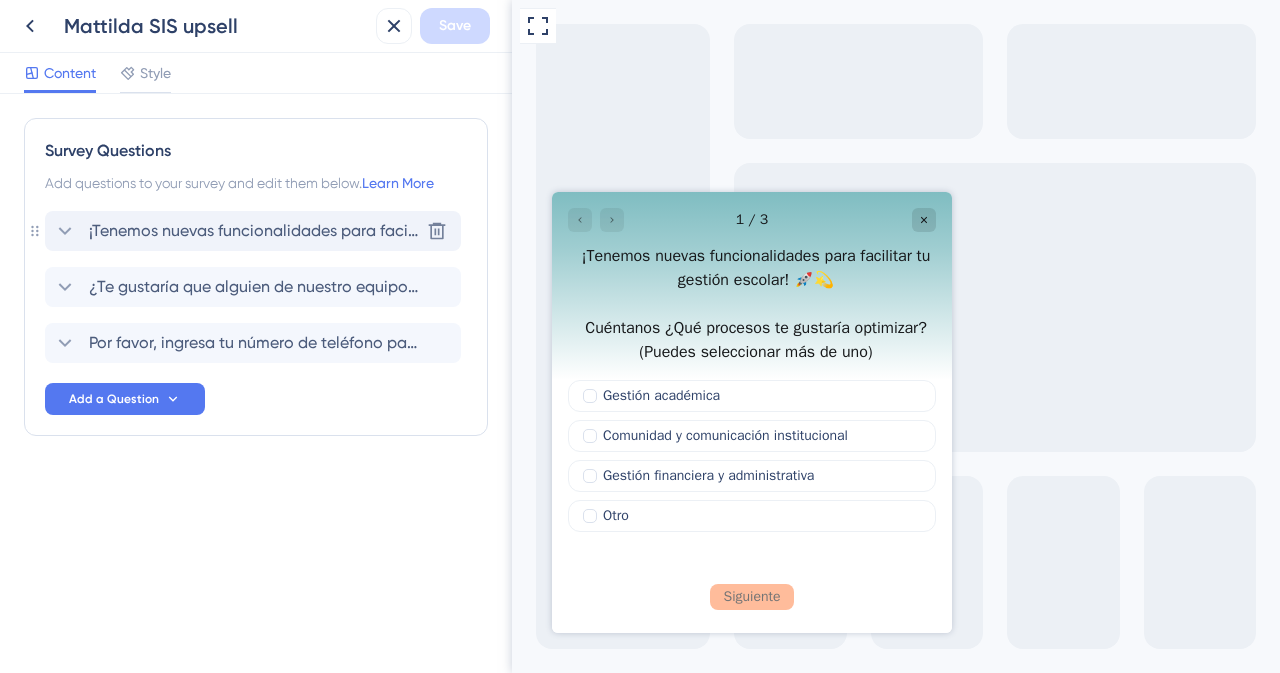 click on "¡Tenemos nuevas funcionalidades para facilitar tu gestión escolar! 🚀💫  Cuéntanos ¿Qué procesos te gustaría optimizar? (Puedes seleccionar más de uno) Delete" at bounding box center (253, 231) 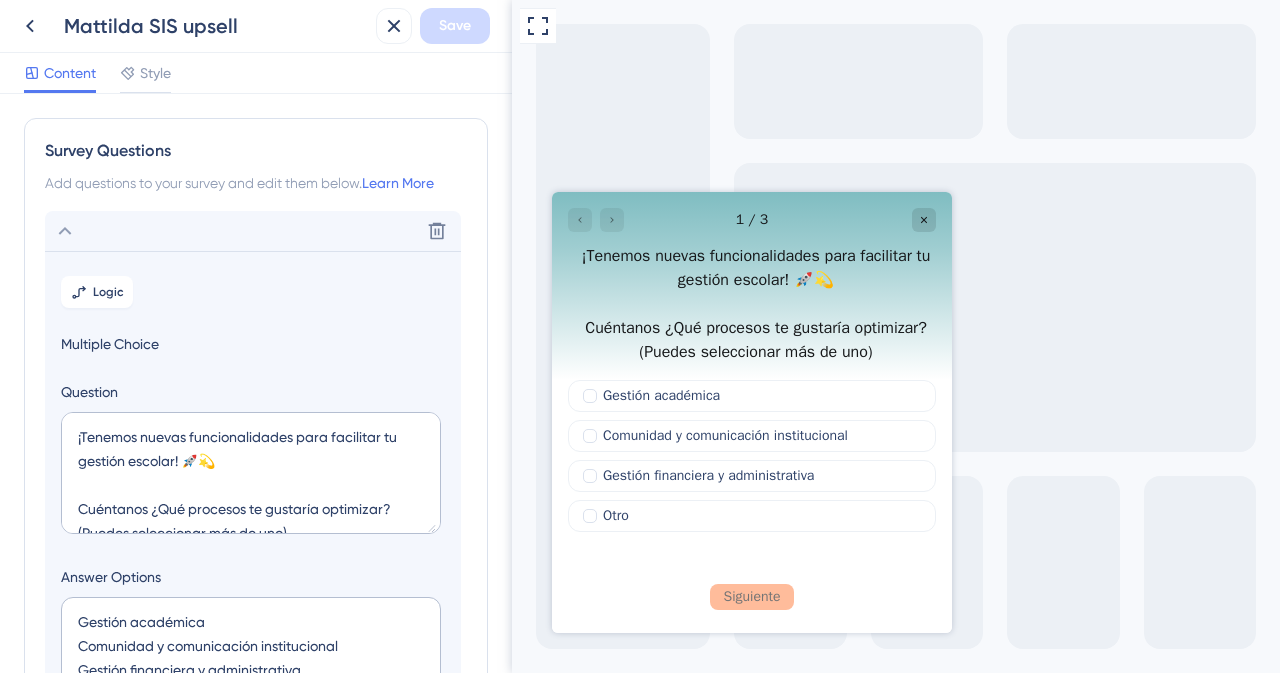scroll, scrollTop: 116, scrollLeft: 0, axis: vertical 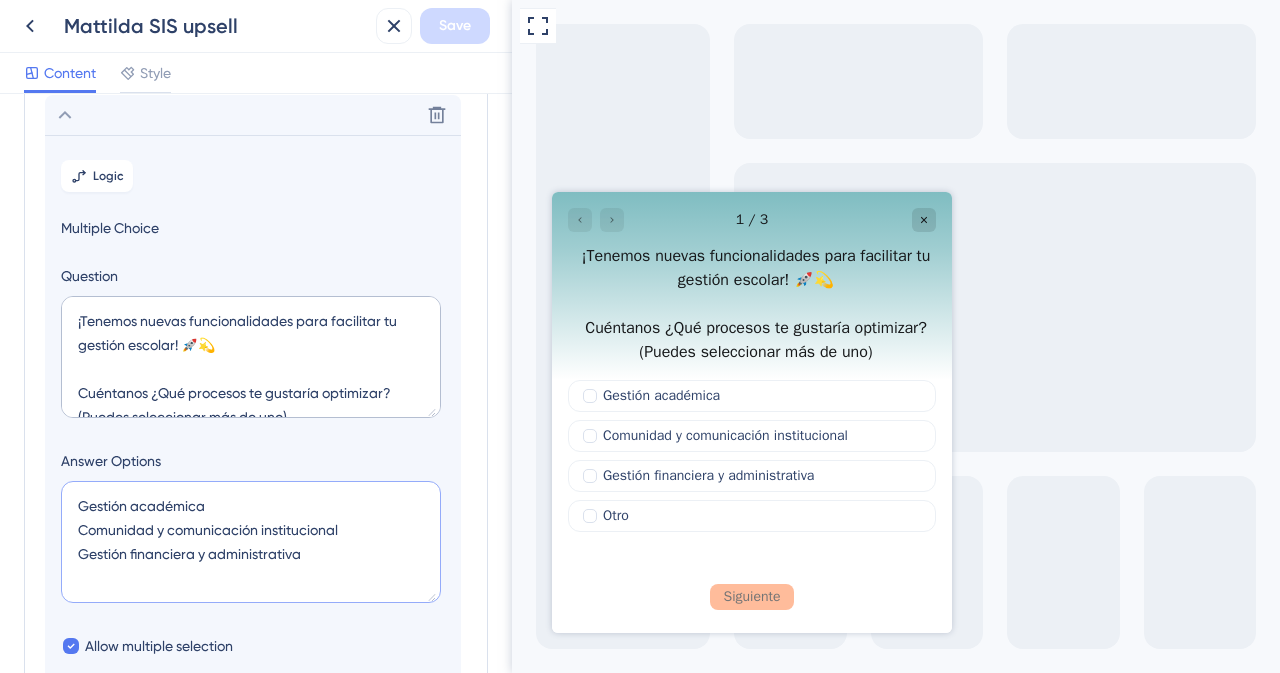 click on "Gestión académica
Comunidad y comunicación institucional
Gestión financiera y administrativa" at bounding box center [251, 542] 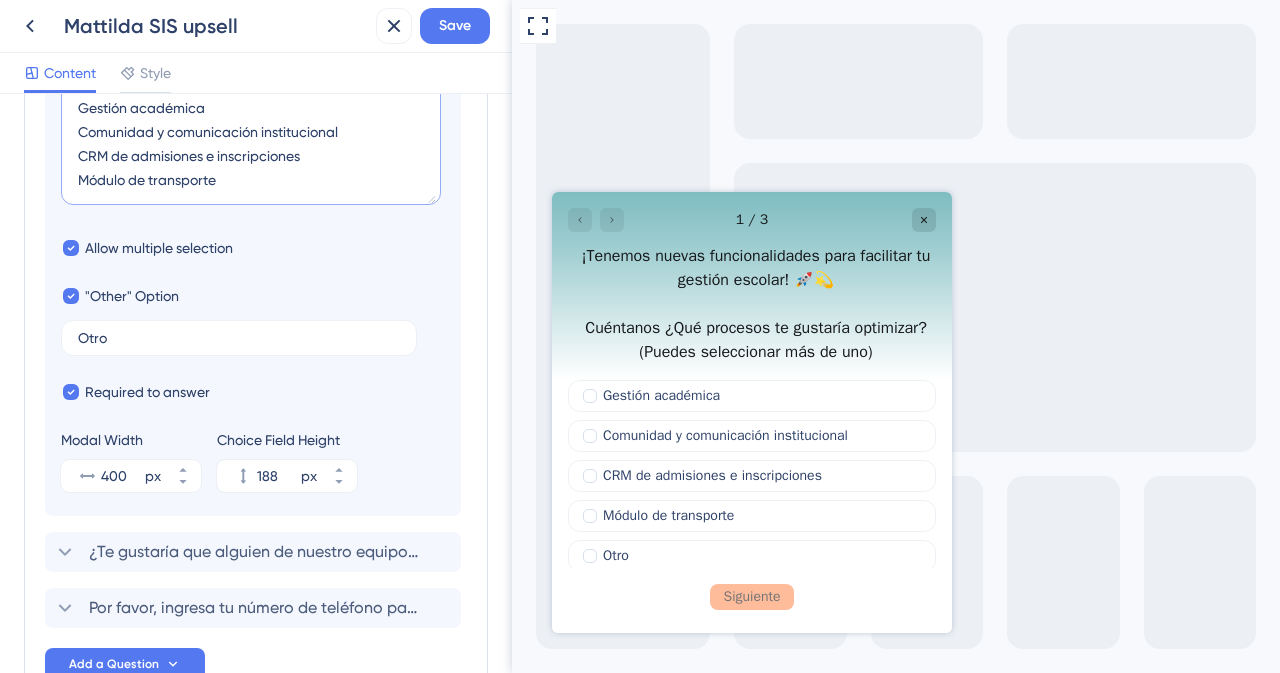 scroll, scrollTop: 516, scrollLeft: 0, axis: vertical 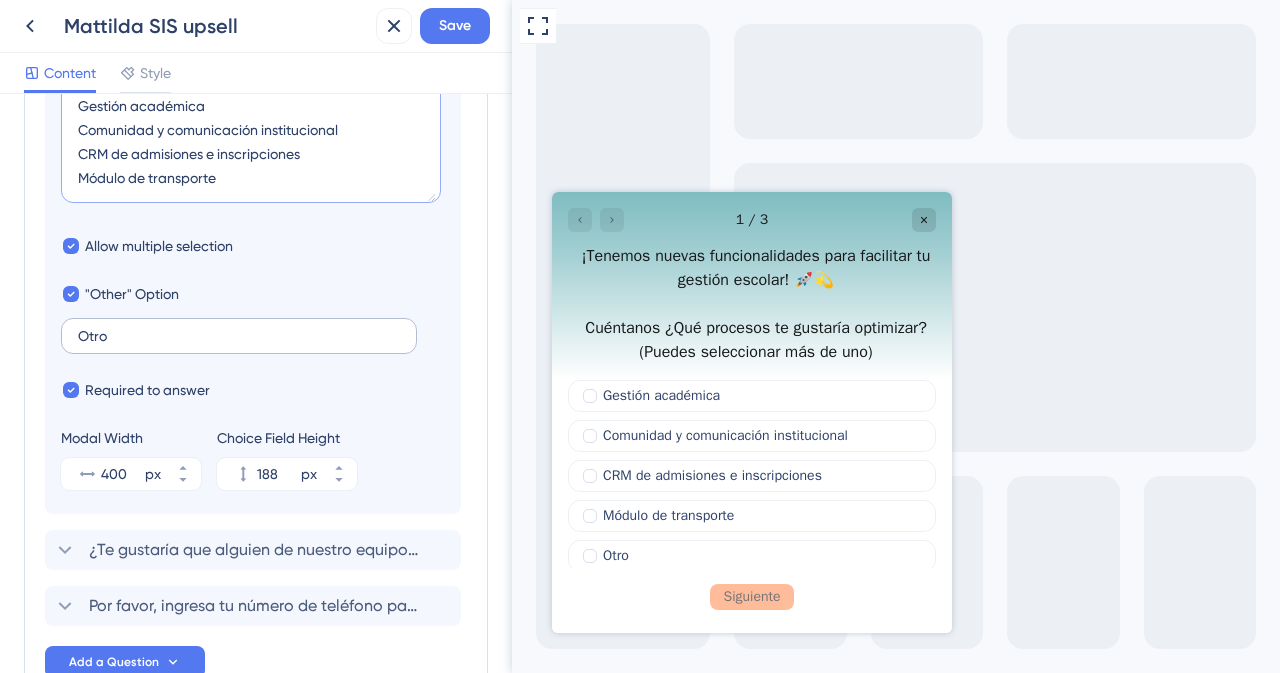 type on "Gestión académica
Comunidad y comunicación institucional
CRM de admisiones e inscripciones
Módulo de transporte" 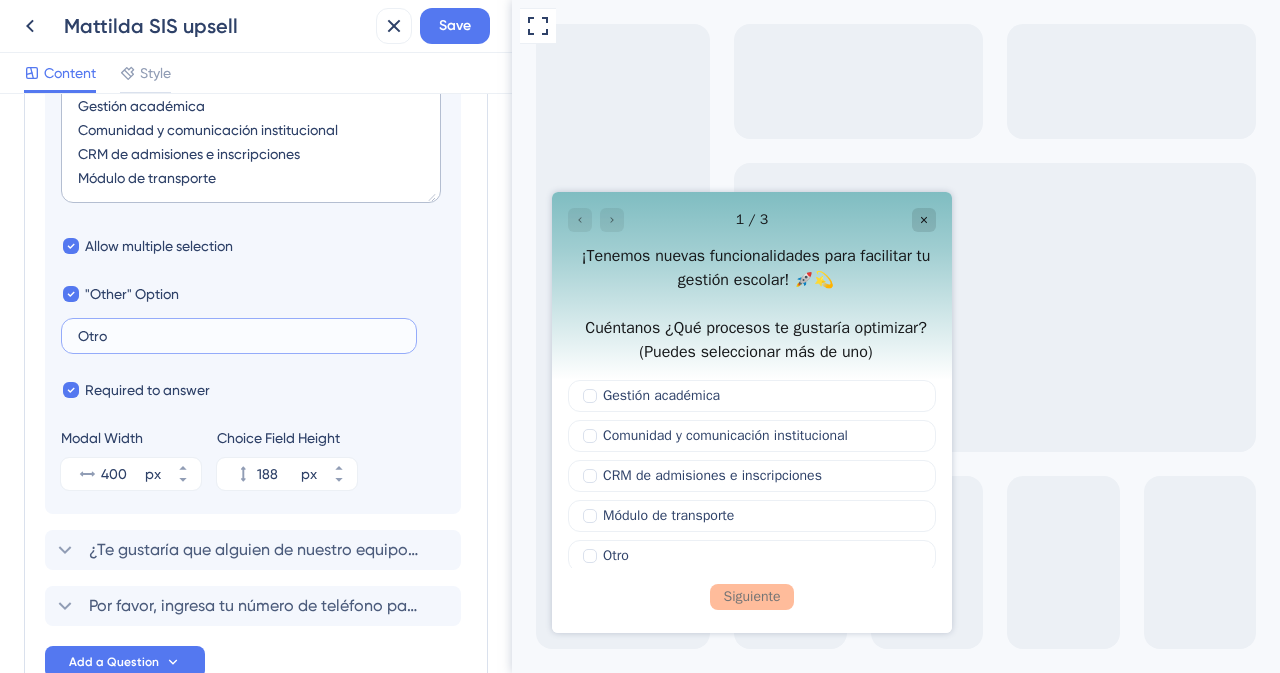 click on "Otro" at bounding box center (239, 336) 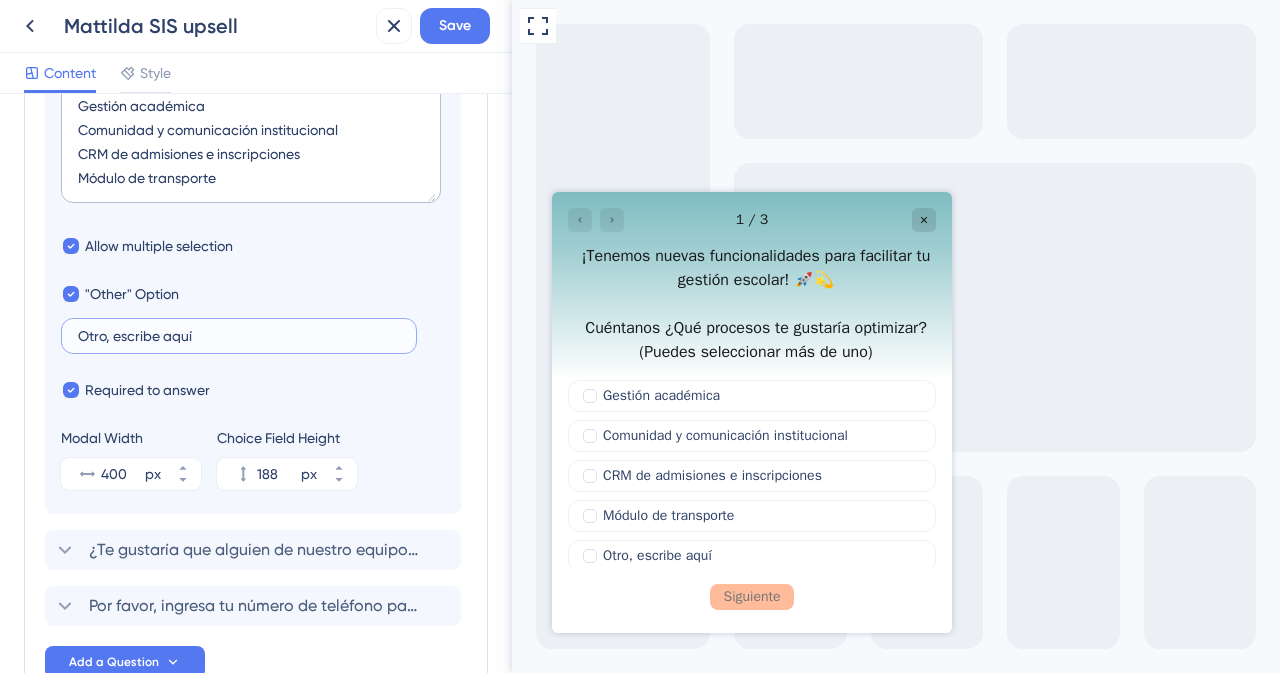 scroll, scrollTop: 644, scrollLeft: 0, axis: vertical 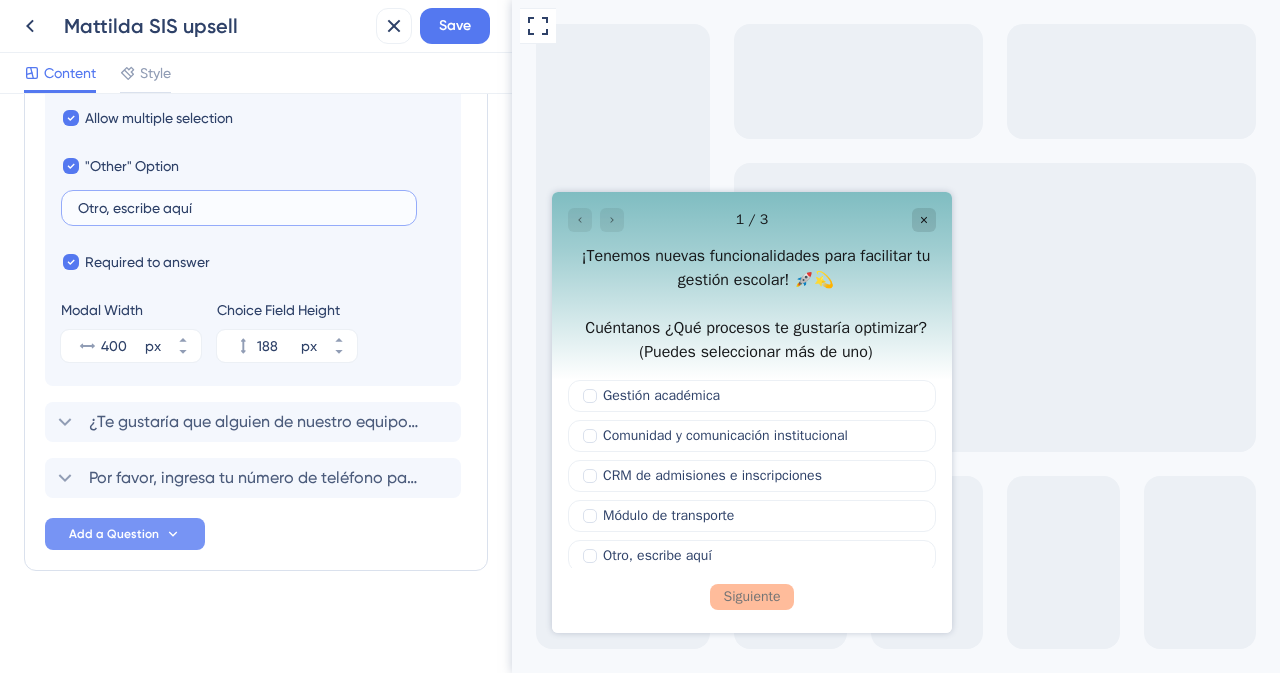 type on "Otro, escribe aquí" 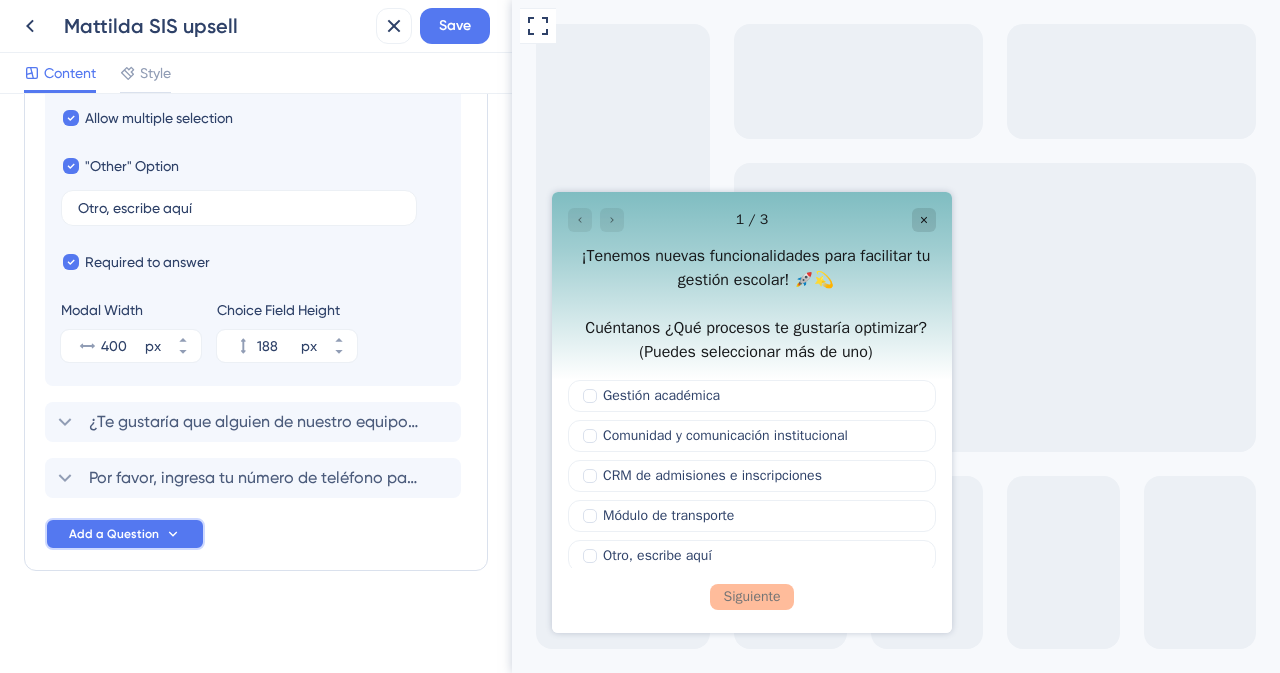 click on "Add a Question" at bounding box center [114, 534] 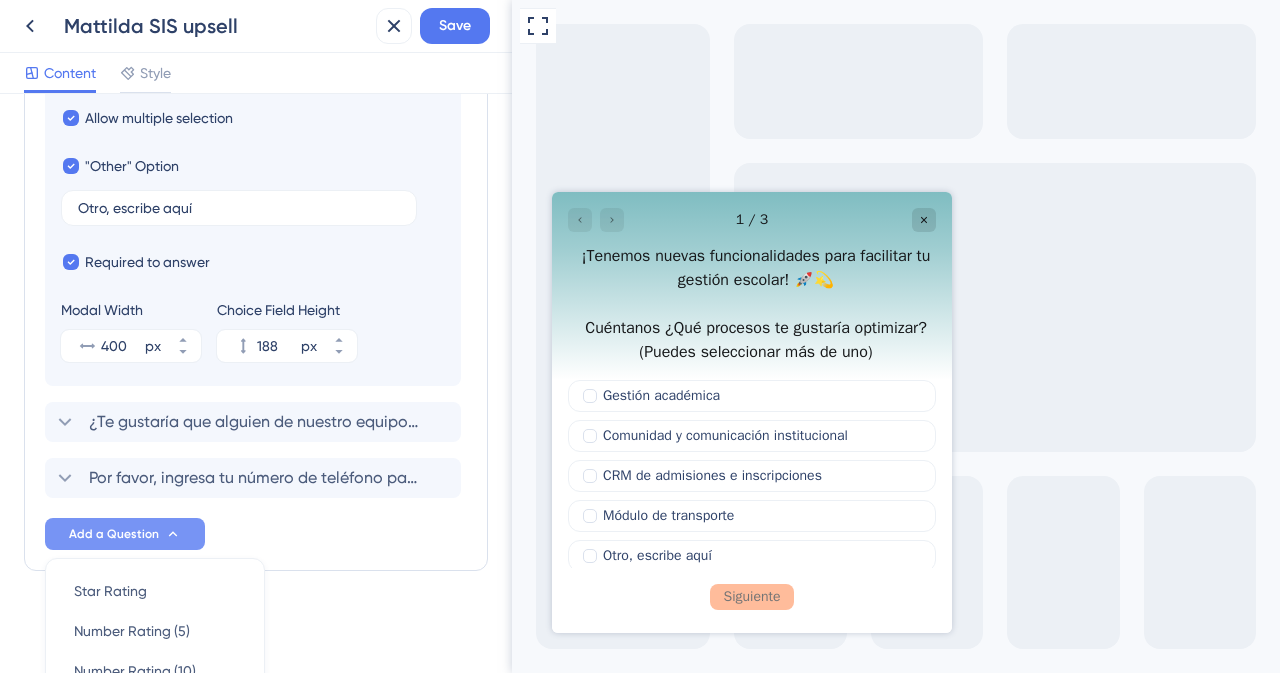scroll, scrollTop: 952, scrollLeft: 0, axis: vertical 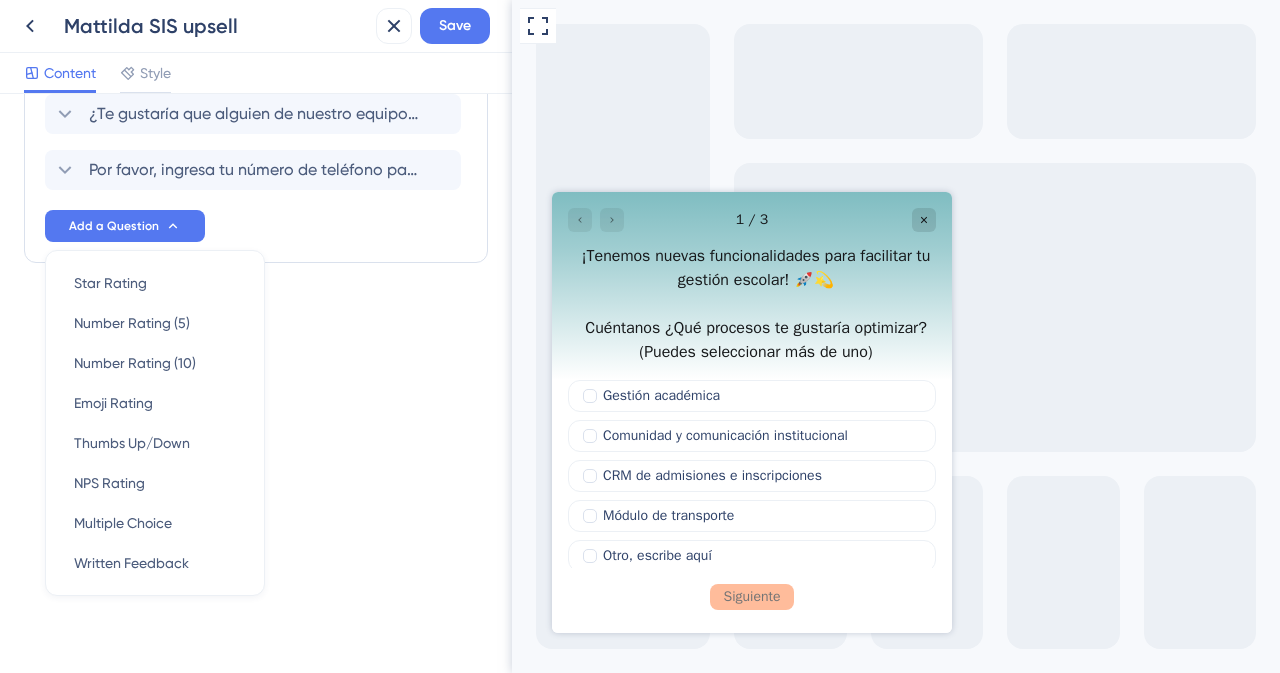click on "Delete Logic Multiple Choice Question ¡Tenemos nuevas funcionalidades para facilitar tu gestión escolar! 🚀💫
Cuéntanos ¿Qué procesos te gustaría optimizar?
(Puedes seleccionar más de uno) Answer Options Gestión académica
Comunidad y comunicación institucional
CRM de admisiones e inscripciones
Módulo de transporte Allow multiple selection "Other" Option Otro, escribe aquí Required to answer Modal Width 400 px Choice Field Height 188 px ¿Te gustaría que alguien de nuestro equipo te muestre cómo puedes optimizar tu gestión escolar?  Por favor, ingresa tu número de teléfono para que un asesor pueda comunicarse contigo Add a Question Star Rating Star Rating Number Rating (5) Number Rating (5) Number Rating (10) Number Rating (10) Emoji Rating Emoji Rating Thumbs Up/Down Thumbs Up/Down NPS Rating NPS Rating Multiple Choice Multiple Choice Written Feedback Written Feedback" at bounding box center (256, -250) 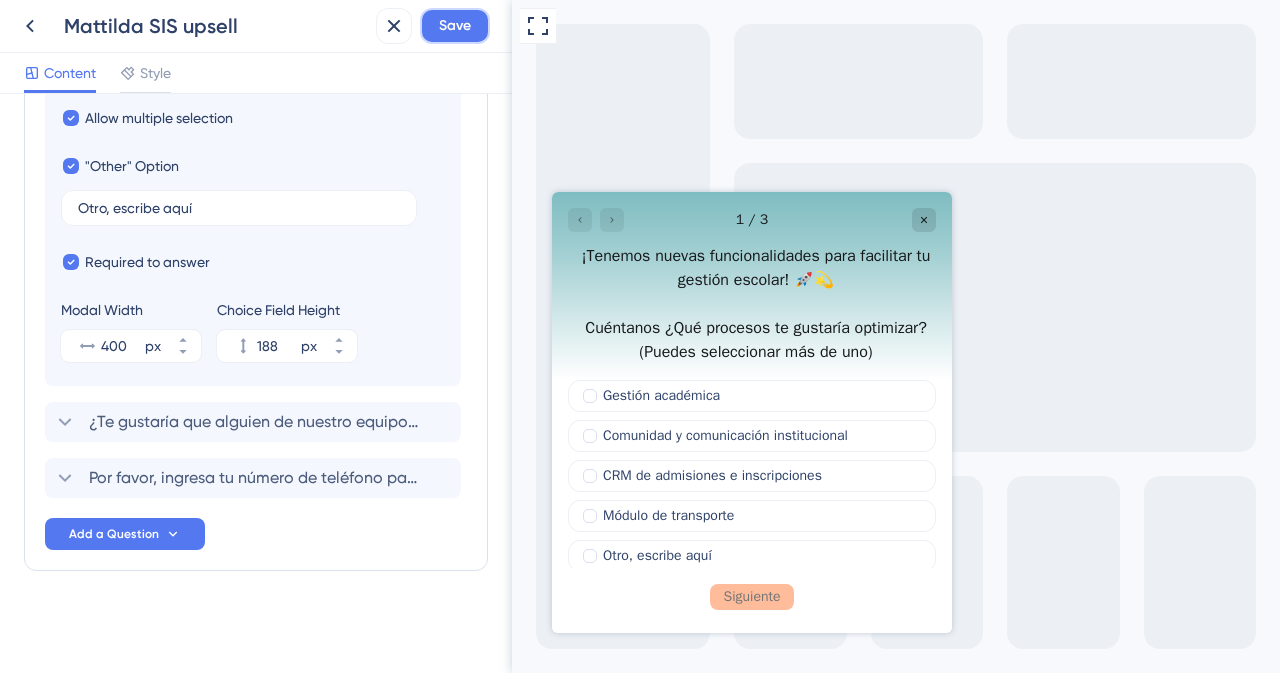 click on "Save" at bounding box center [455, 26] 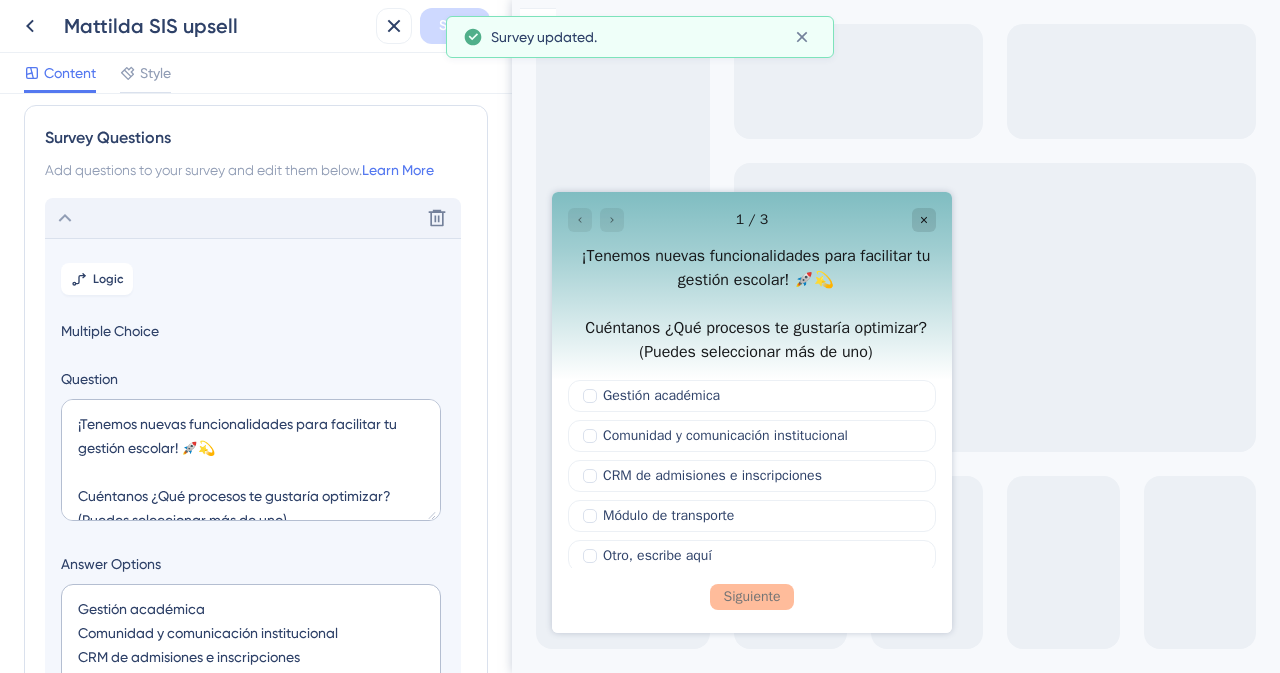 scroll, scrollTop: 0, scrollLeft: 0, axis: both 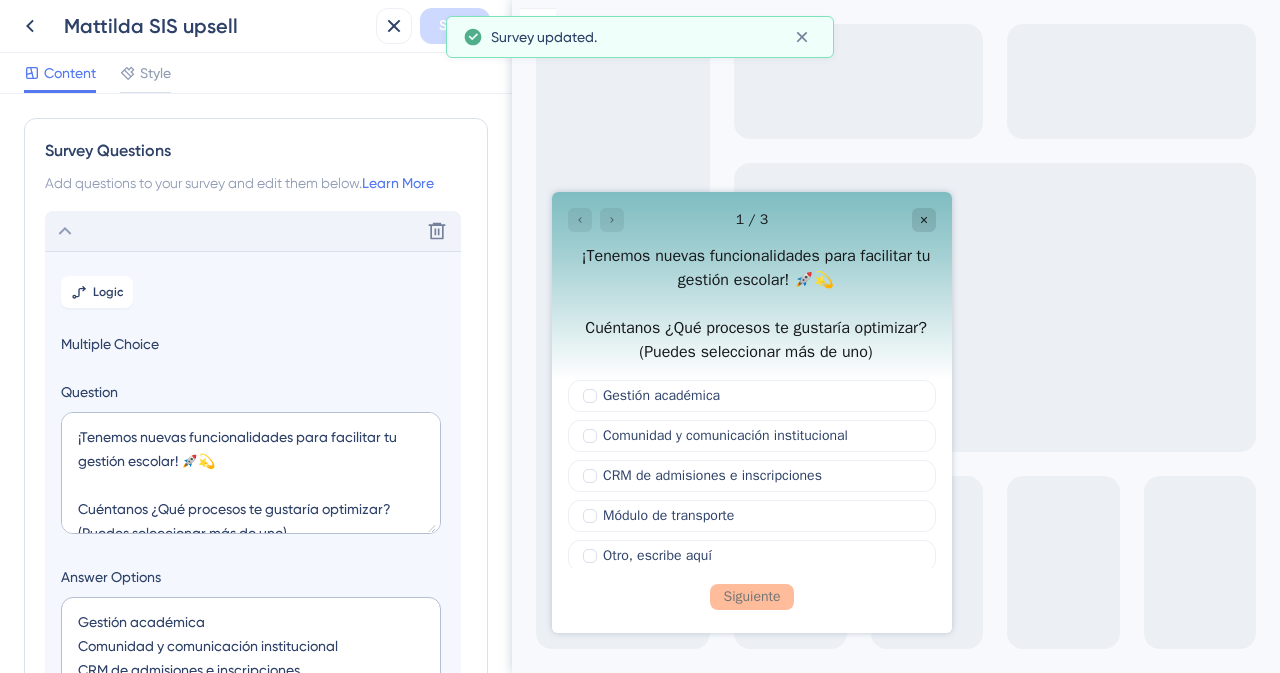 click 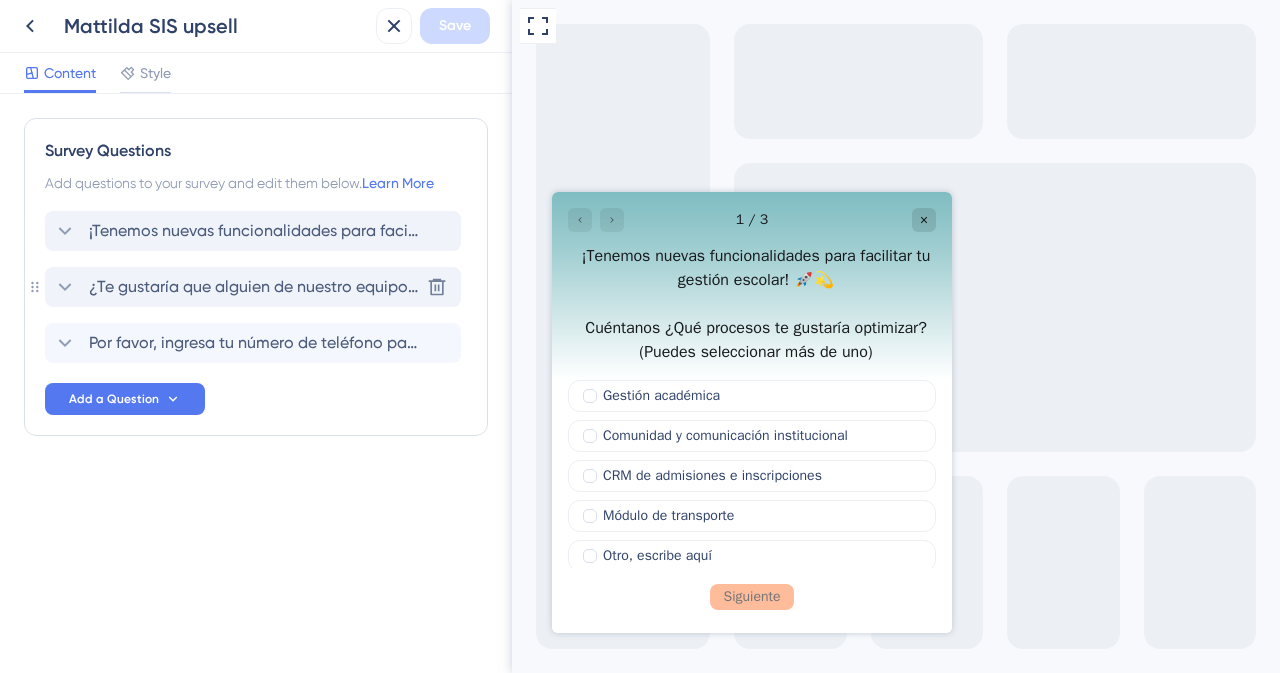 click on "¿Te gustaría que alguien de nuestro equipo te muestre cómo puedes optimizar tu gestión escolar?" at bounding box center (254, 287) 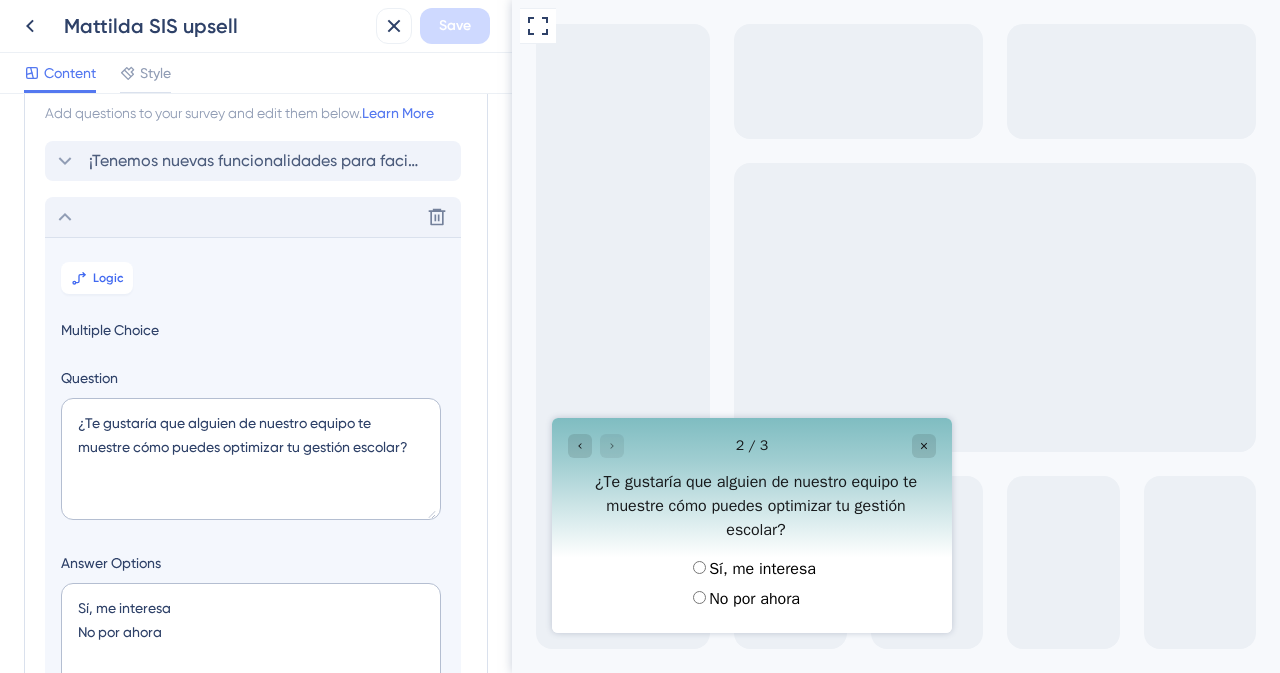scroll, scrollTop: 0, scrollLeft: 0, axis: both 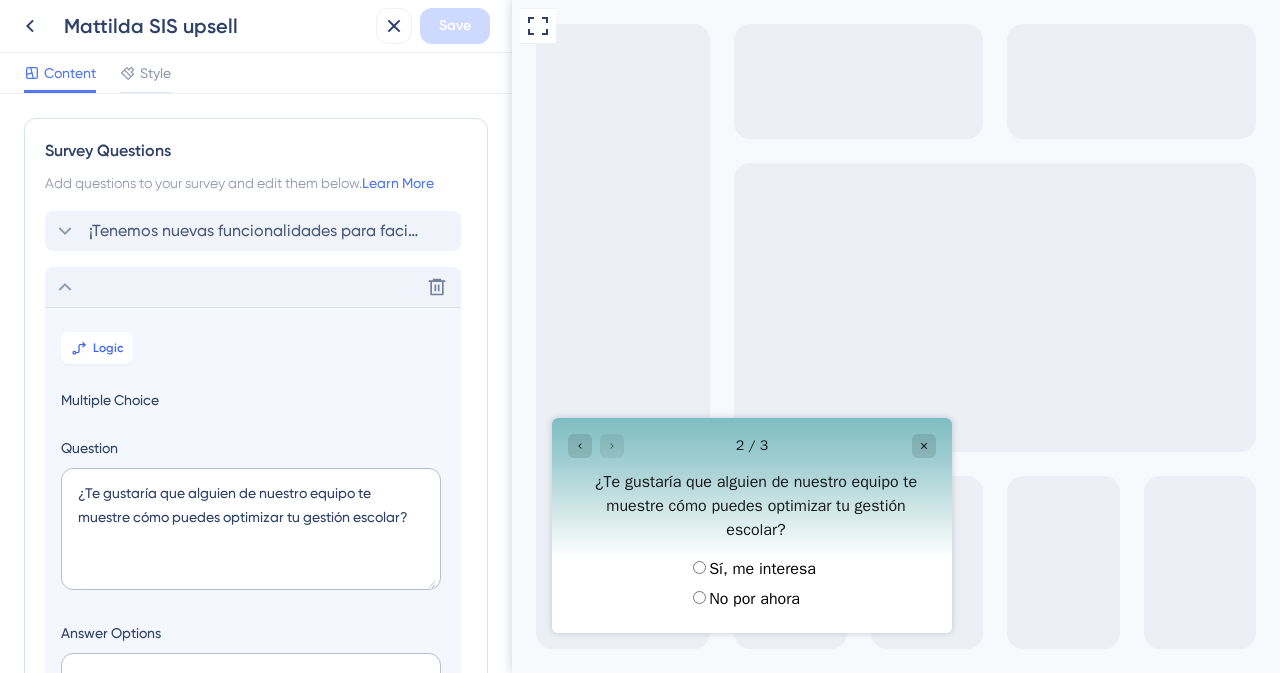 click 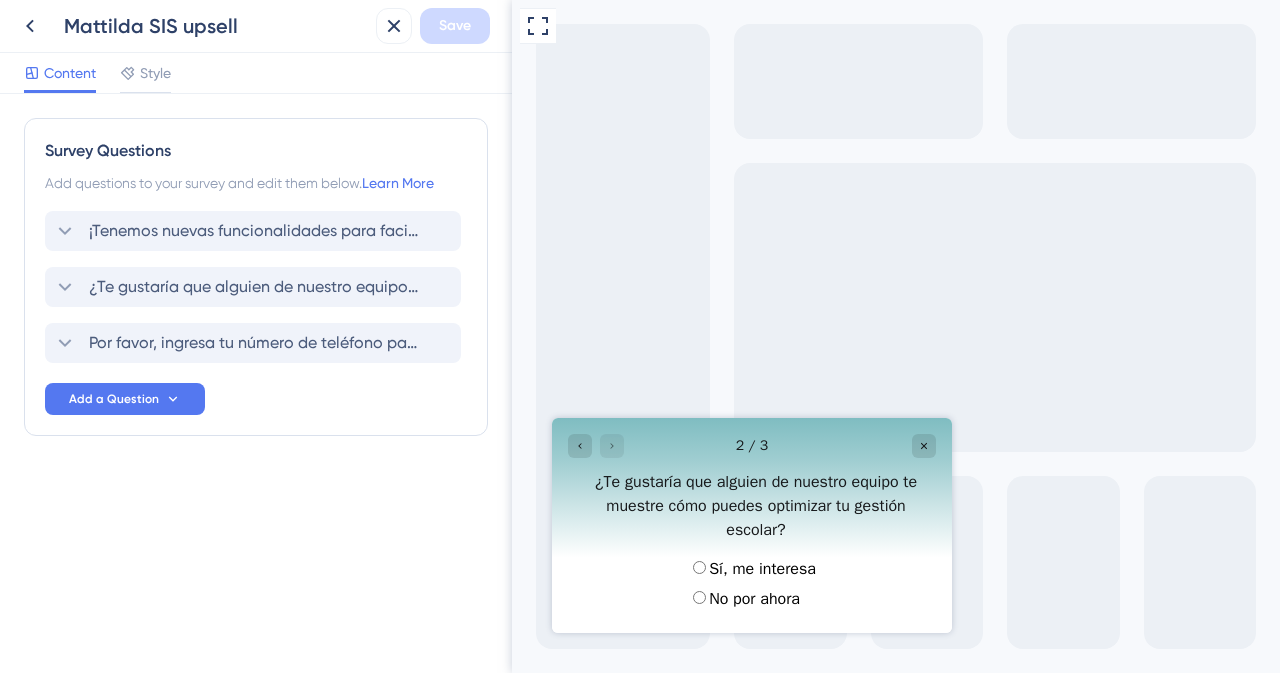 click on "Por favor, ingresa tu número de teléfono para que un asesor pueda comunicarse contigo" at bounding box center [253, 343] 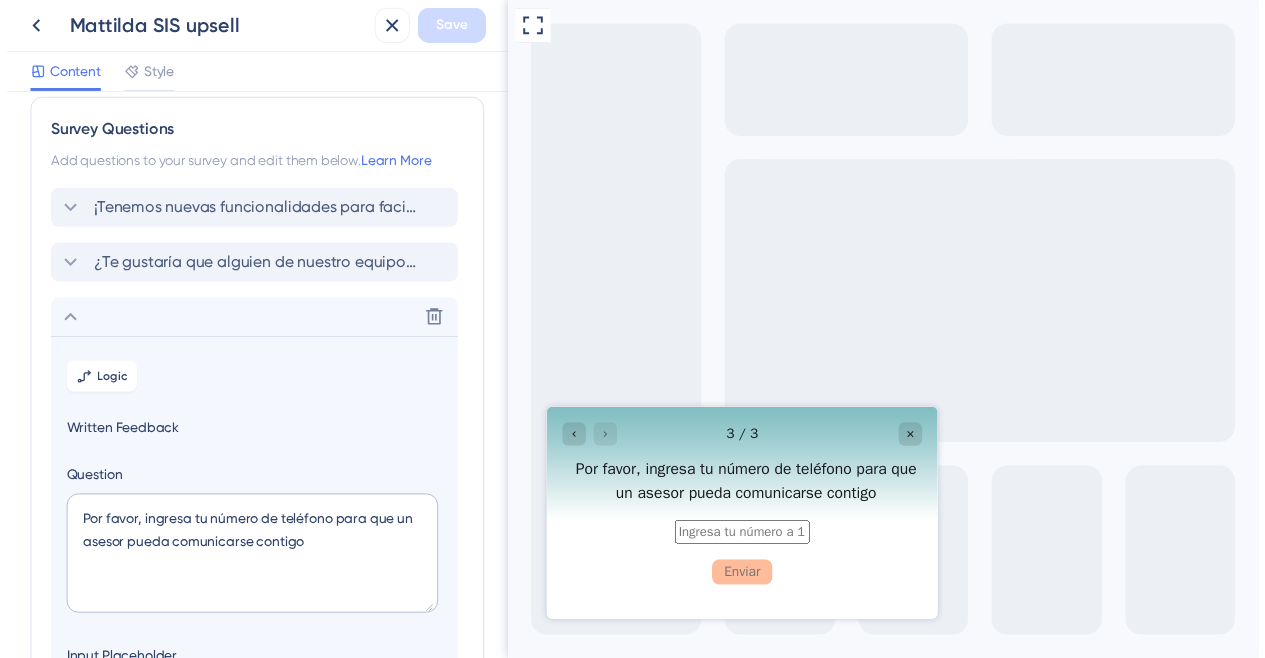 scroll, scrollTop: 0, scrollLeft: 0, axis: both 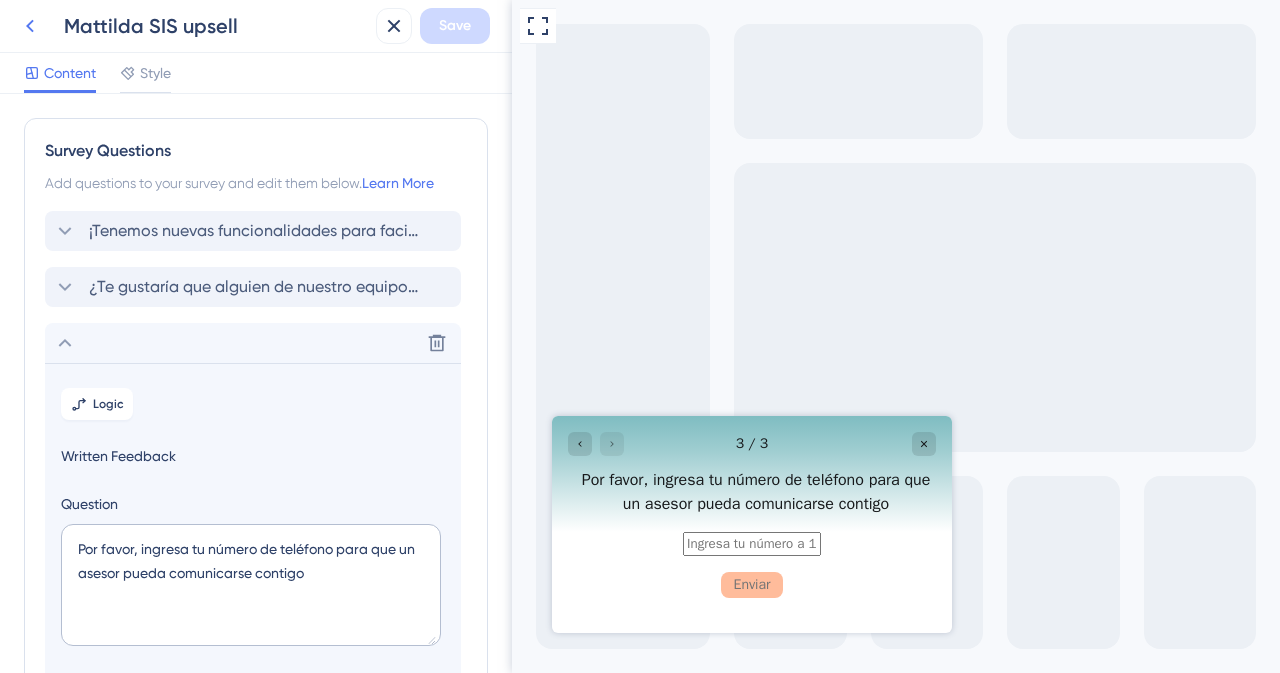 click 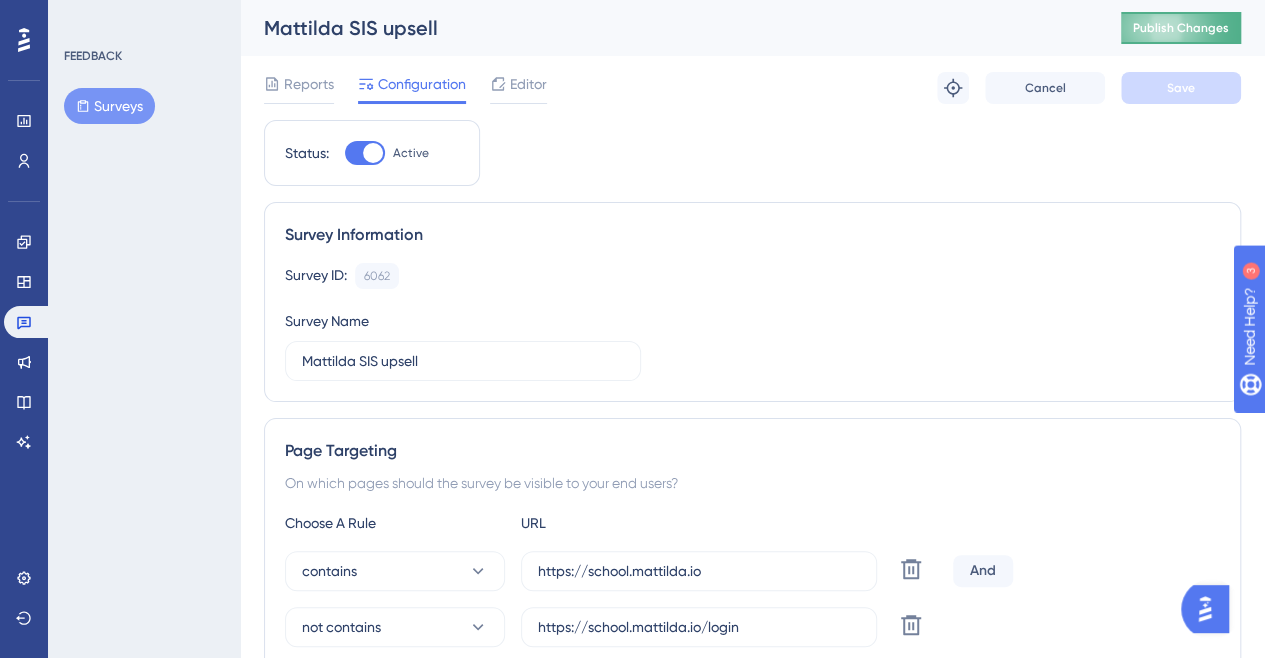 scroll, scrollTop: 0, scrollLeft: 0, axis: both 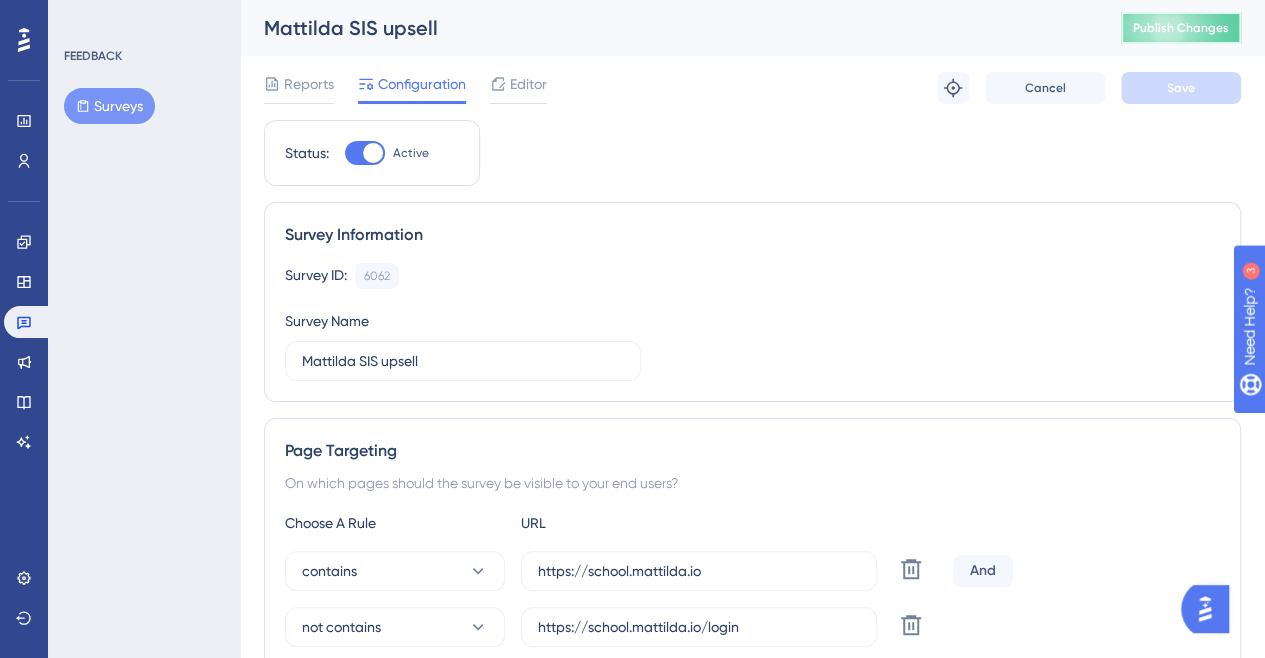 click on "Publish Changes" at bounding box center (1181, 28) 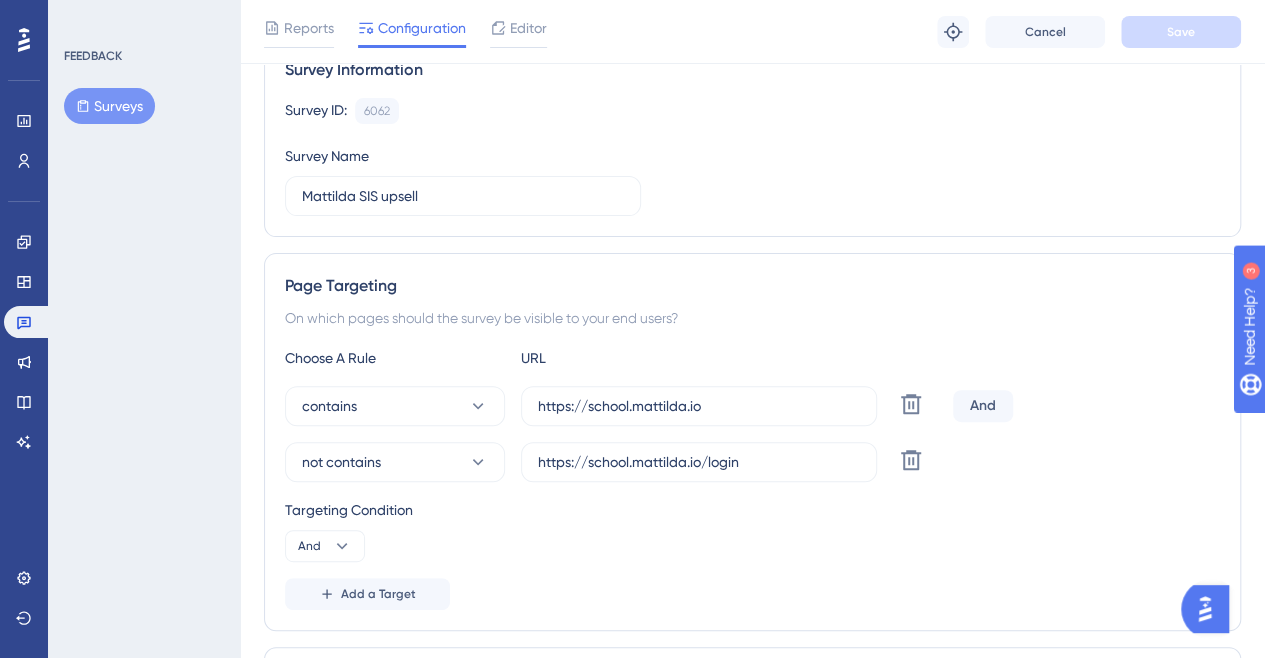 scroll, scrollTop: 100, scrollLeft: 0, axis: vertical 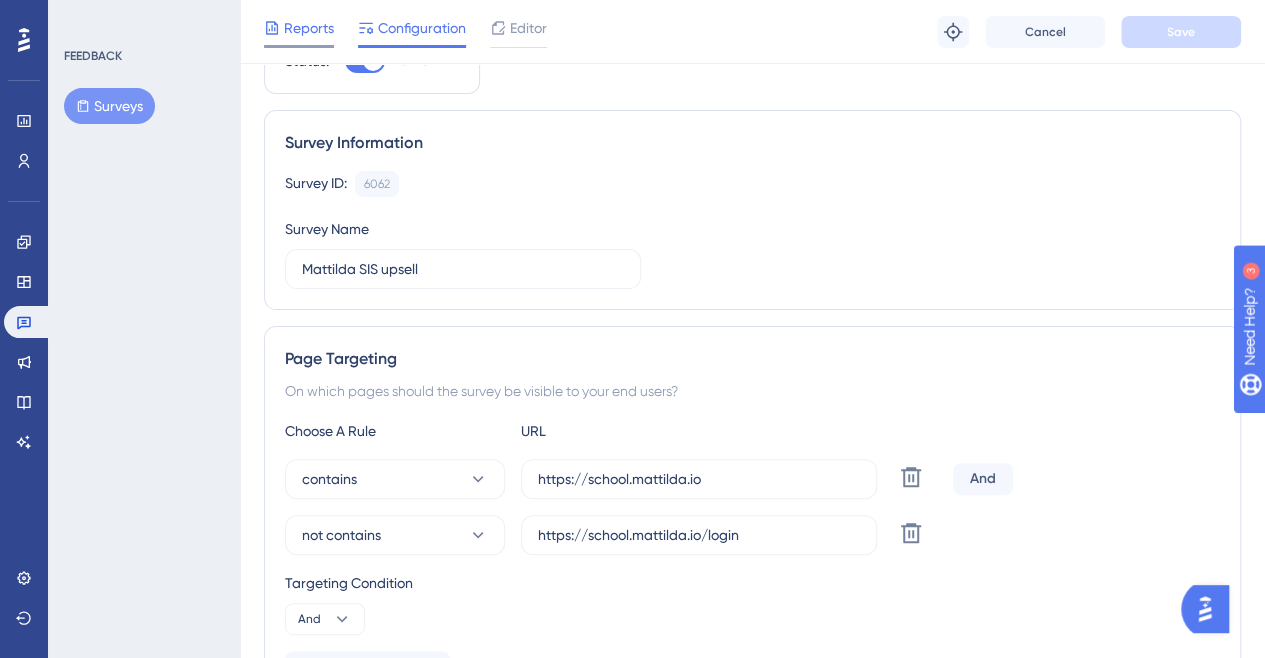 click on "Reports" at bounding box center (309, 28) 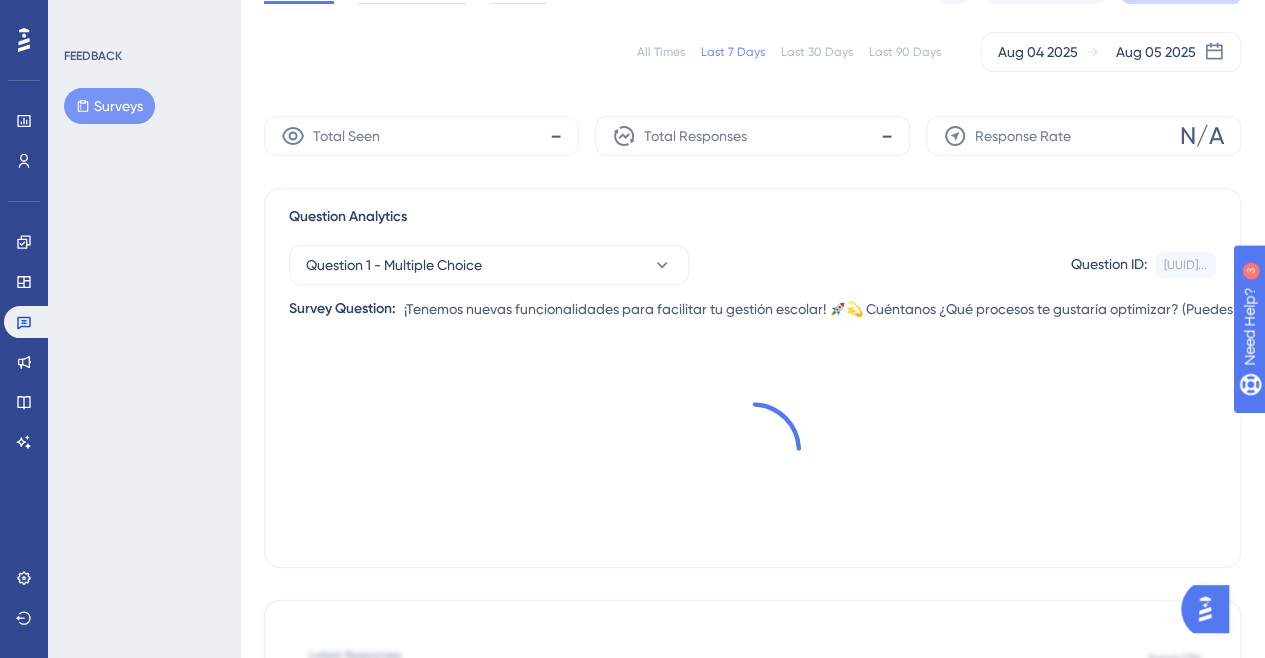scroll, scrollTop: 0, scrollLeft: 0, axis: both 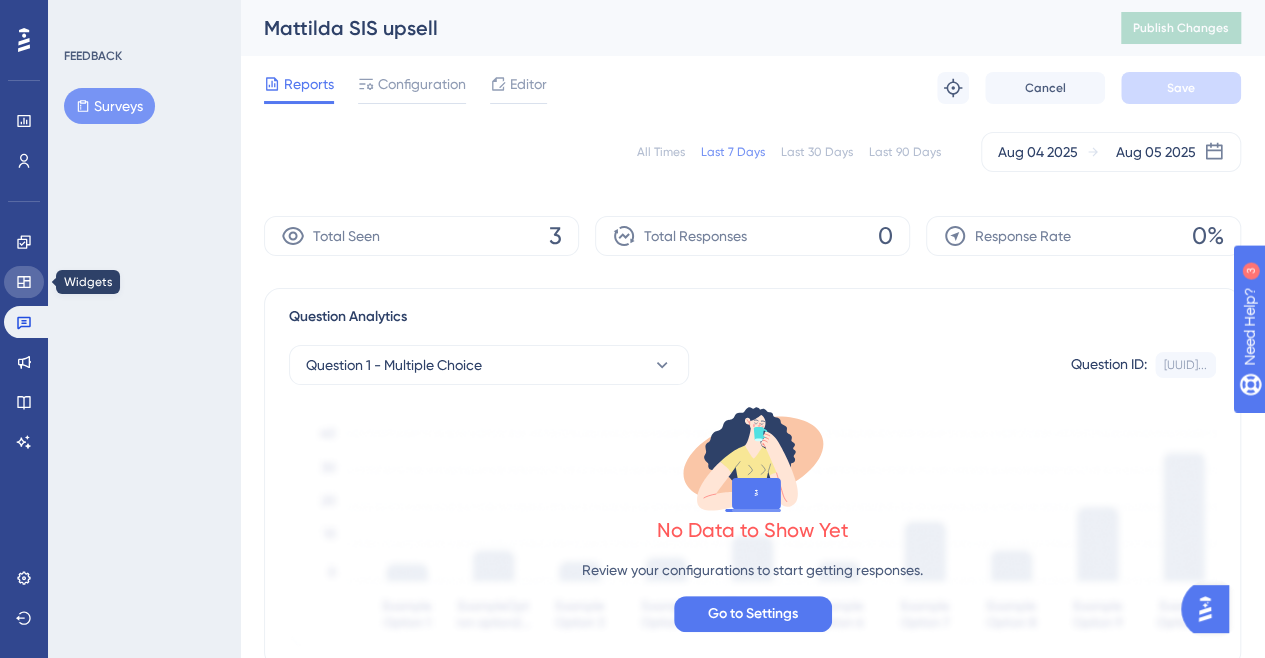 click 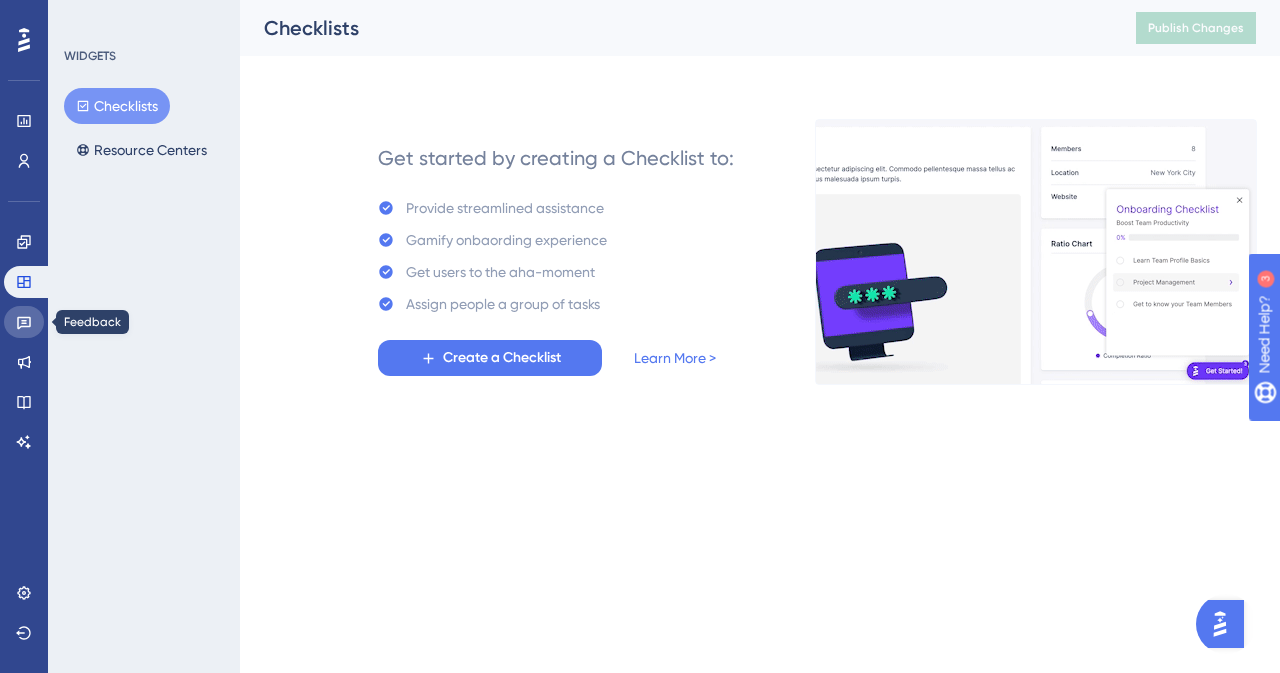 click 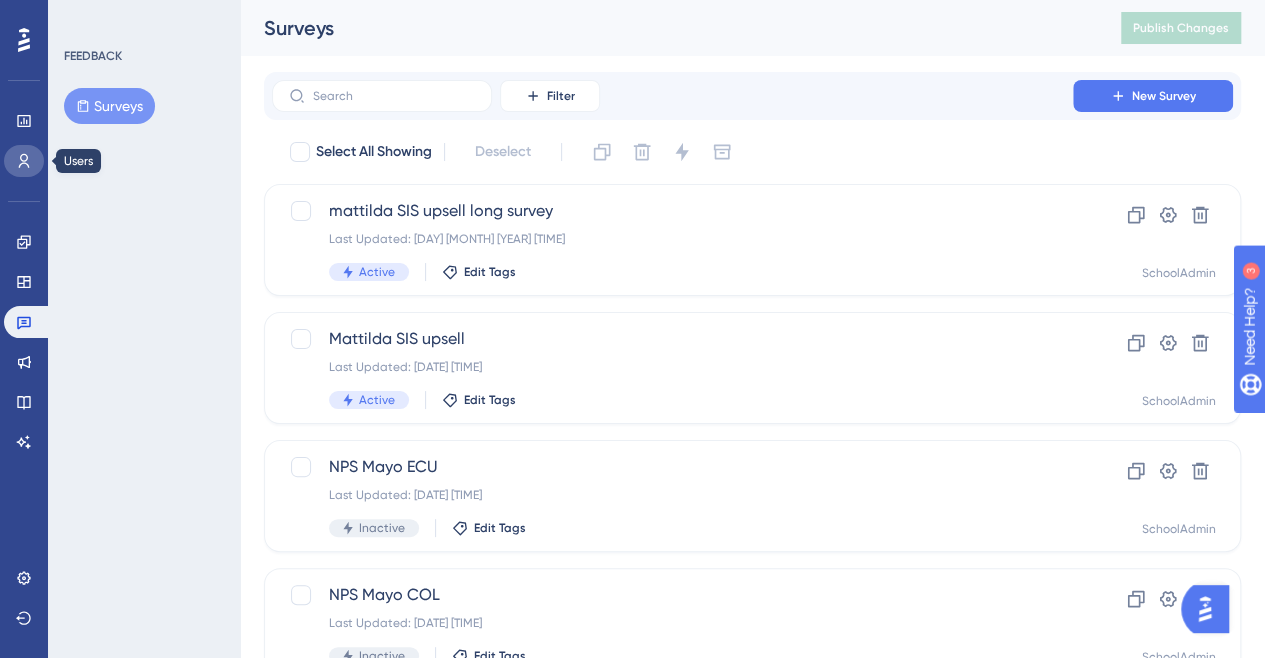 click 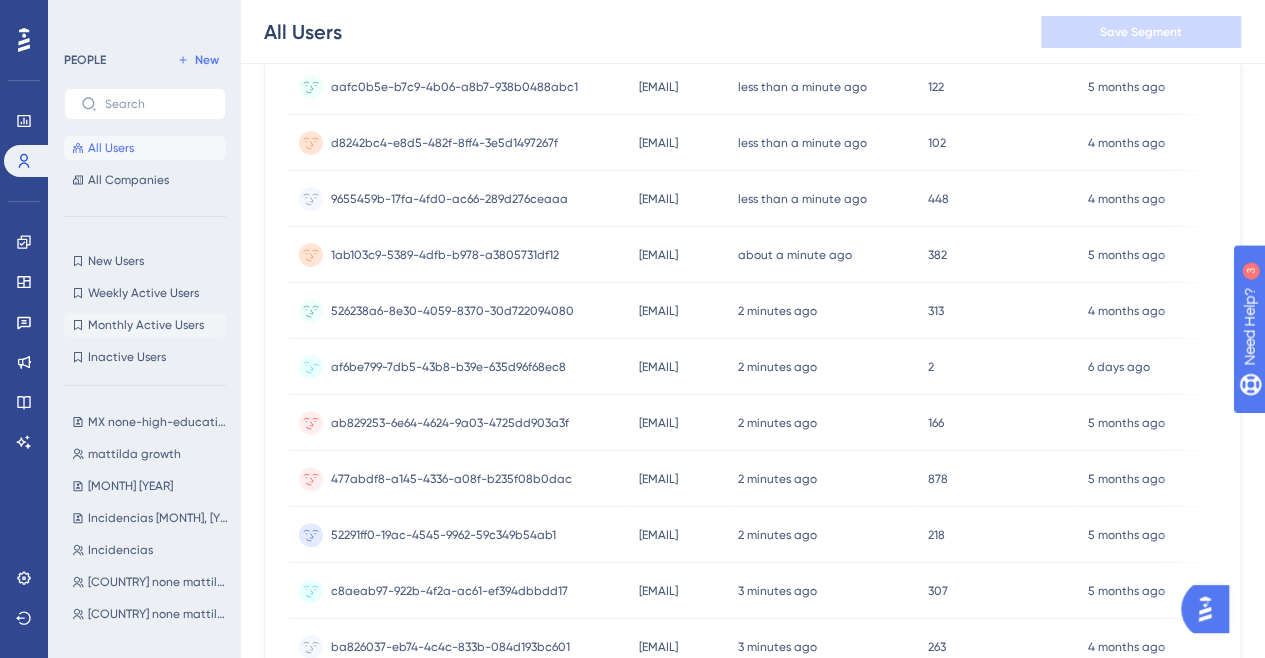 scroll, scrollTop: 400, scrollLeft: 0, axis: vertical 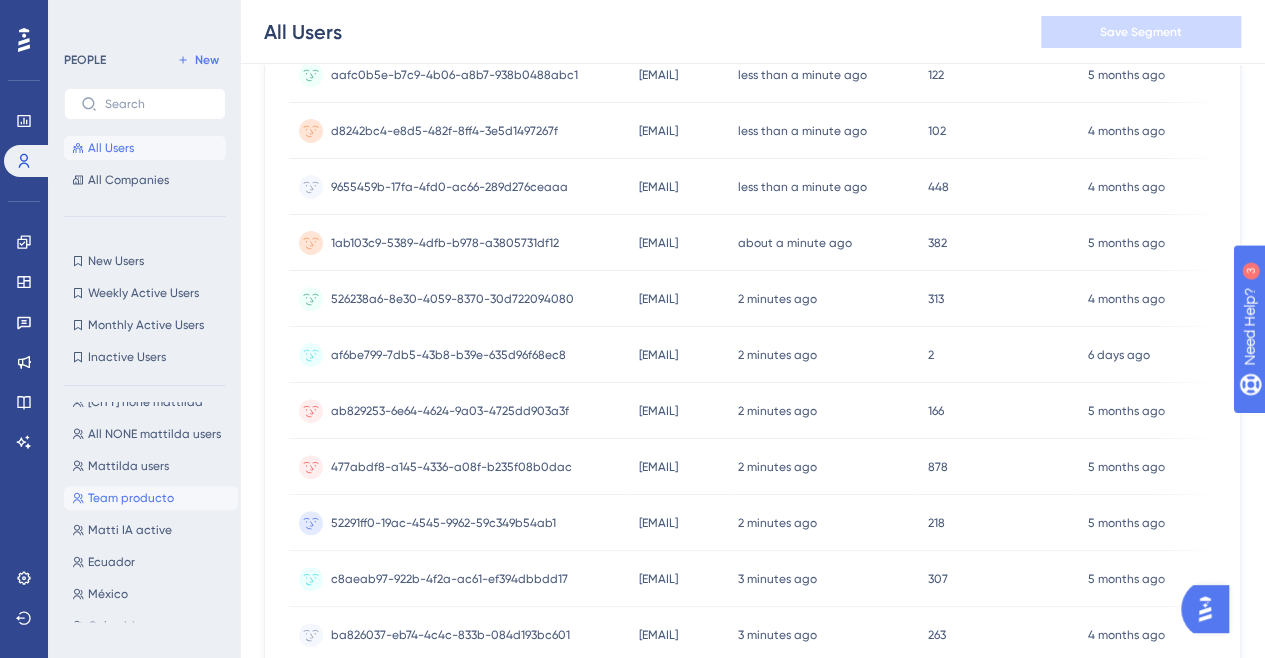 click on "Team producto" at bounding box center (131, 498) 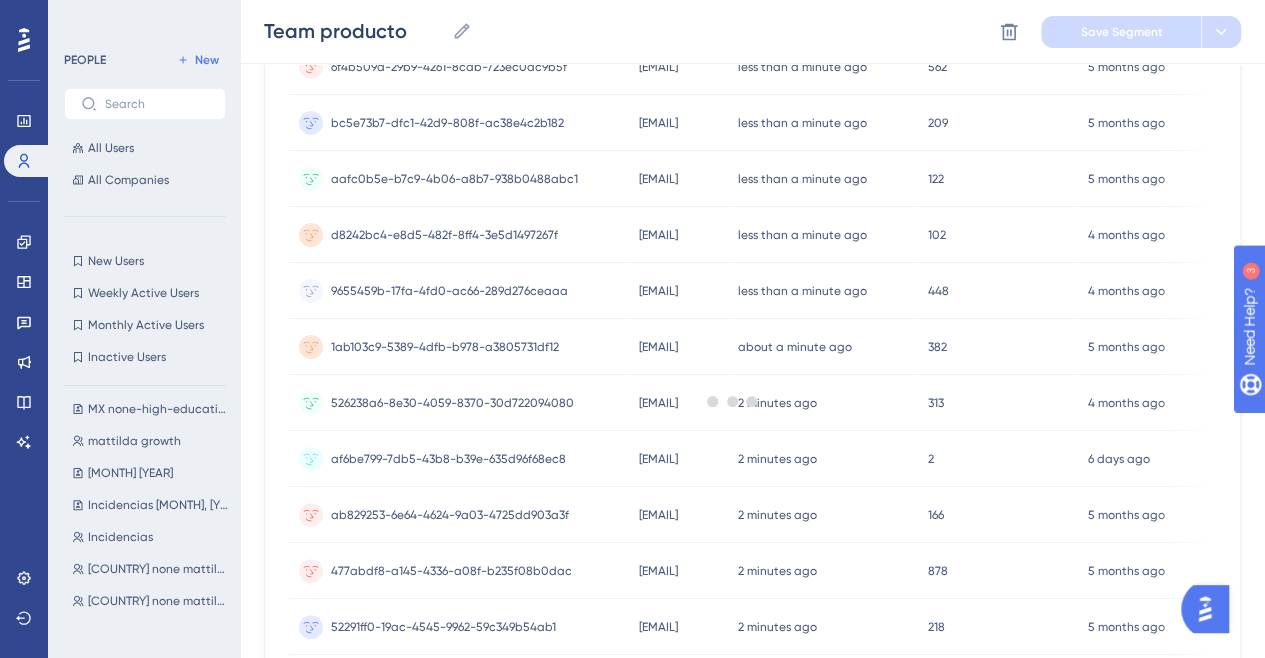 scroll, scrollTop: 0, scrollLeft: 0, axis: both 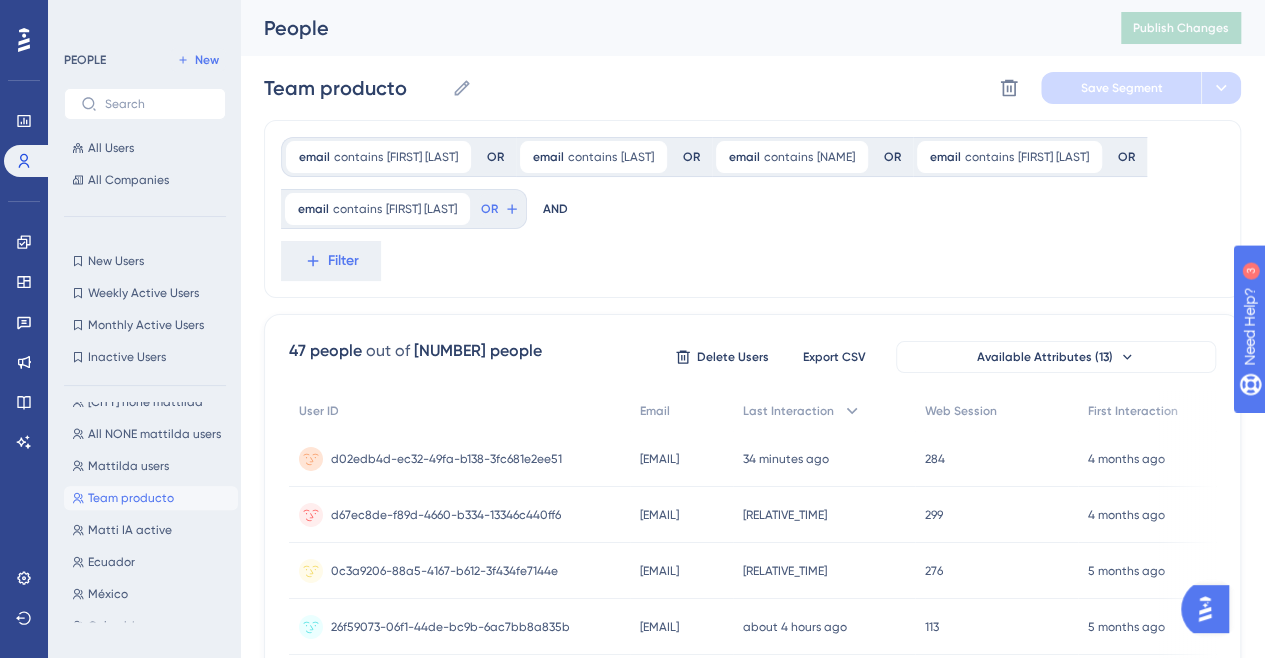 click on "AND" at bounding box center [555, 209] 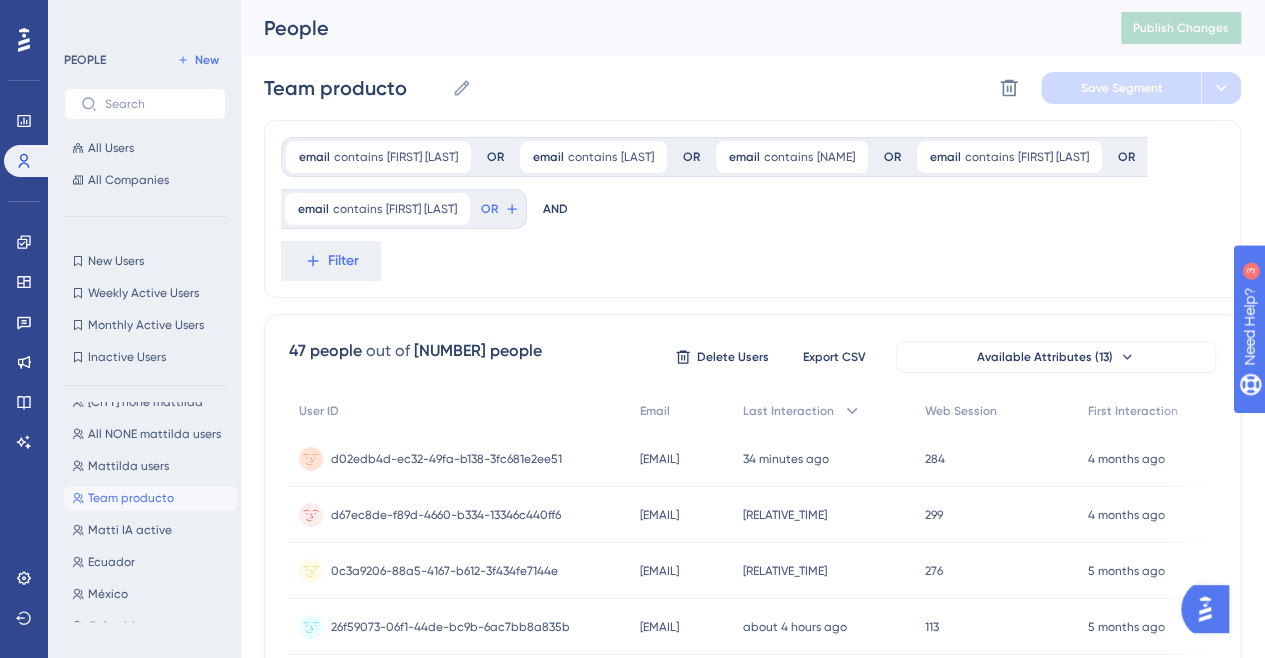drag, startPoint x: 560, startPoint y: 215, endPoint x: 537, endPoint y: 215, distance: 23 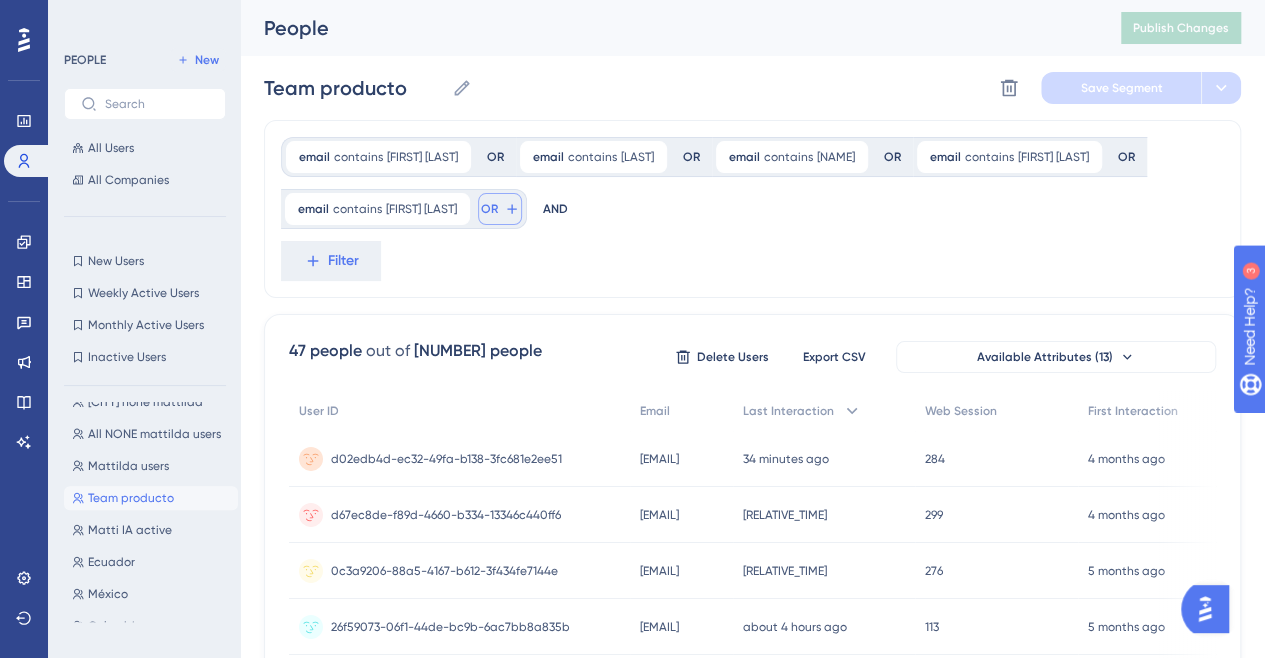 click on "OR" at bounding box center (489, 209) 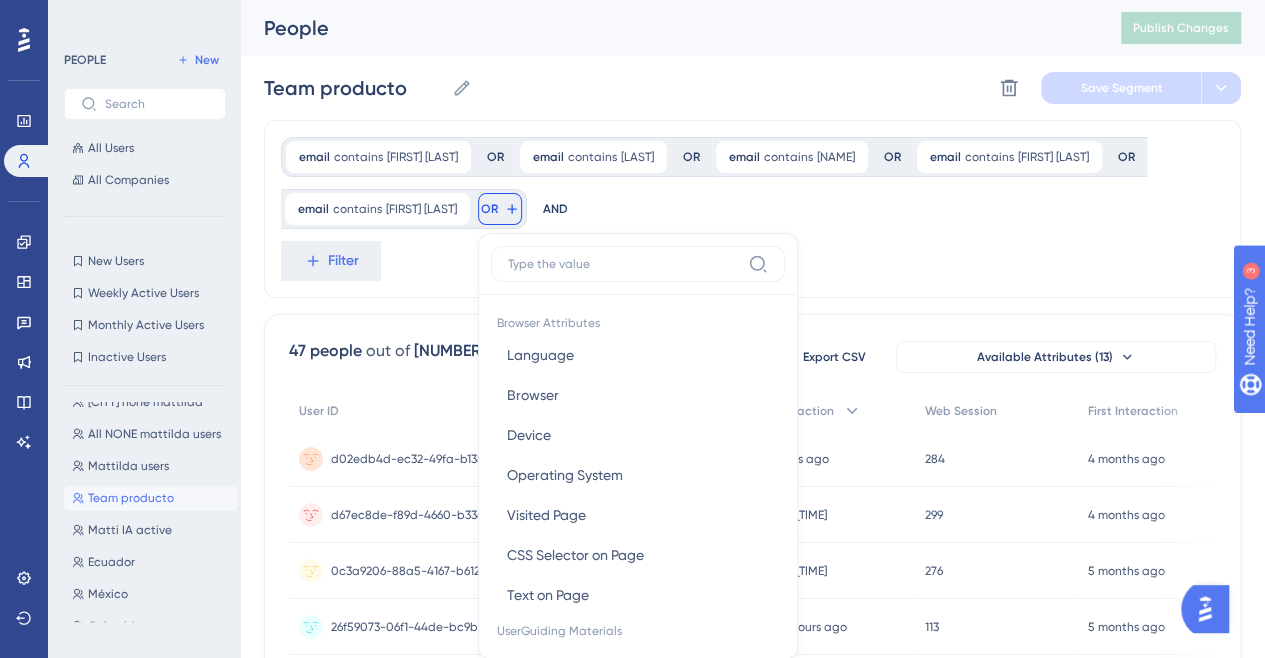 scroll, scrollTop: 113, scrollLeft: 0, axis: vertical 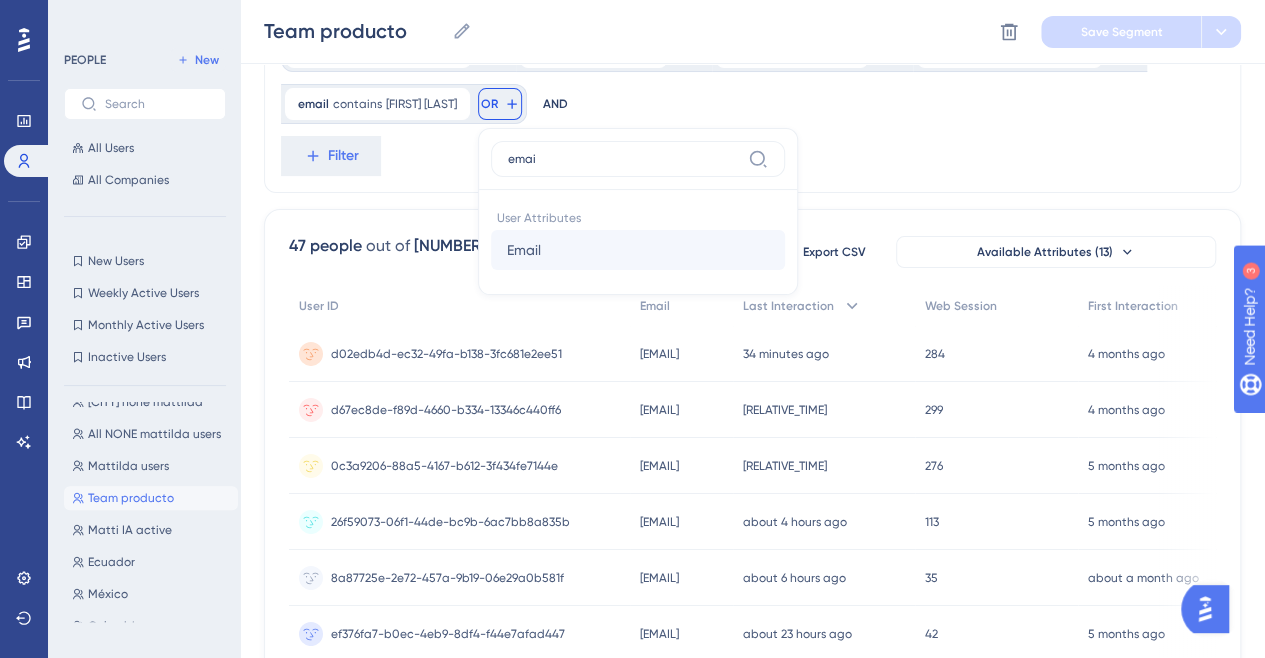 type on "emai" 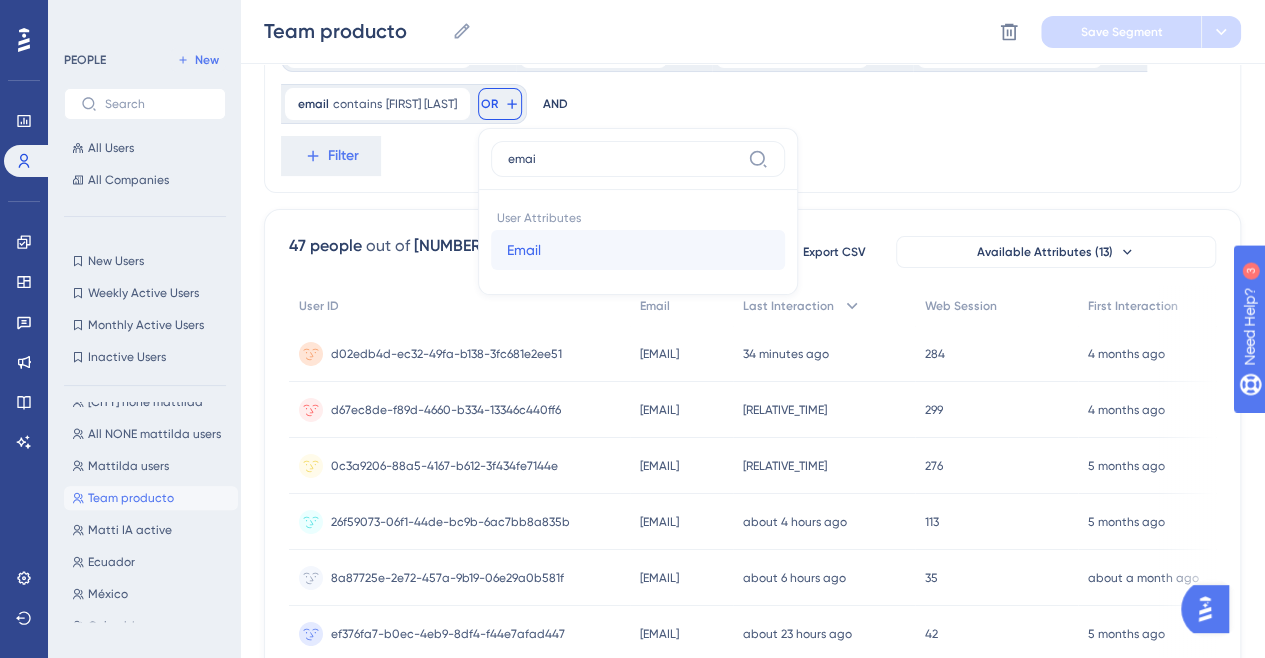 click on "Email Email" at bounding box center [638, 250] 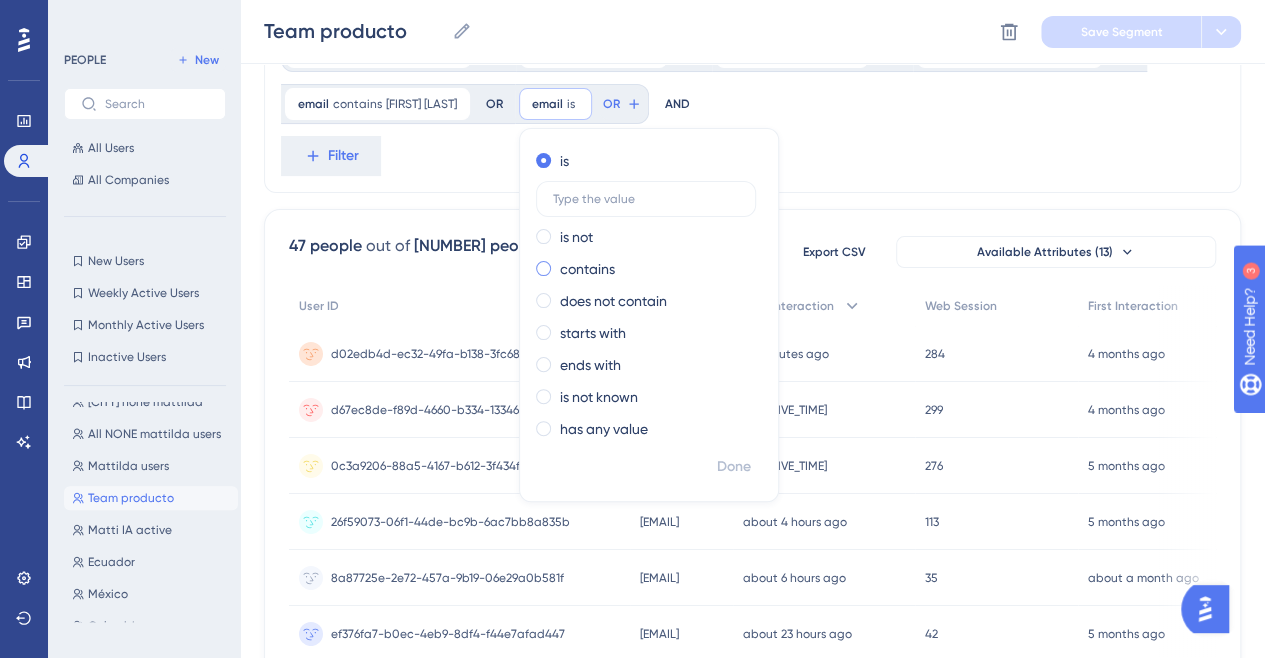 click on "contains" at bounding box center (645, 269) 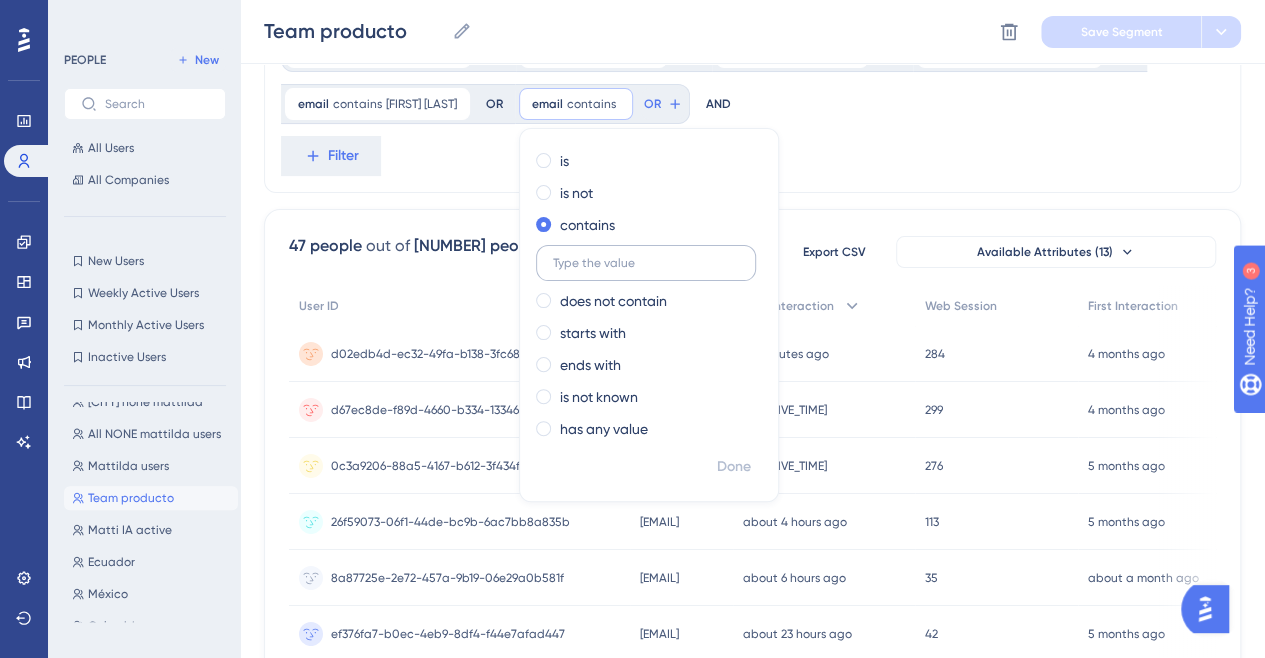 click at bounding box center (646, 263) 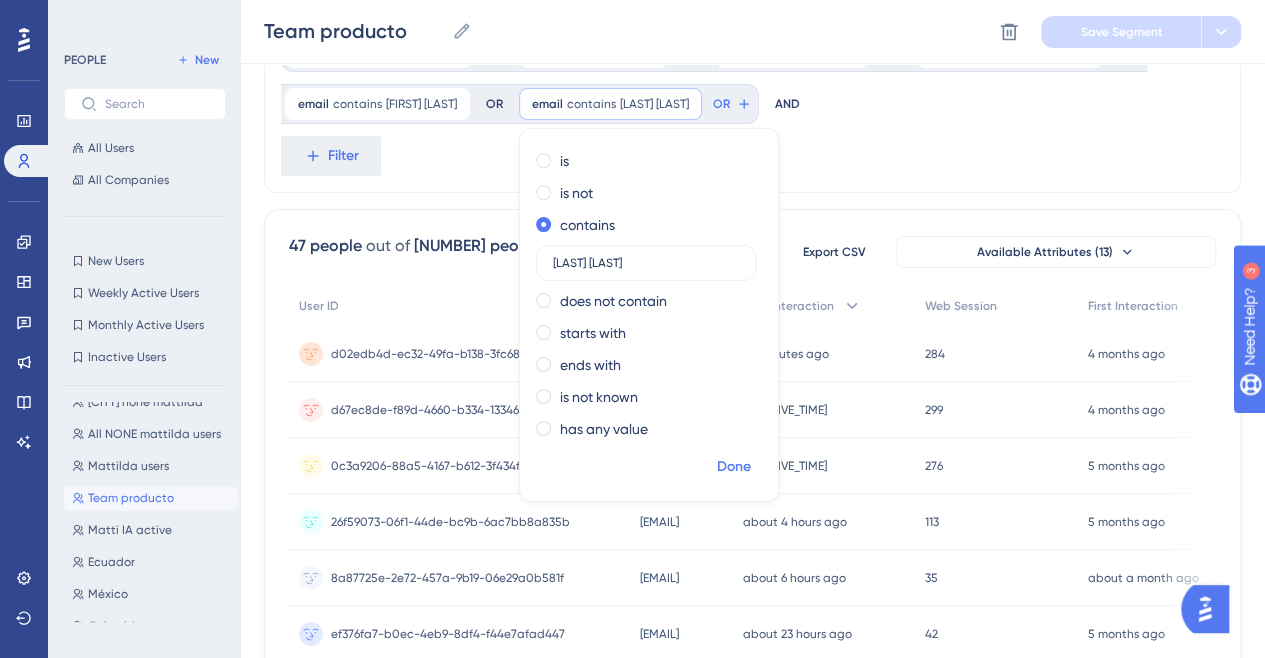 type on "[USERNAME]" 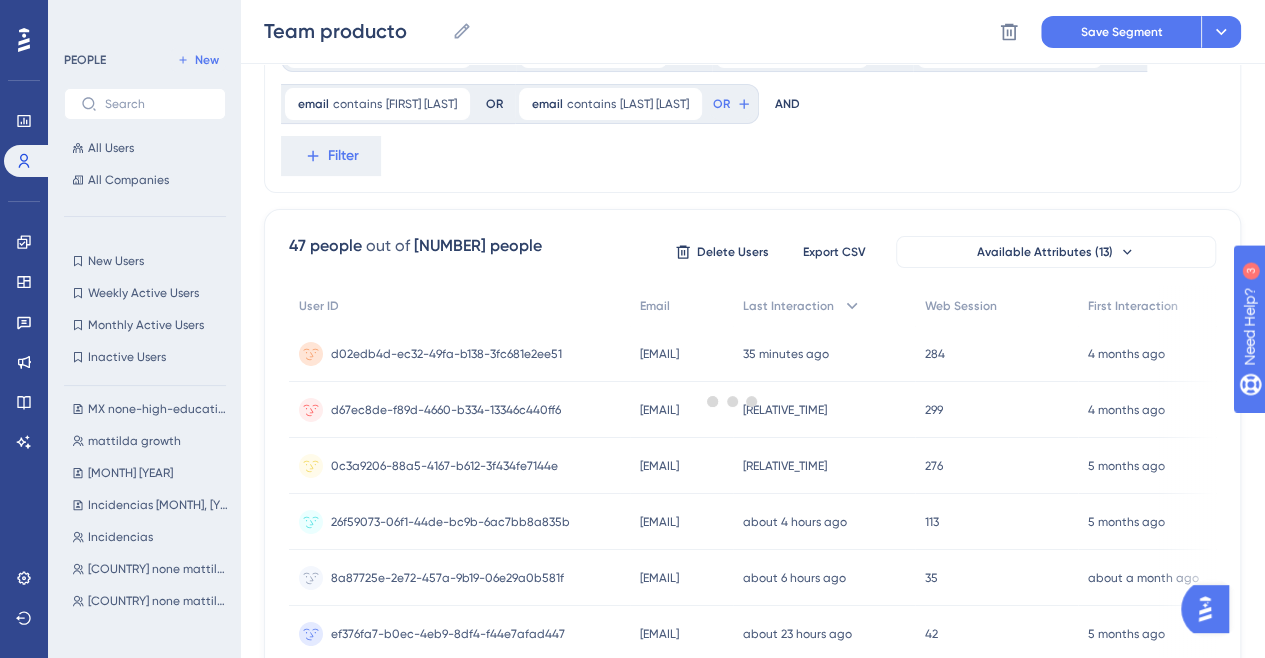 scroll, scrollTop: 0, scrollLeft: 0, axis: both 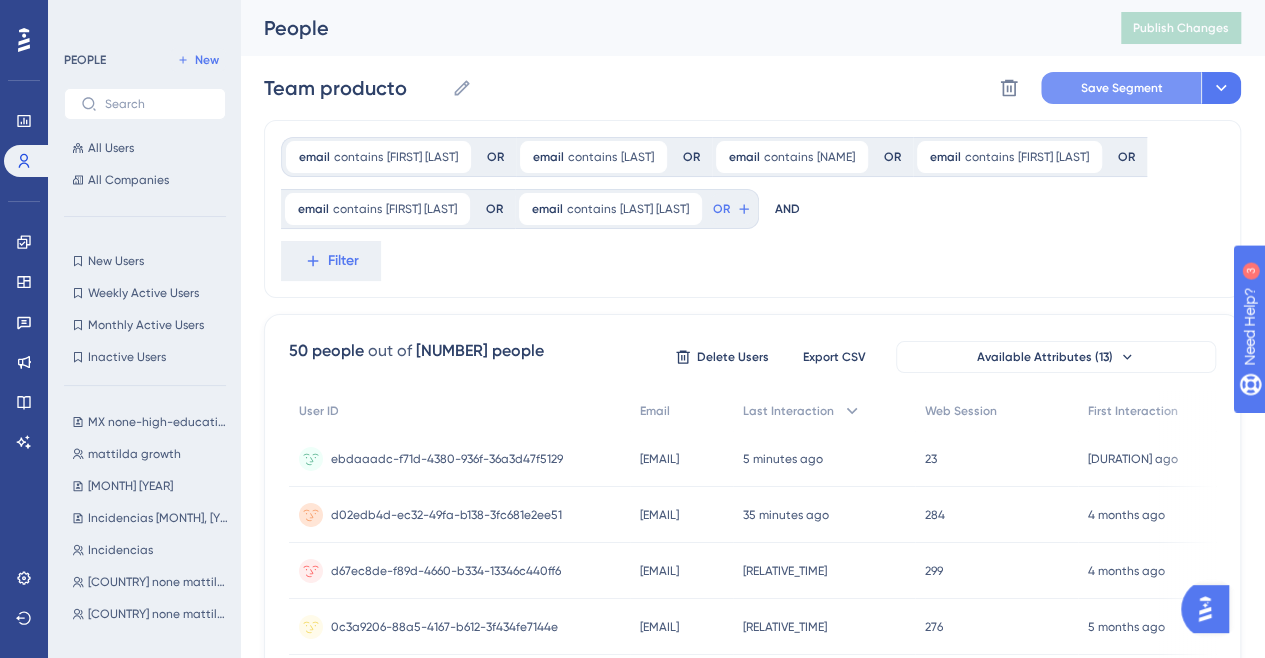 click on "Save Segment" at bounding box center (1122, 88) 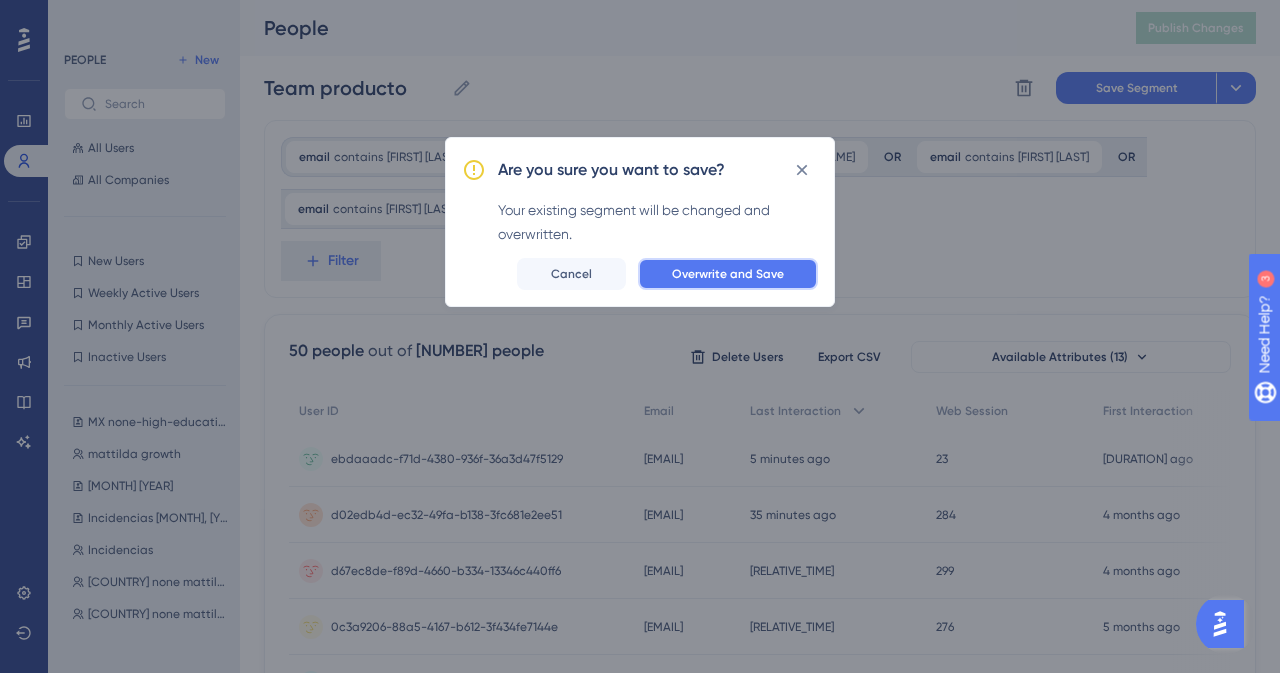 click on "Overwrite and Save" at bounding box center (728, 274) 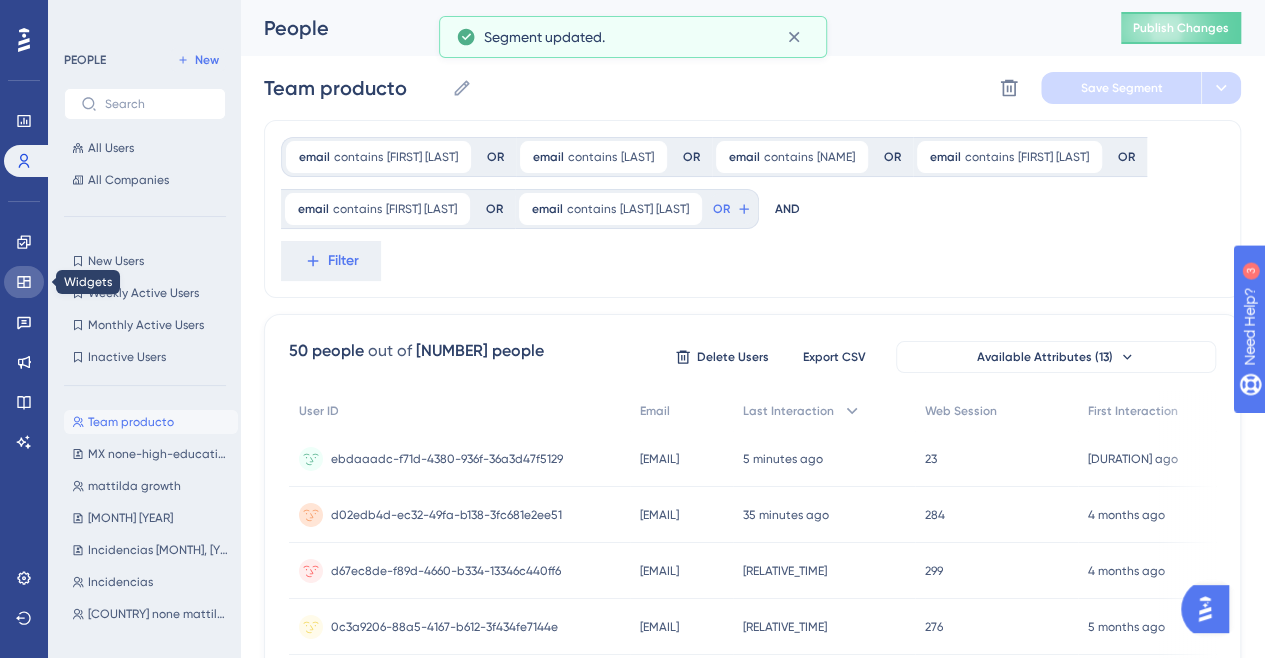 click at bounding box center [24, 282] 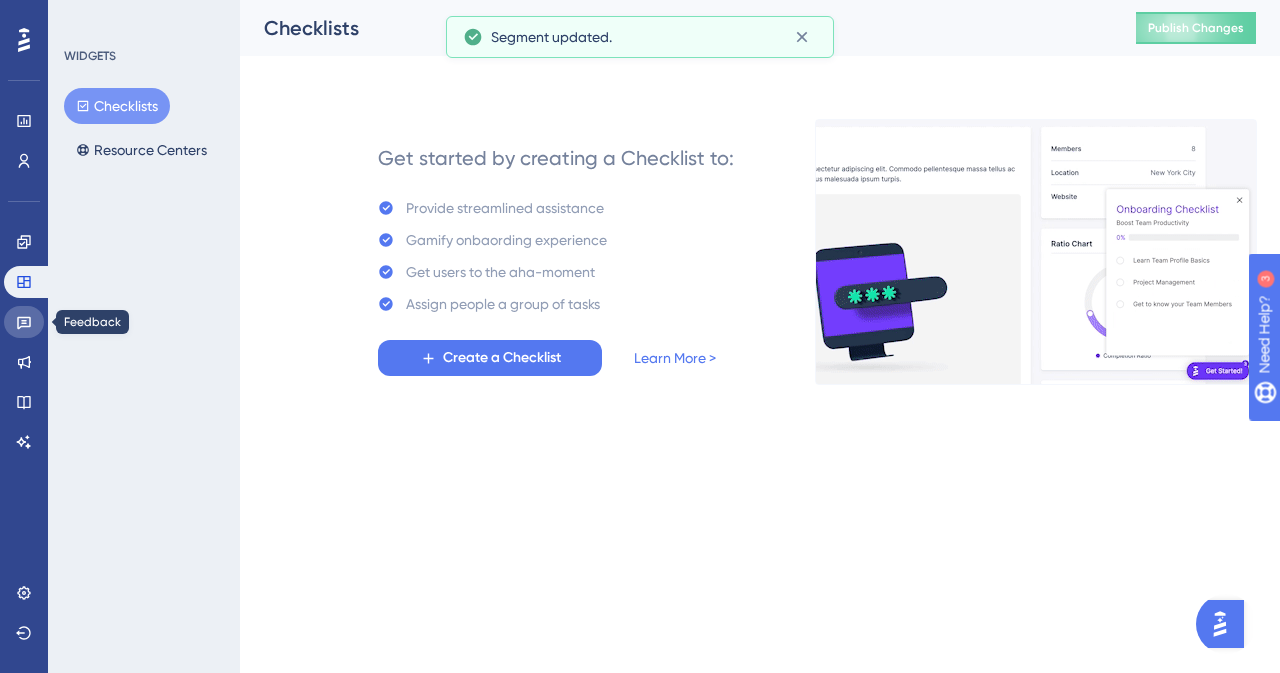 click at bounding box center [24, 322] 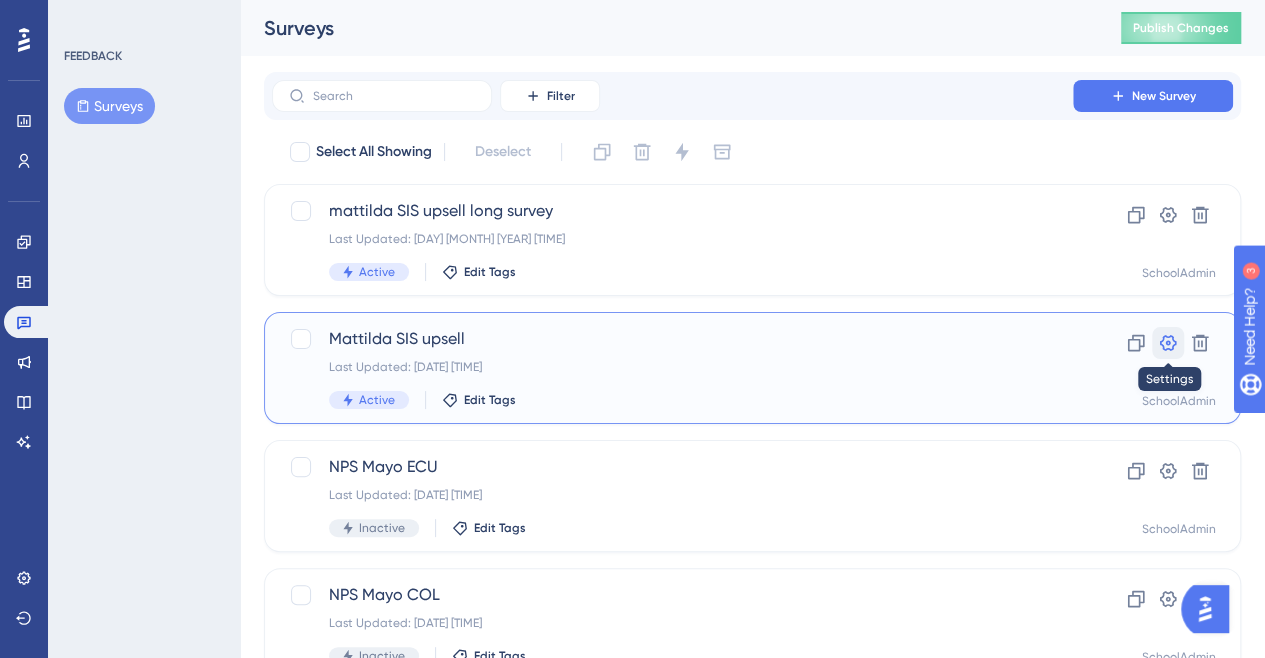 click 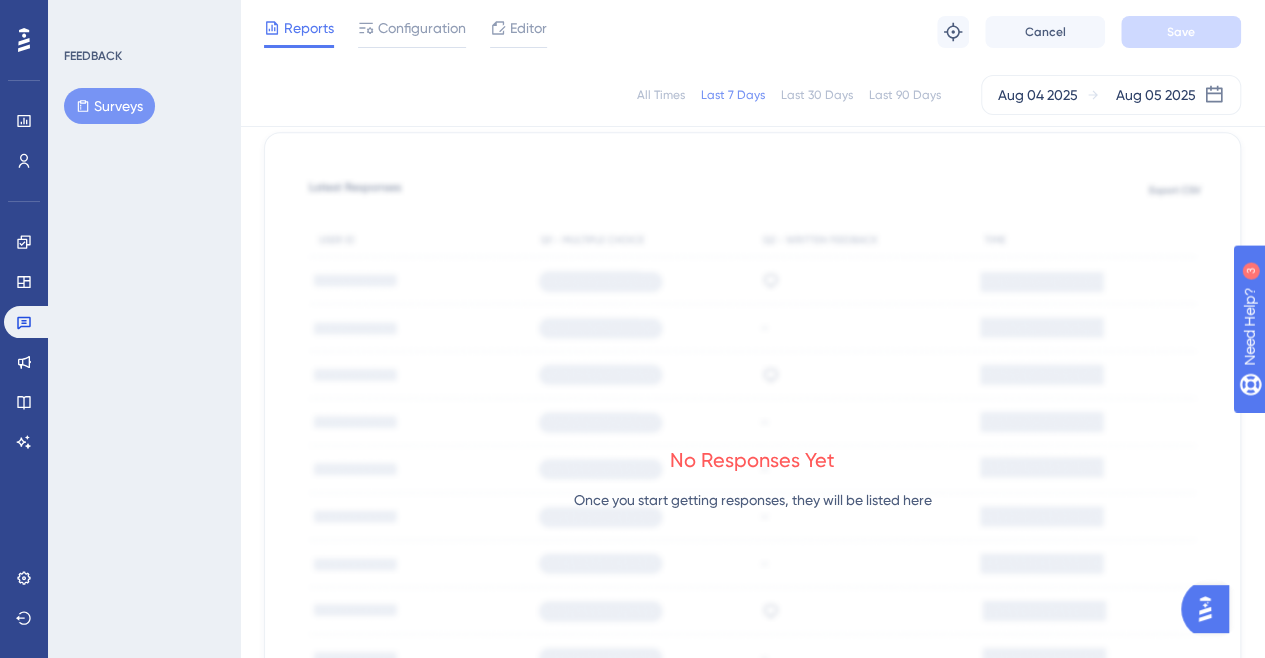 scroll, scrollTop: 260, scrollLeft: 0, axis: vertical 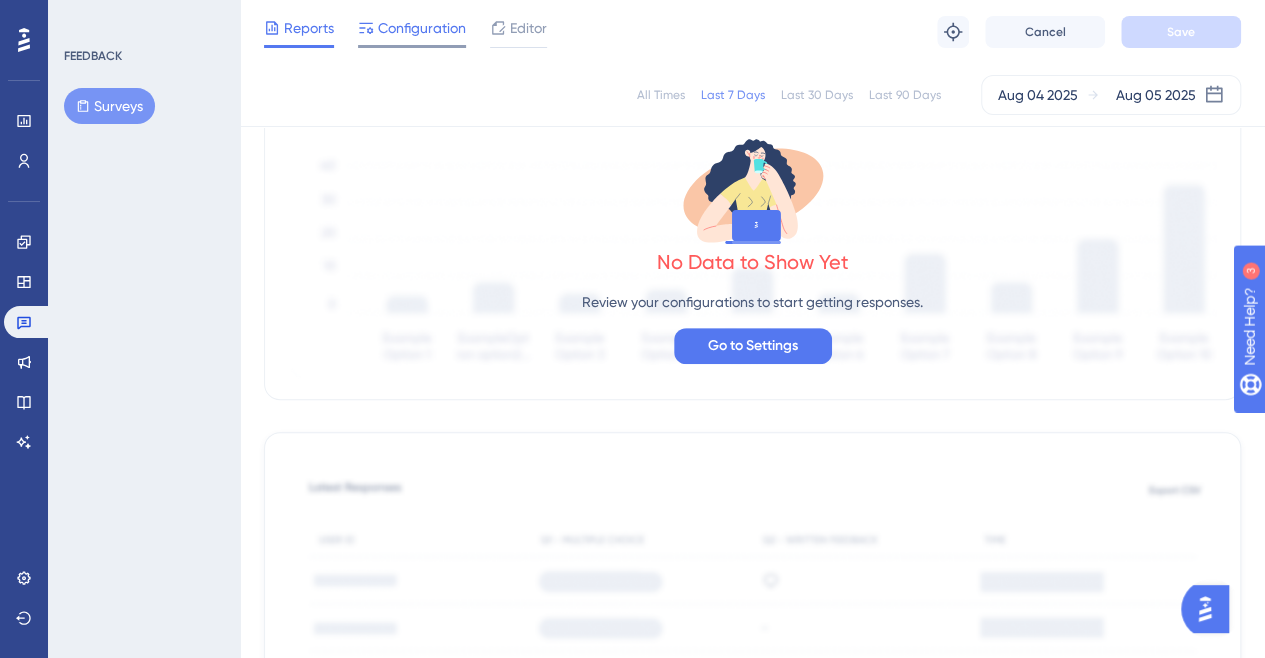 click on "Configuration" at bounding box center [422, 28] 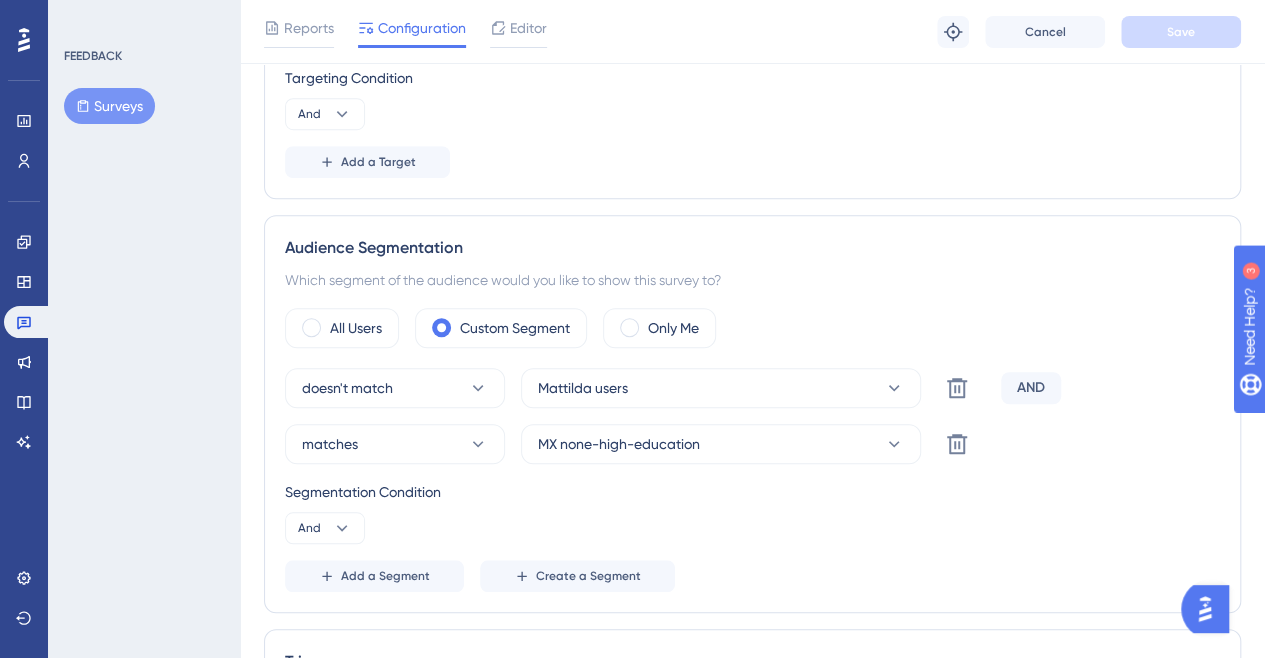 scroll, scrollTop: 700, scrollLeft: 0, axis: vertical 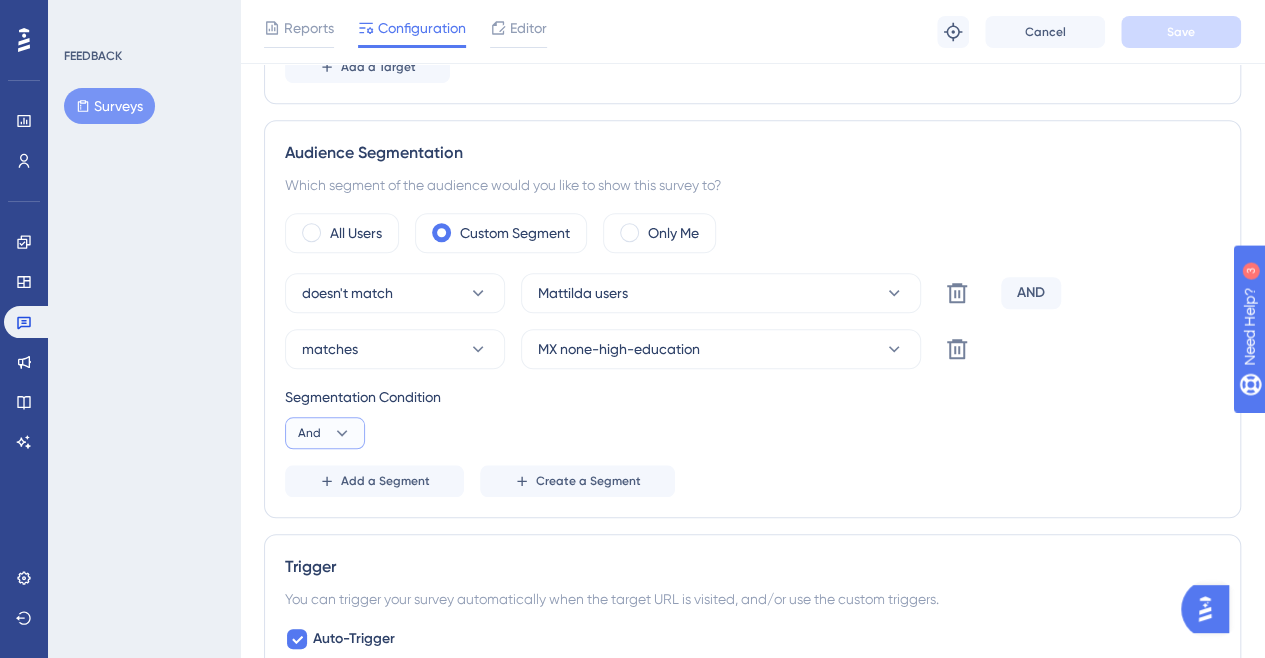 click 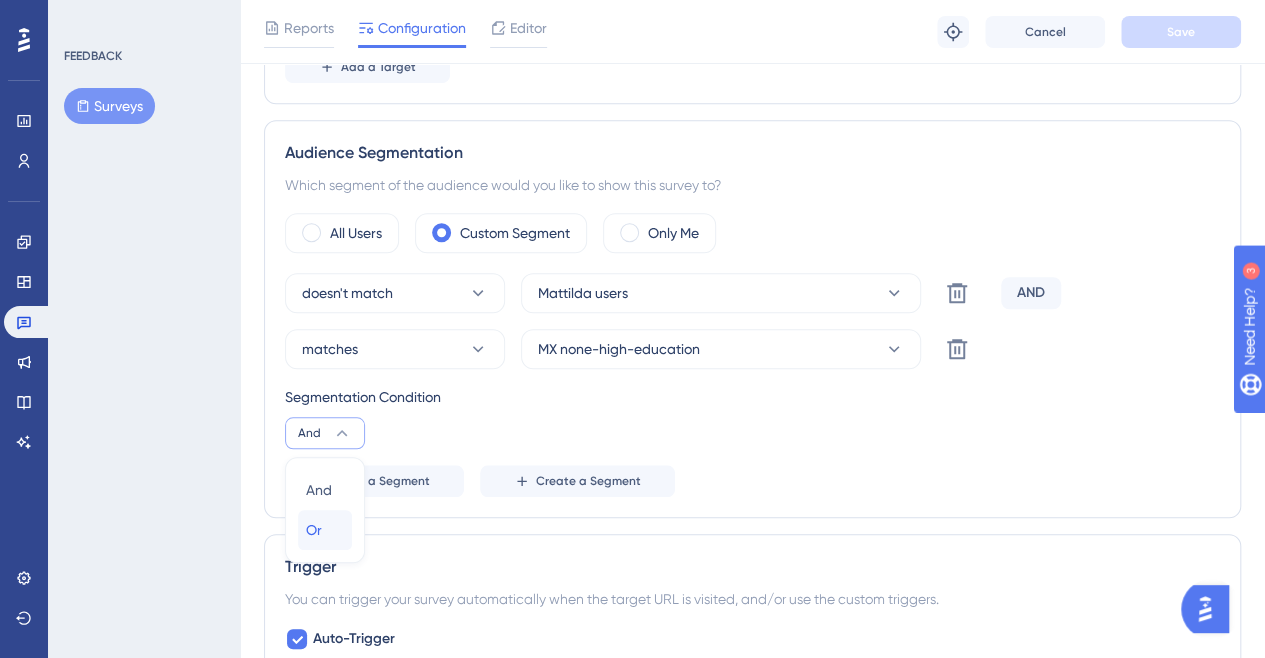 click on "Or Or" at bounding box center (325, 530) 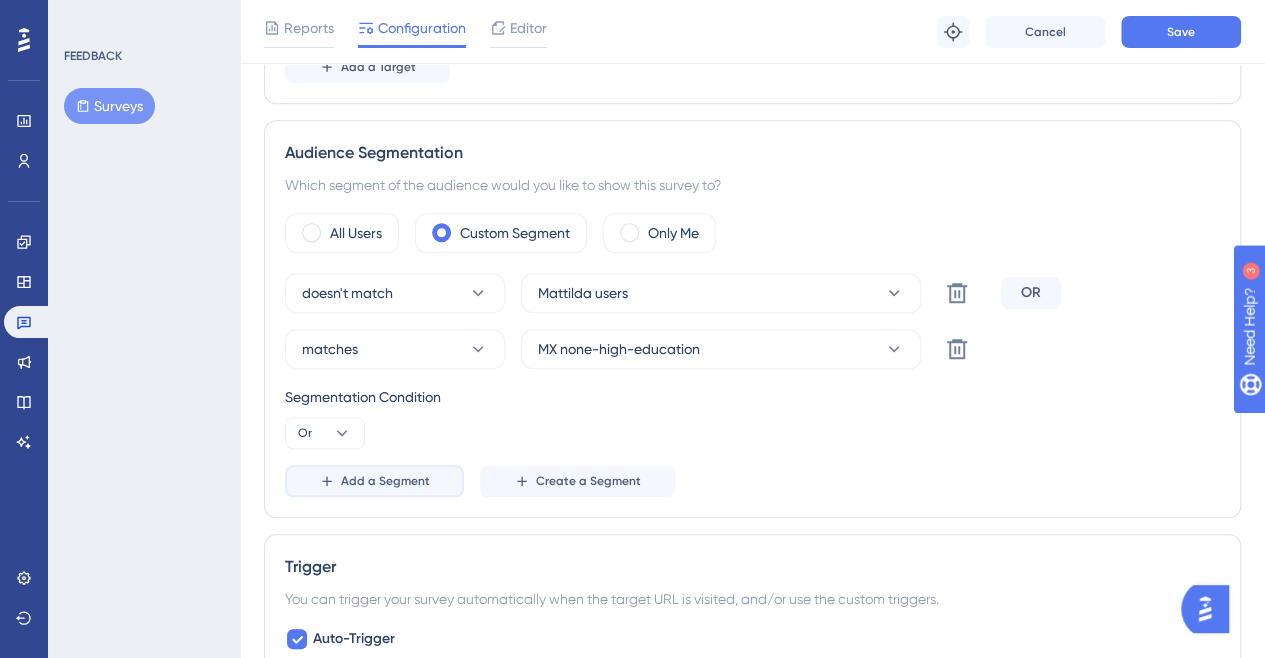 click on "Add a Segment" at bounding box center [385, 481] 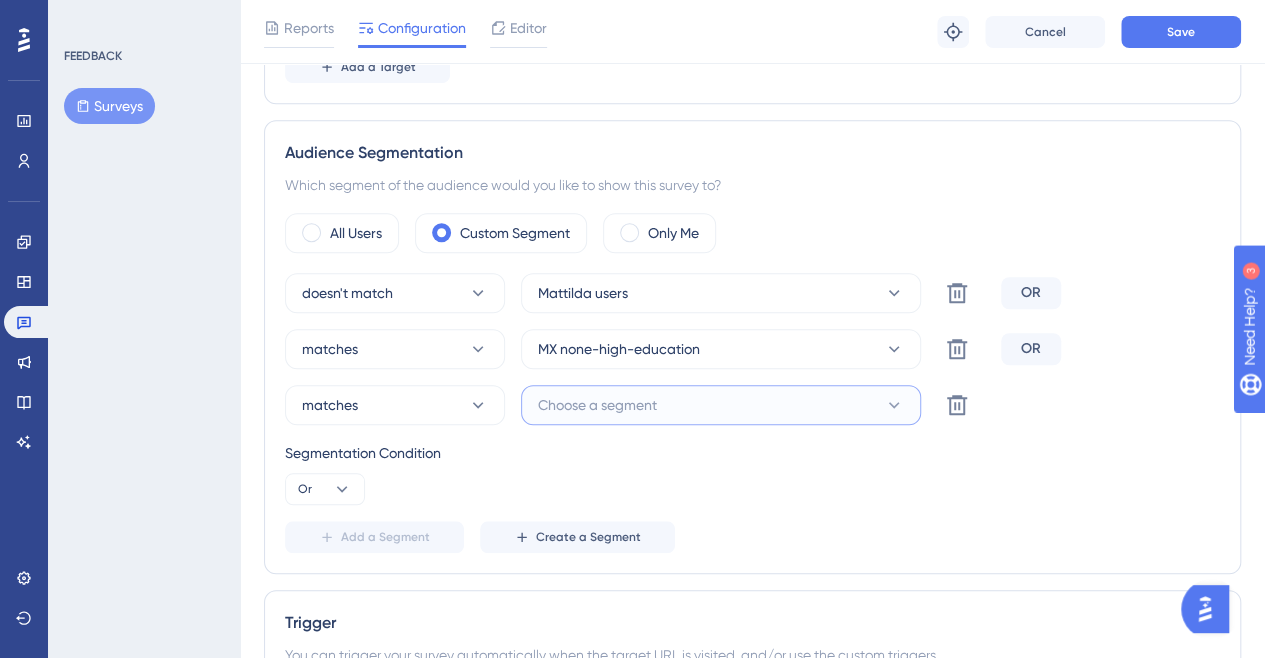 click on "Choose a segment" at bounding box center [597, 405] 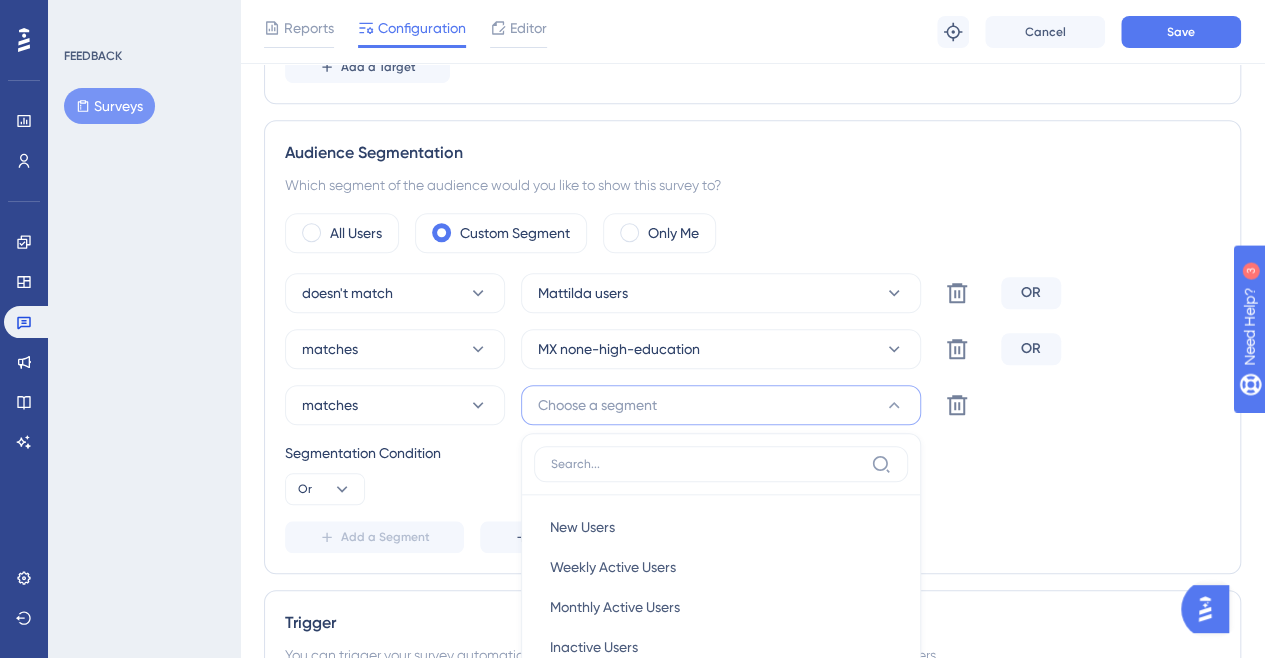 scroll, scrollTop: 1001, scrollLeft: 0, axis: vertical 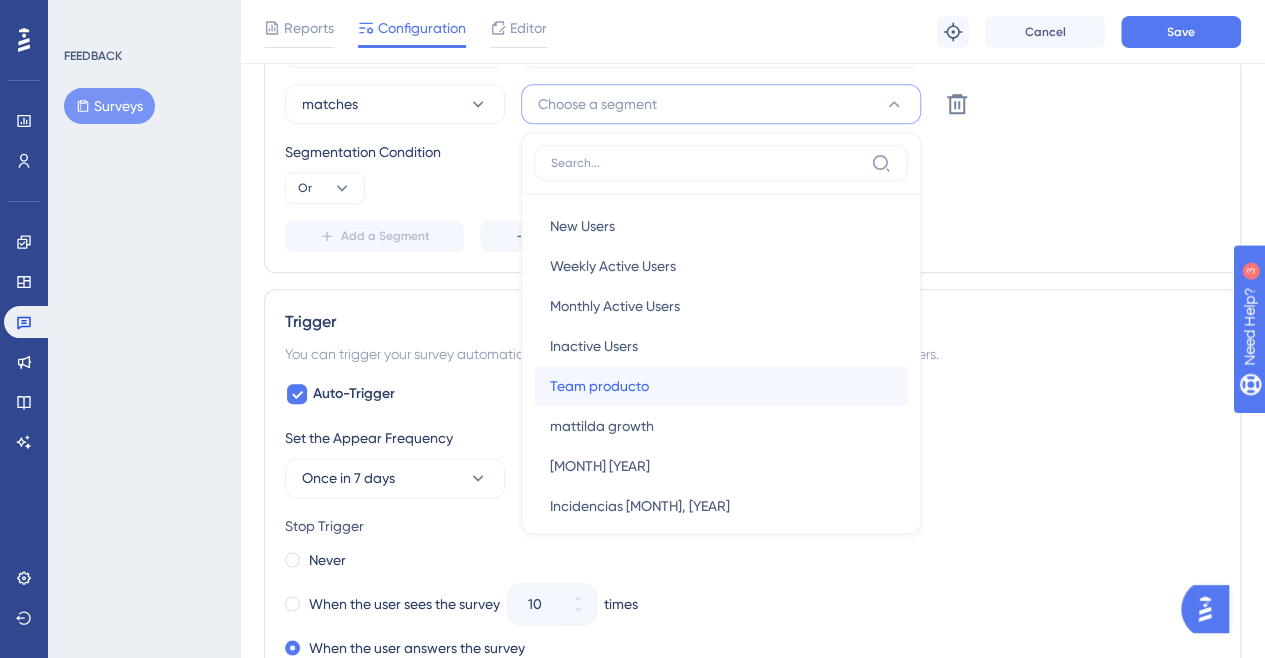 click on "Team producto" at bounding box center [599, 386] 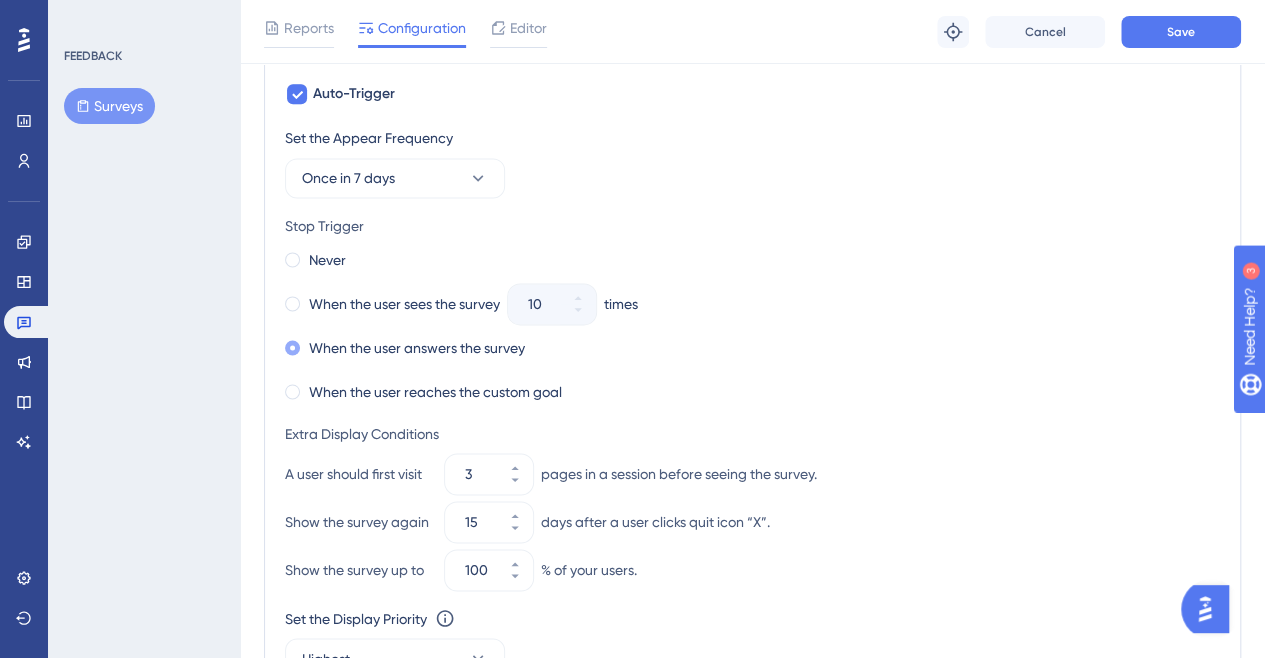scroll, scrollTop: 1401, scrollLeft: 0, axis: vertical 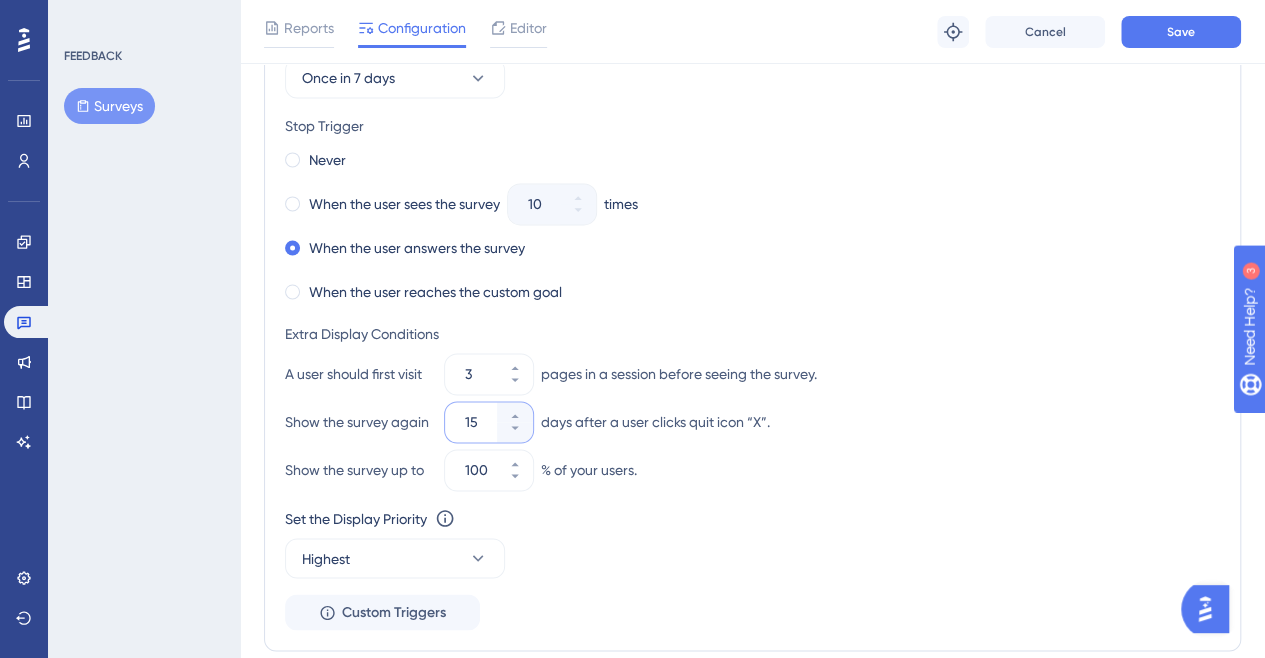 click on "15" at bounding box center [479, 422] 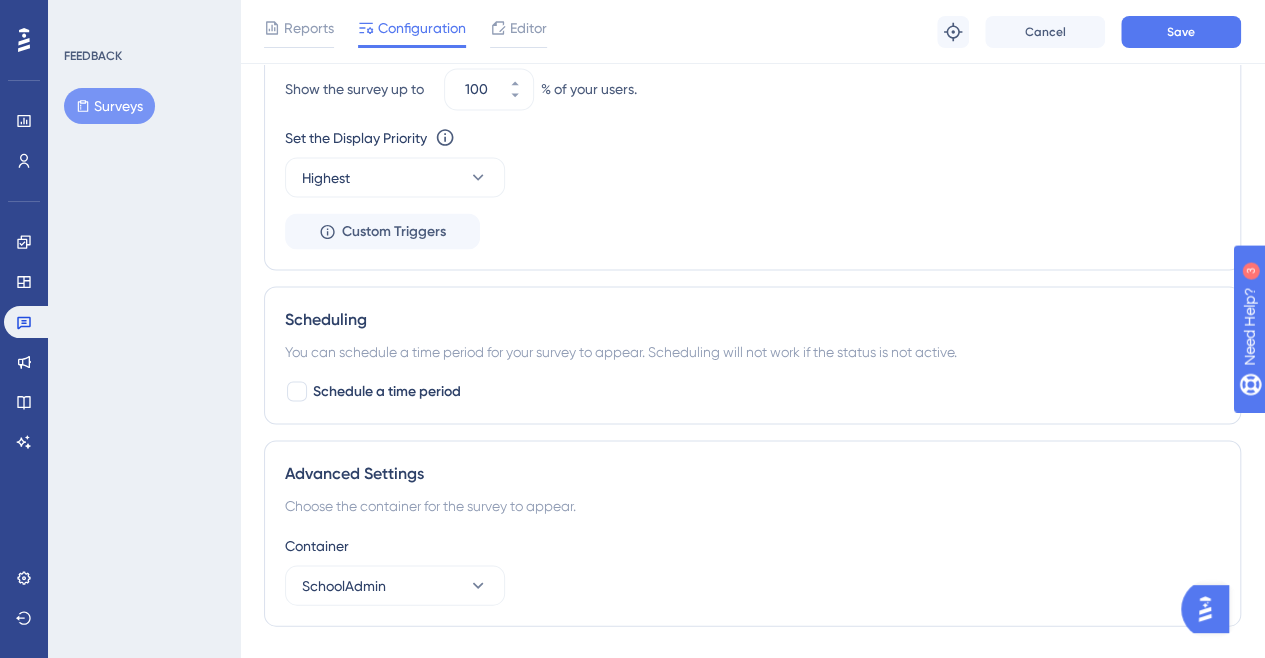 scroll, scrollTop: 1801, scrollLeft: 0, axis: vertical 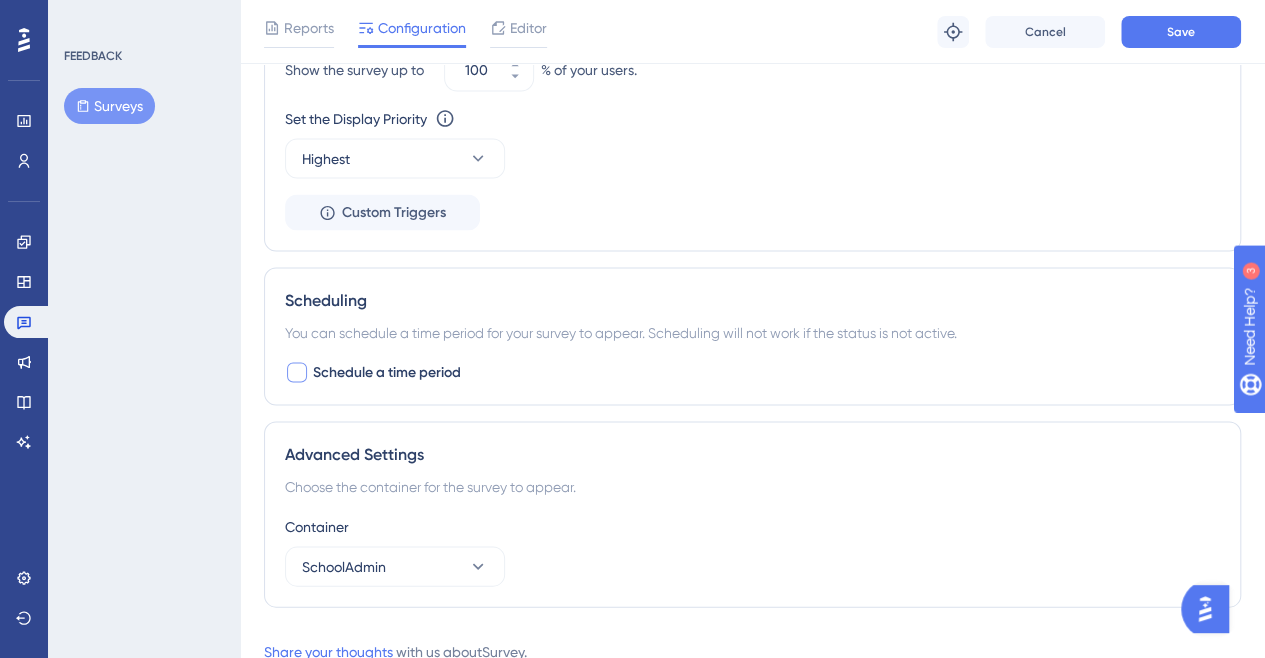 type on "10" 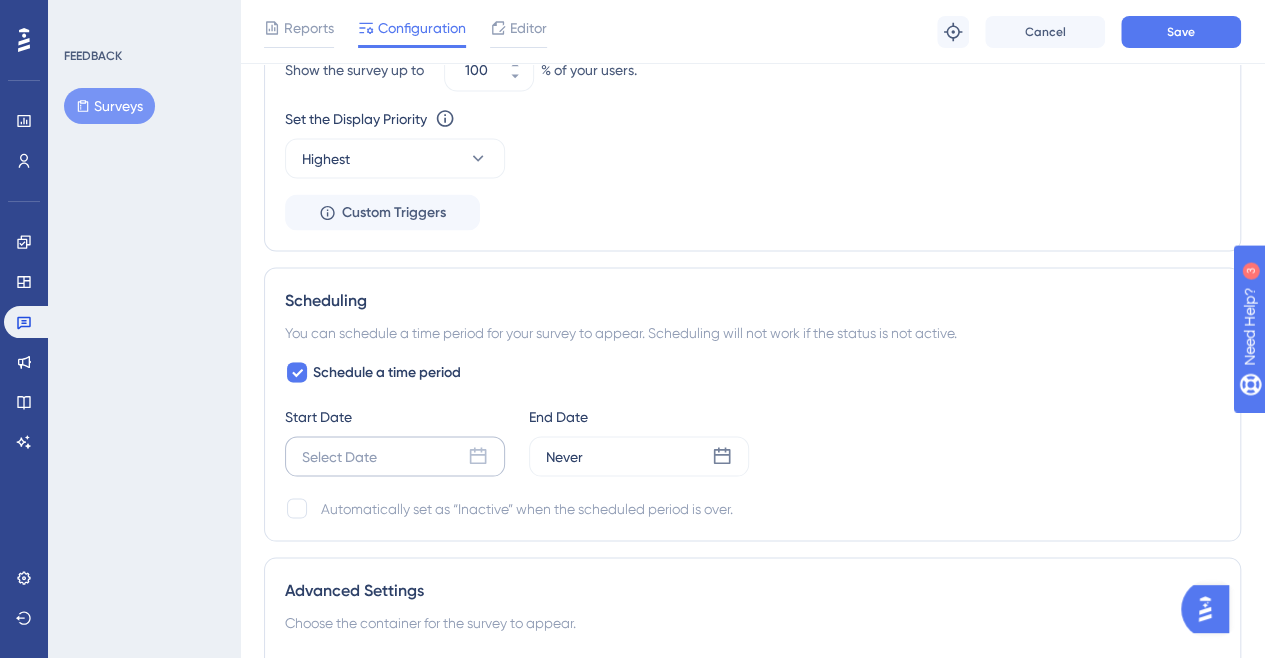 click on "Select Date" at bounding box center (395, 456) 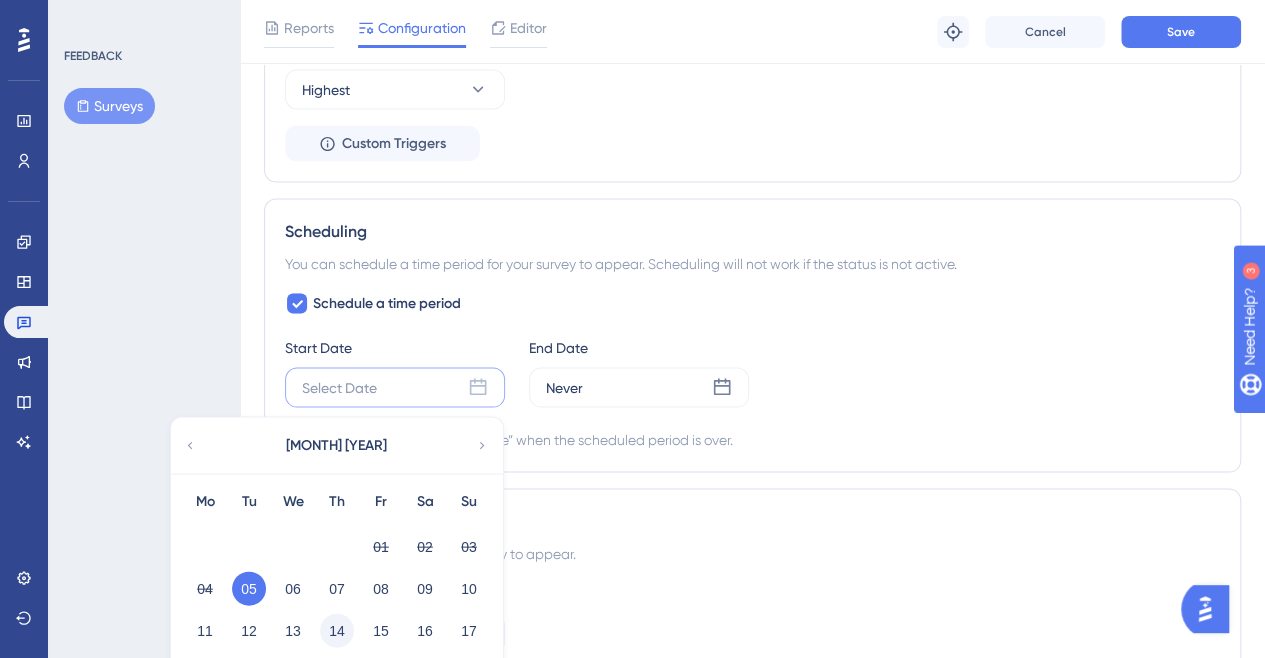 scroll, scrollTop: 1901, scrollLeft: 0, axis: vertical 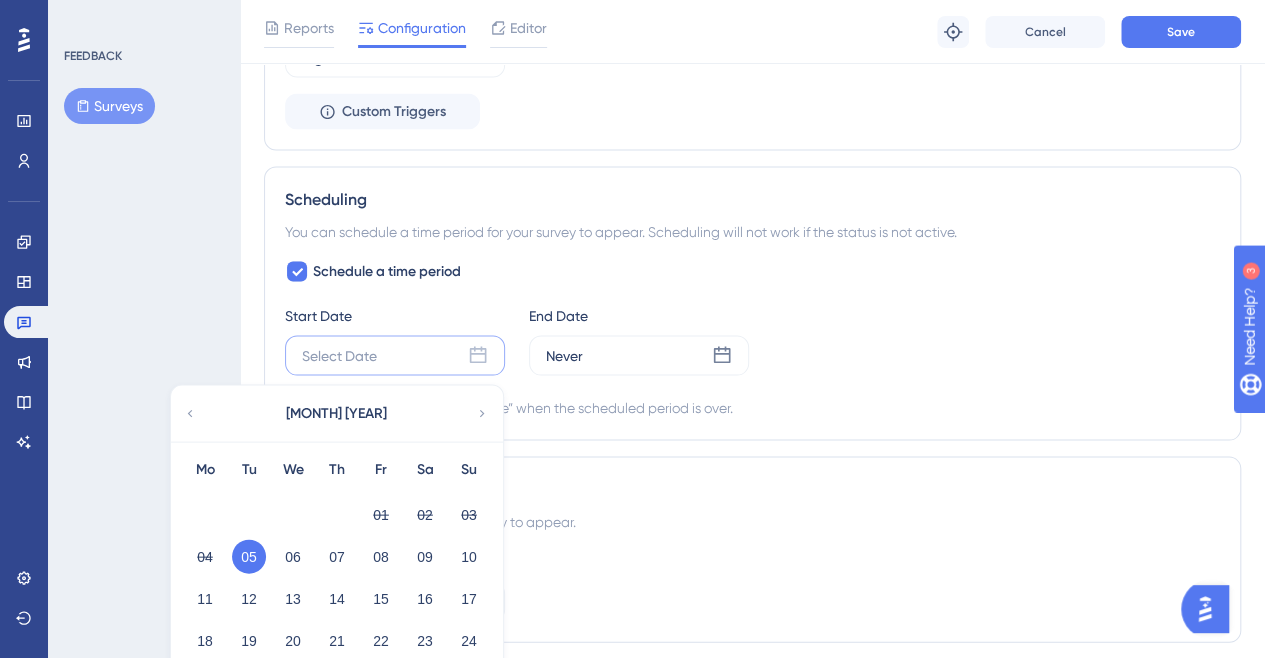 click on "Schedule a time period Start Date Select Date August 2025 Mo Tu We Th Fr Sa Su 01 02 03 04 05 06 07 08 09 10 11 12 13 14 15 16 17 18 19 20 21 22 23 24 25 26 27 28 29 30 31 15:41 Choose Now Apply End Date Never Automatically set as “Inactive” when the scheduled period is over." at bounding box center [752, 340] 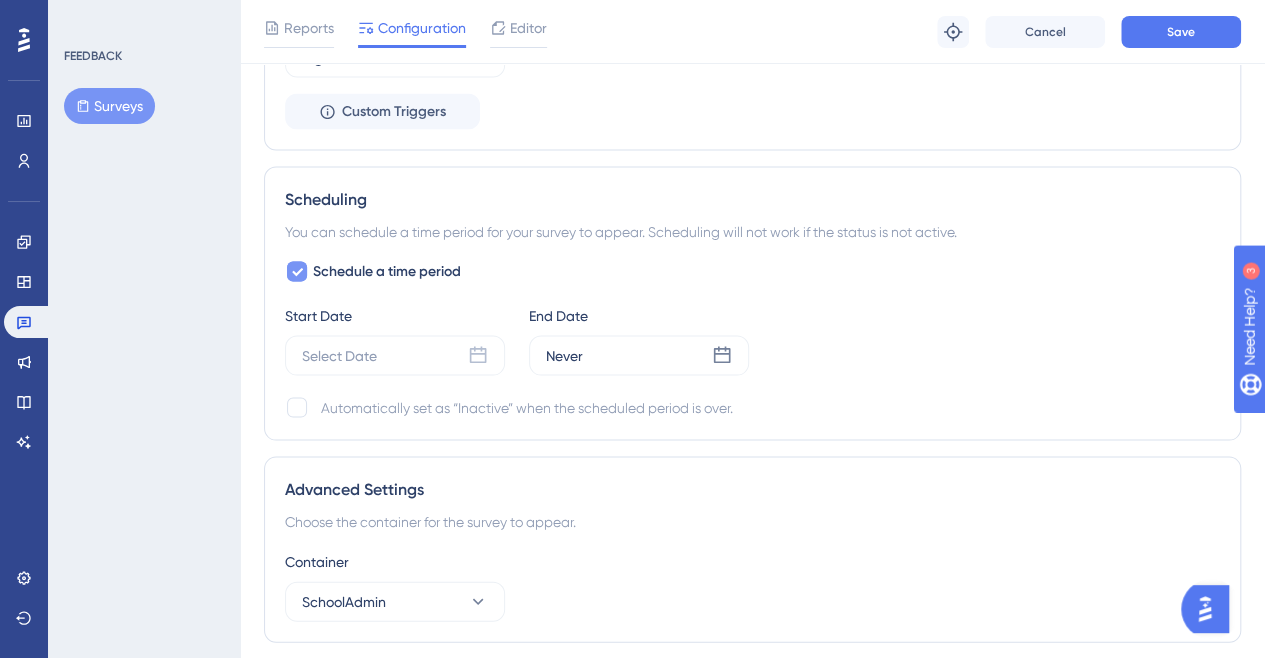 click on "Schedule a time period" at bounding box center [373, 272] 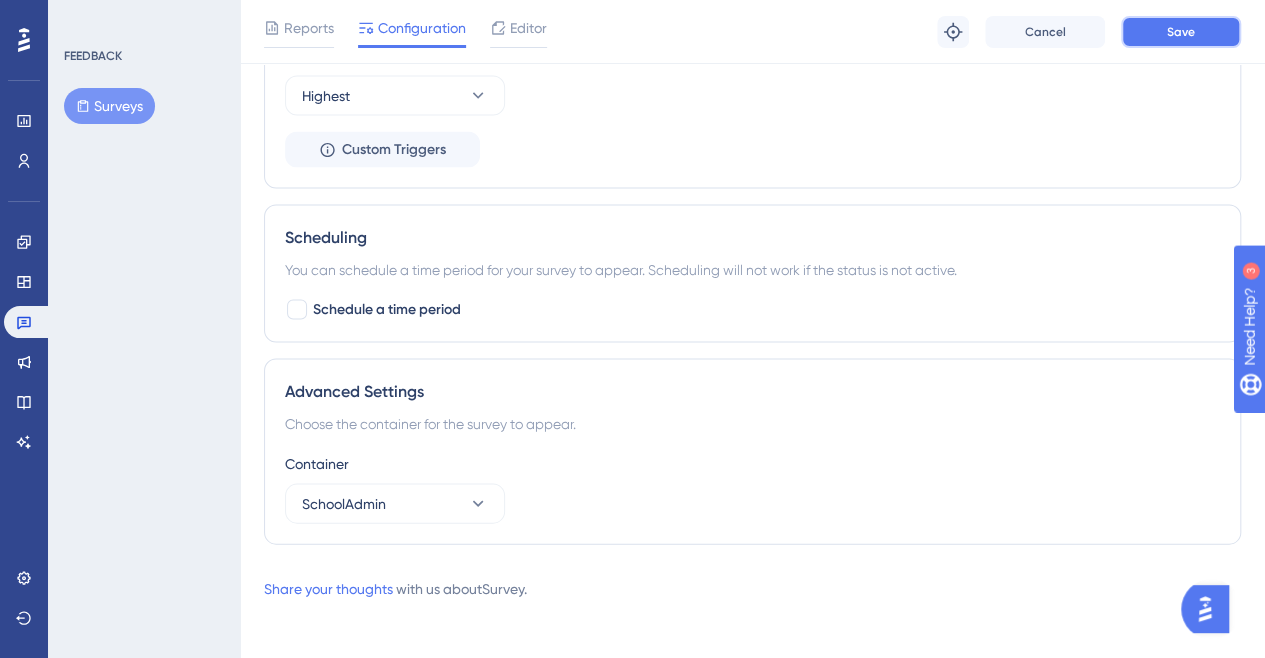 click on "Save" at bounding box center [1181, 32] 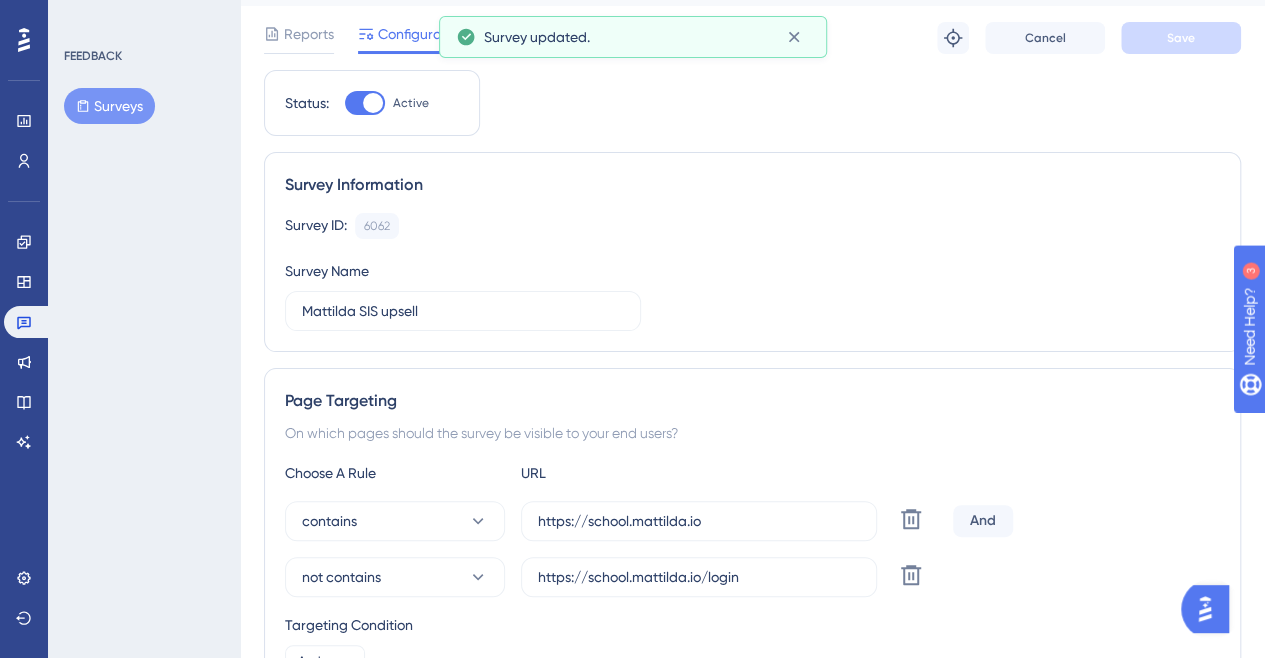 scroll, scrollTop: 0, scrollLeft: 0, axis: both 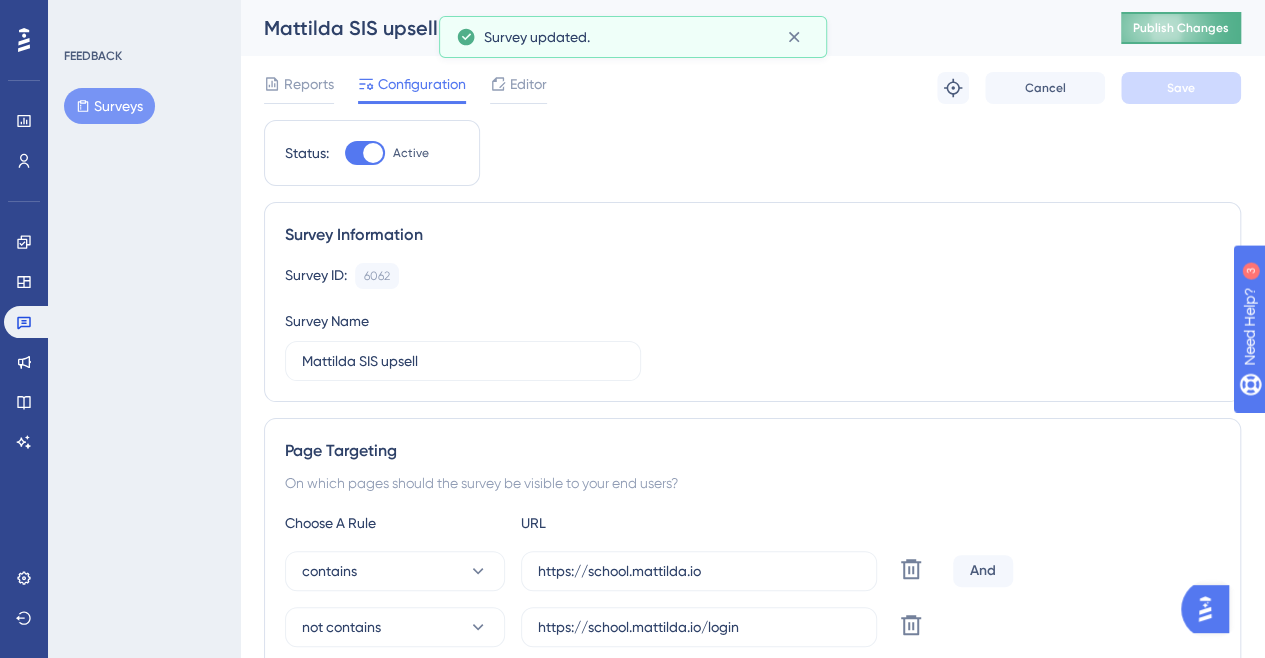 click on "Publish Changes" at bounding box center [1181, 28] 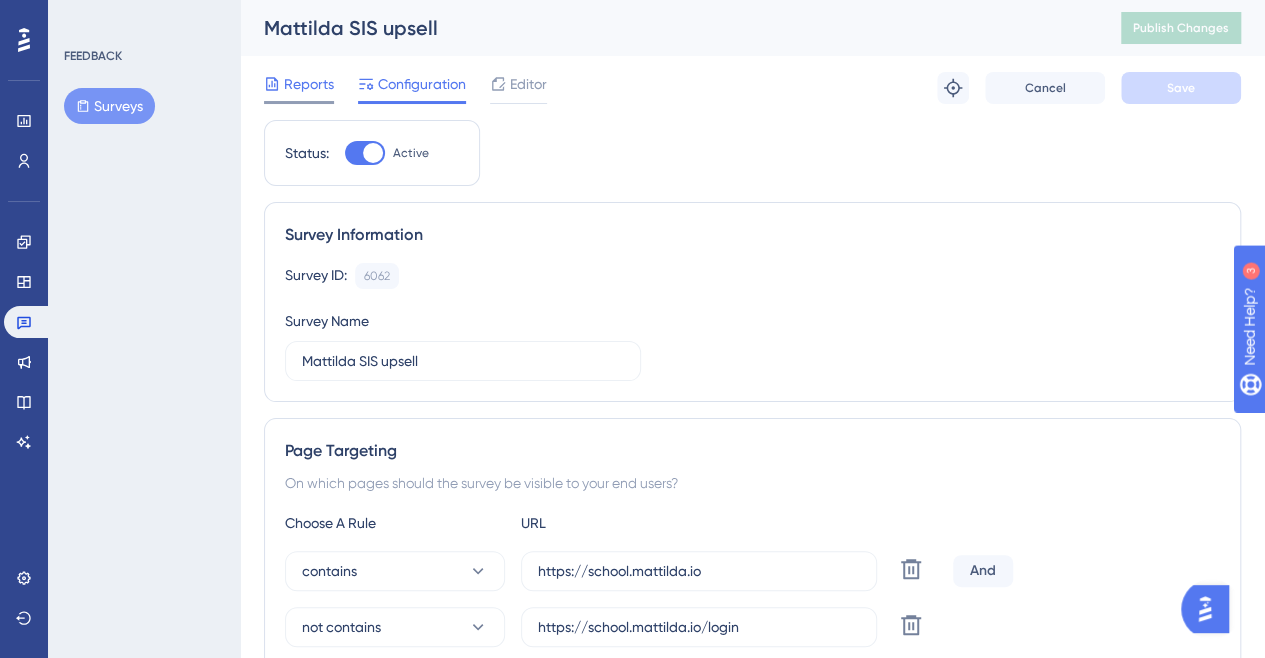click on "Reports" at bounding box center (309, 84) 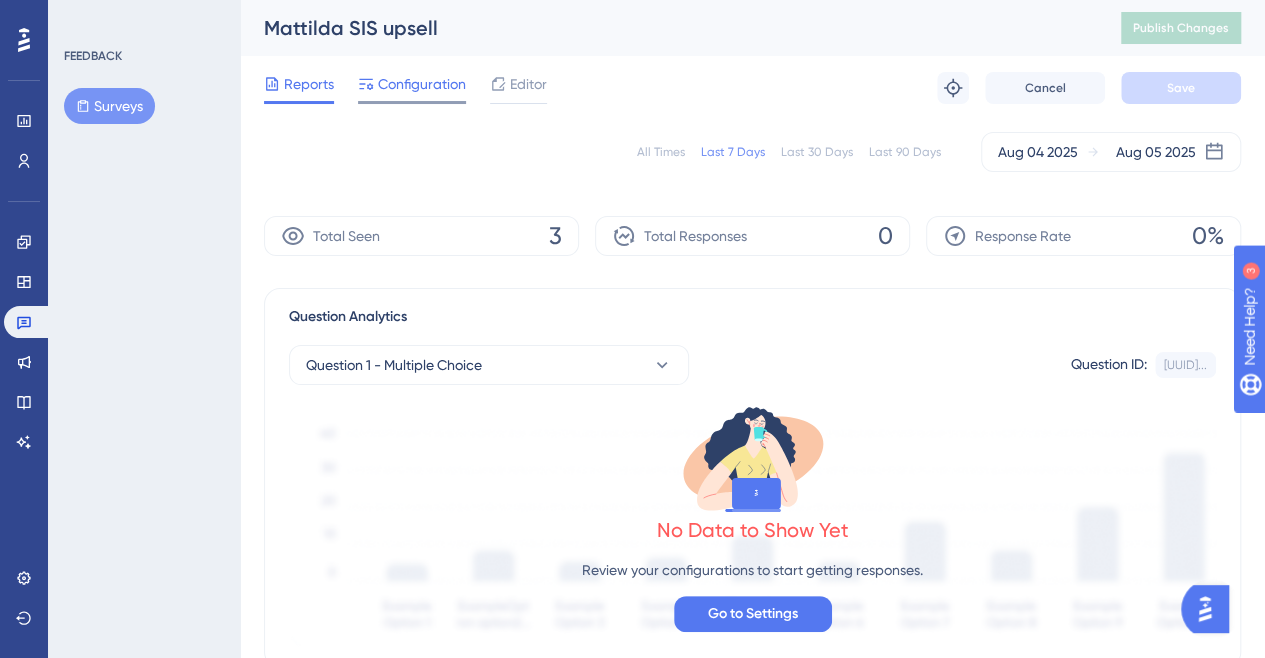click on "Configuration" at bounding box center (422, 84) 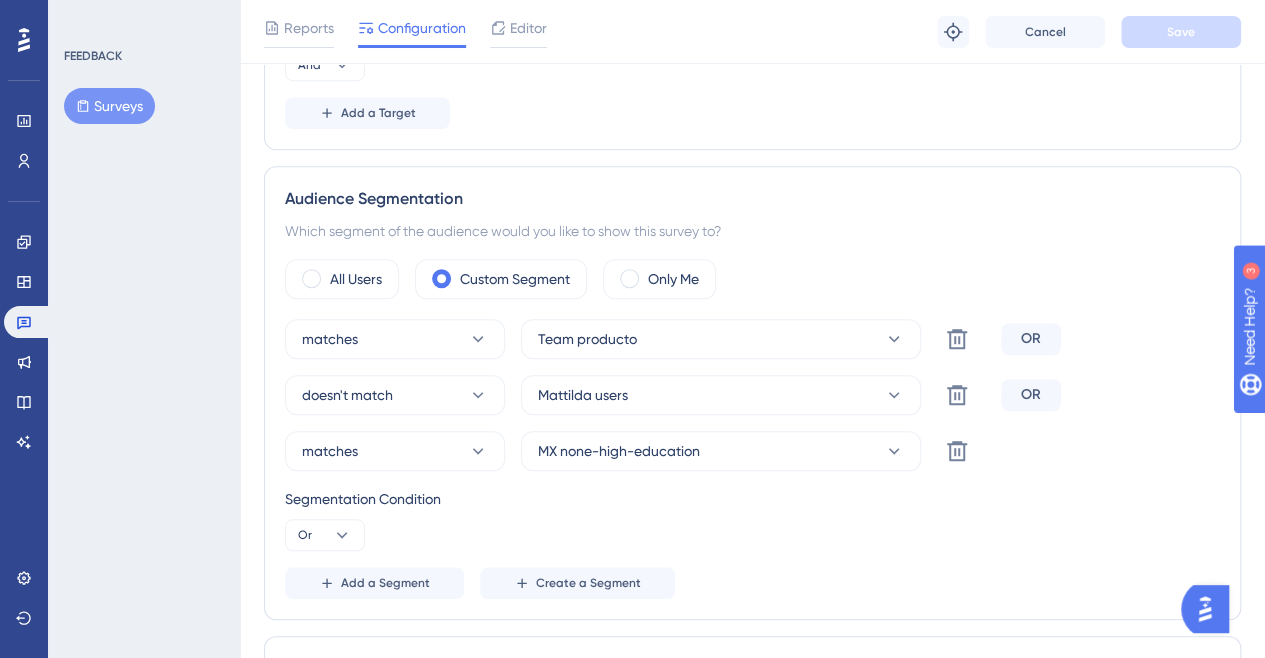 scroll, scrollTop: 700, scrollLeft: 0, axis: vertical 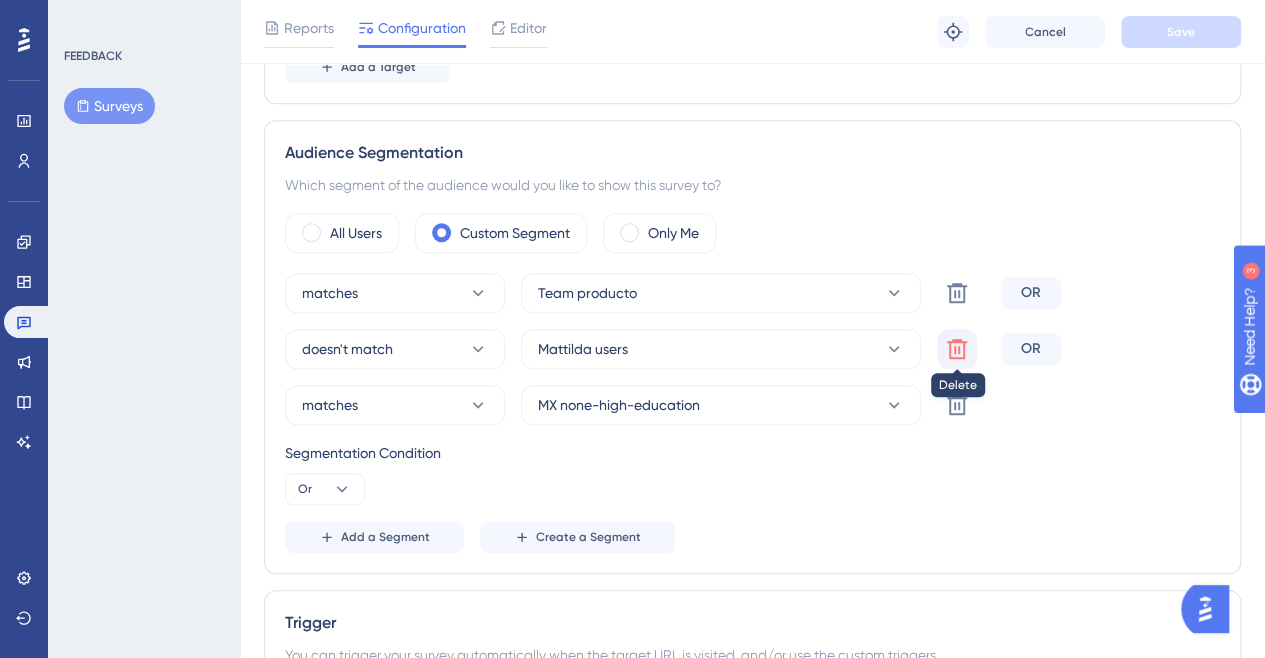 click 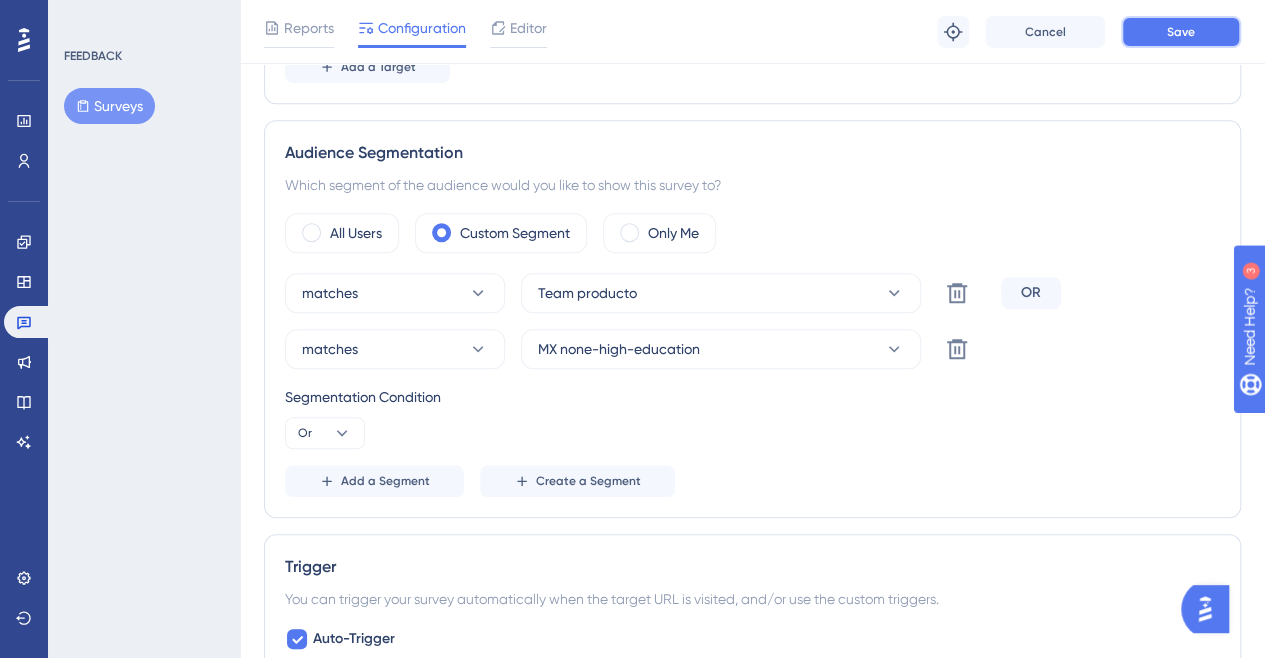 click on "Save" at bounding box center [1181, 32] 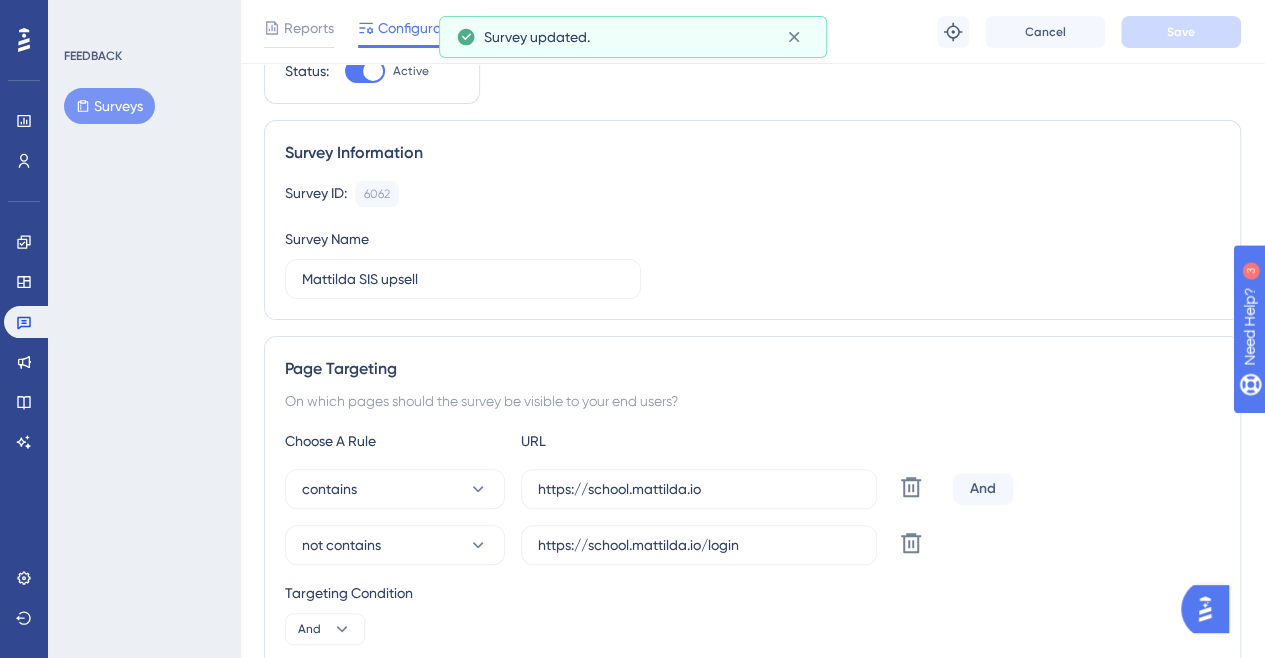 scroll, scrollTop: 0, scrollLeft: 0, axis: both 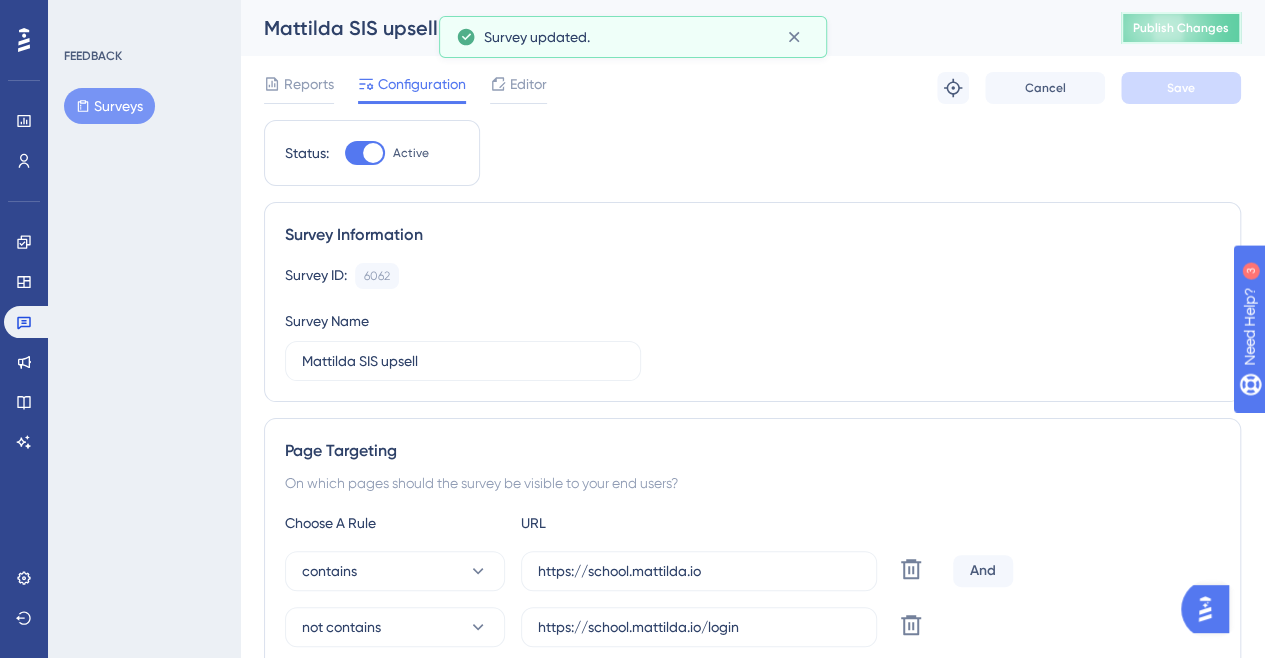 click on "Publish Changes" at bounding box center (1181, 28) 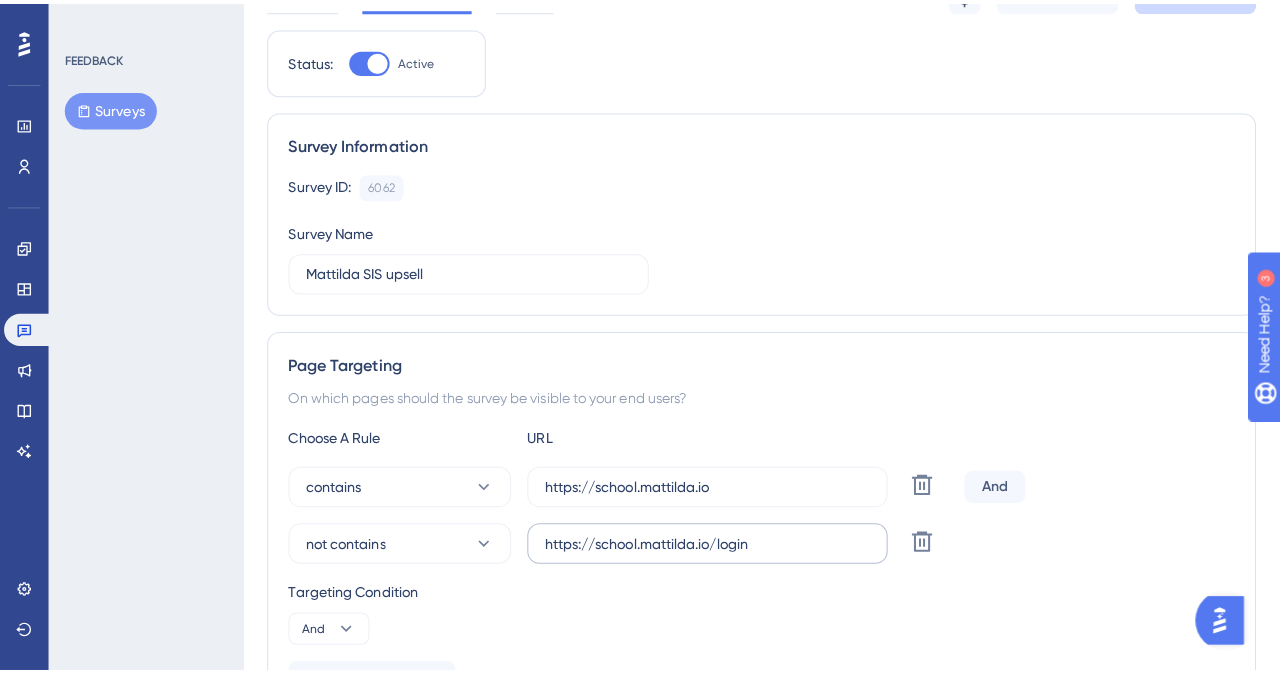 scroll, scrollTop: 0, scrollLeft: 0, axis: both 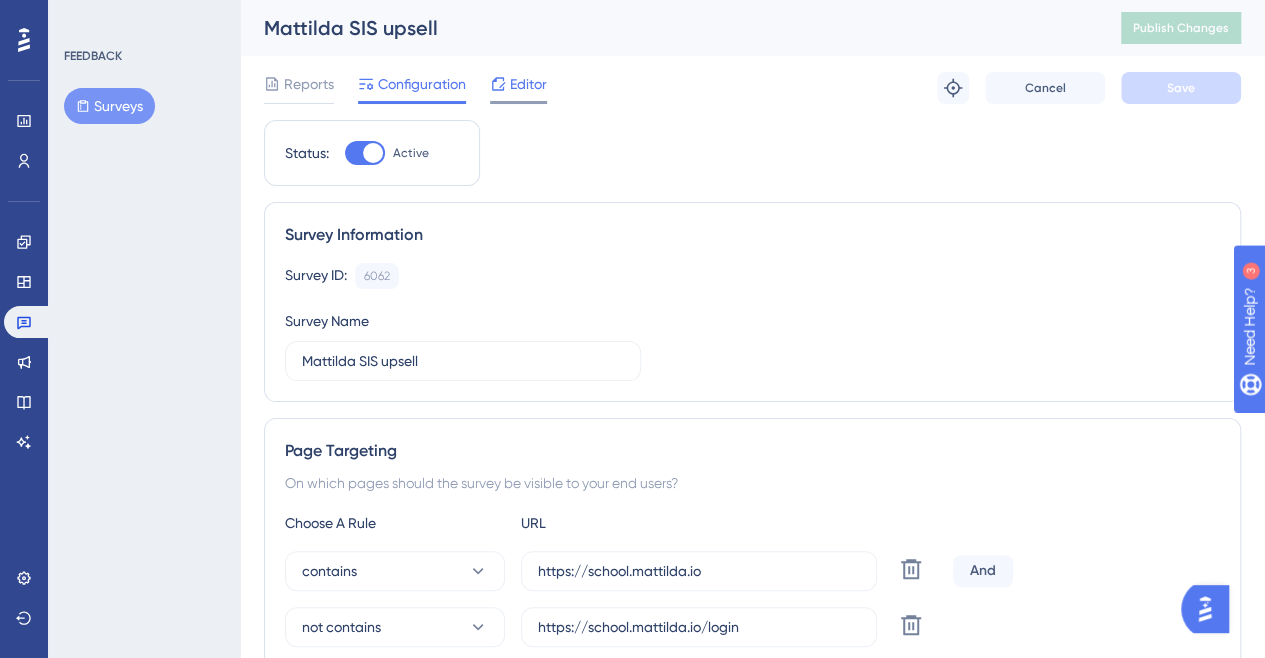 click on "Editor" at bounding box center (528, 84) 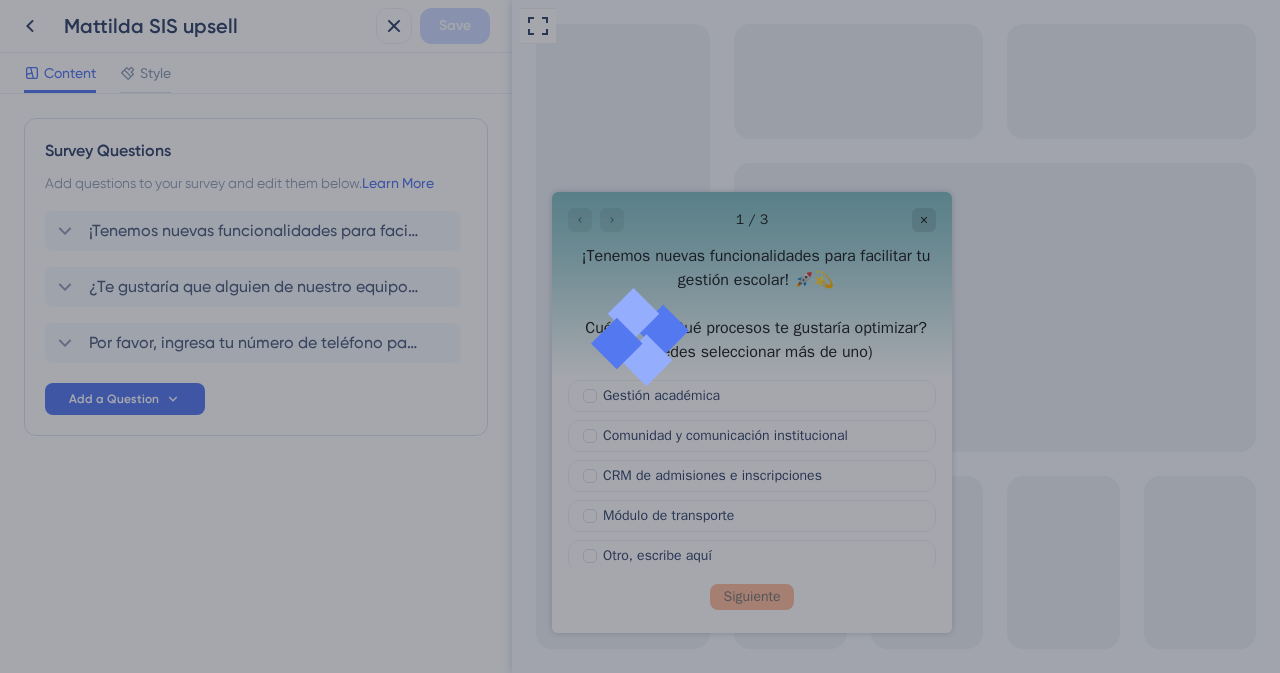 scroll, scrollTop: 0, scrollLeft: 0, axis: both 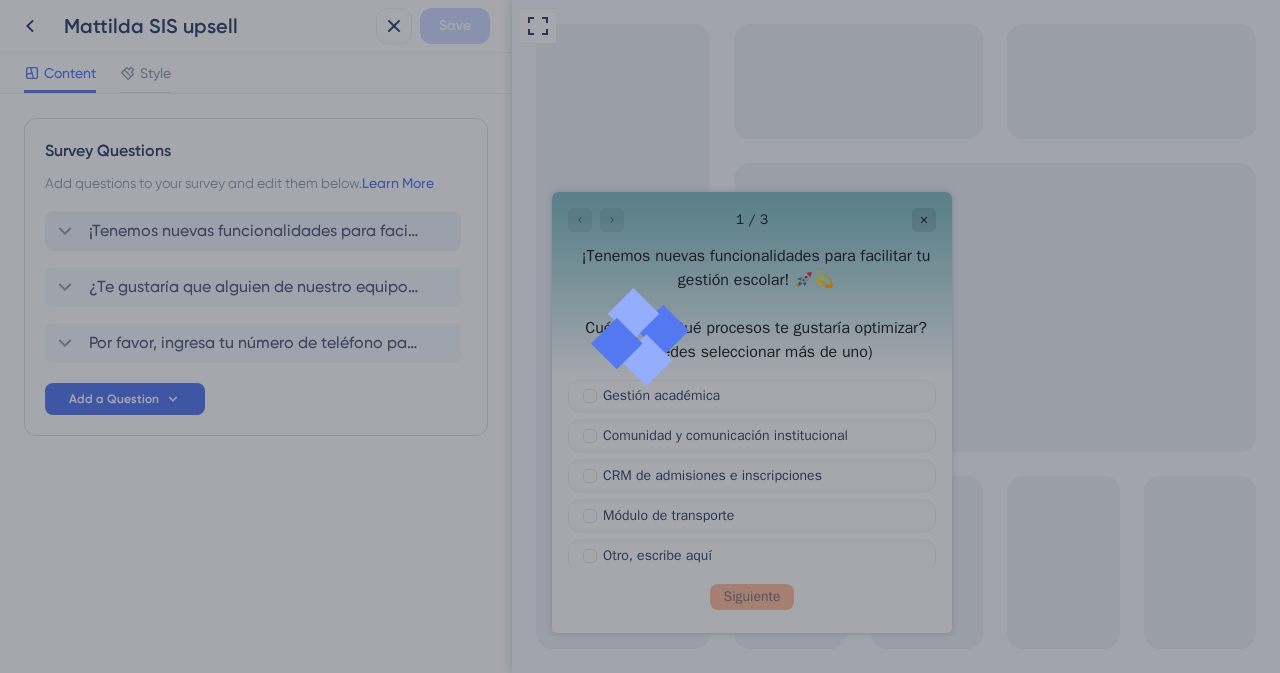 click on "¡Tenemos nuevas funcionalidades para facilitar tu gestión escolar! 🚀💫  Cuéntanos ¿Qué procesos te gustaría optimizar? (Puedes seleccionar más de uno)" at bounding box center (254, 231) 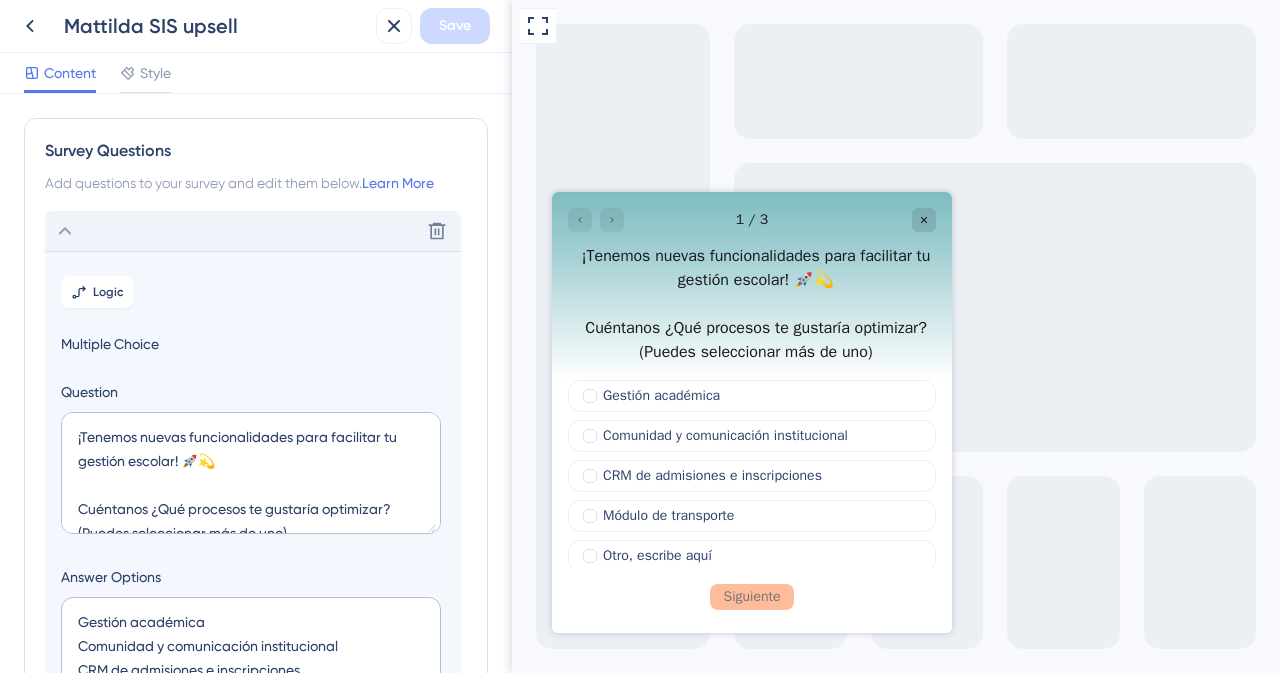 scroll, scrollTop: 0, scrollLeft: 0, axis: both 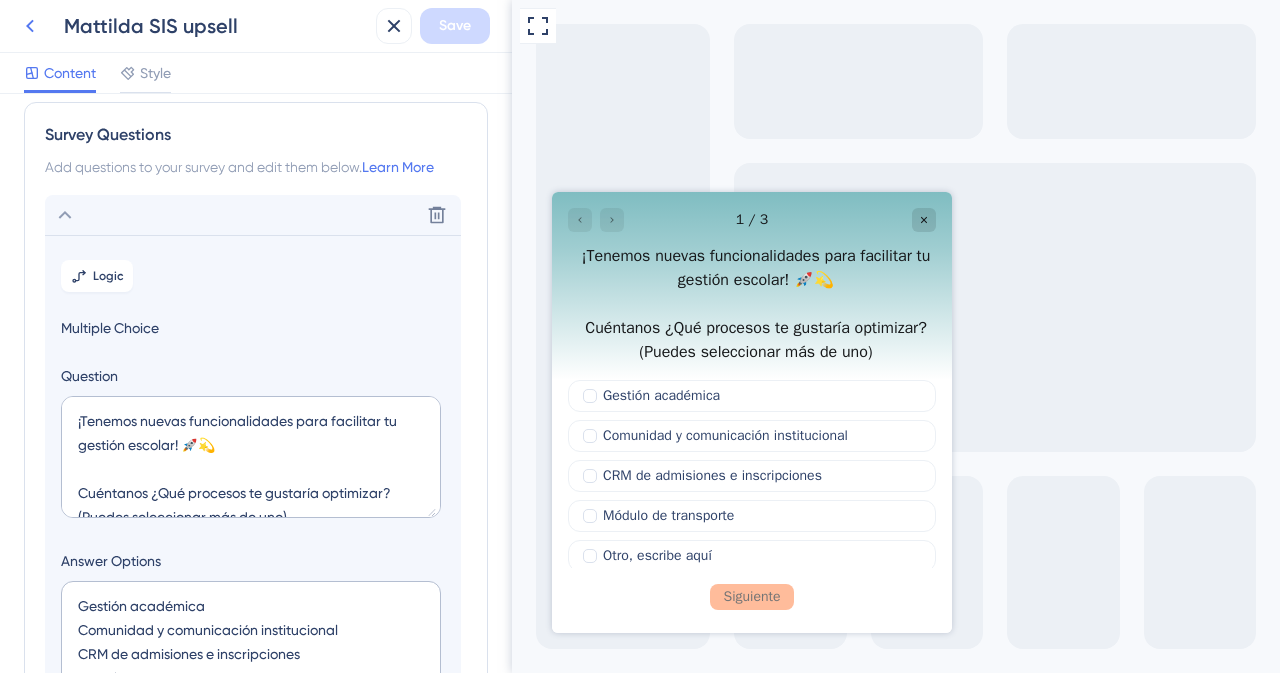 click 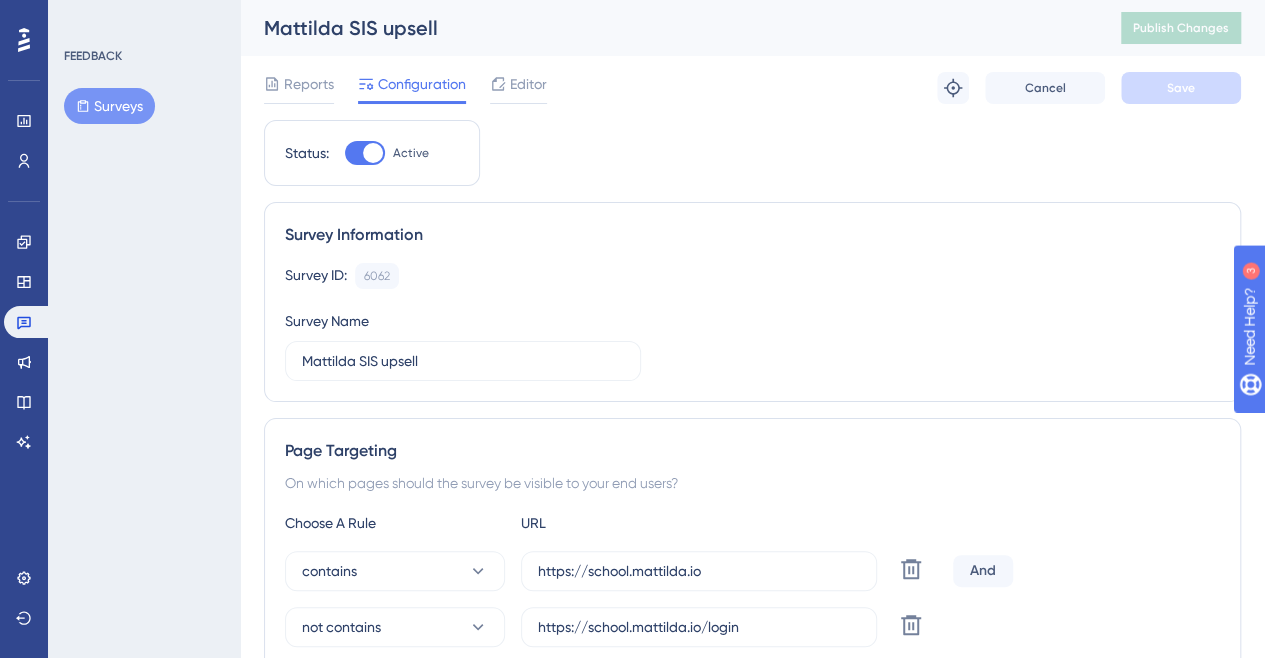 scroll, scrollTop: 0, scrollLeft: 0, axis: both 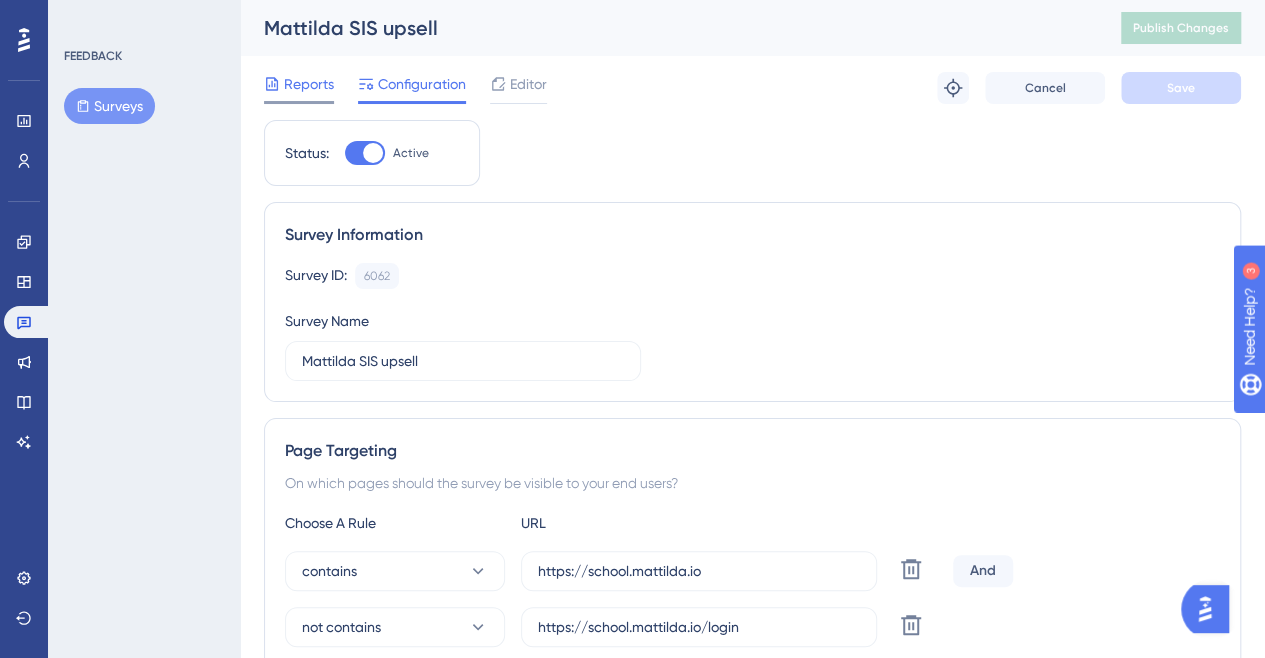 click on "Reports" at bounding box center [309, 84] 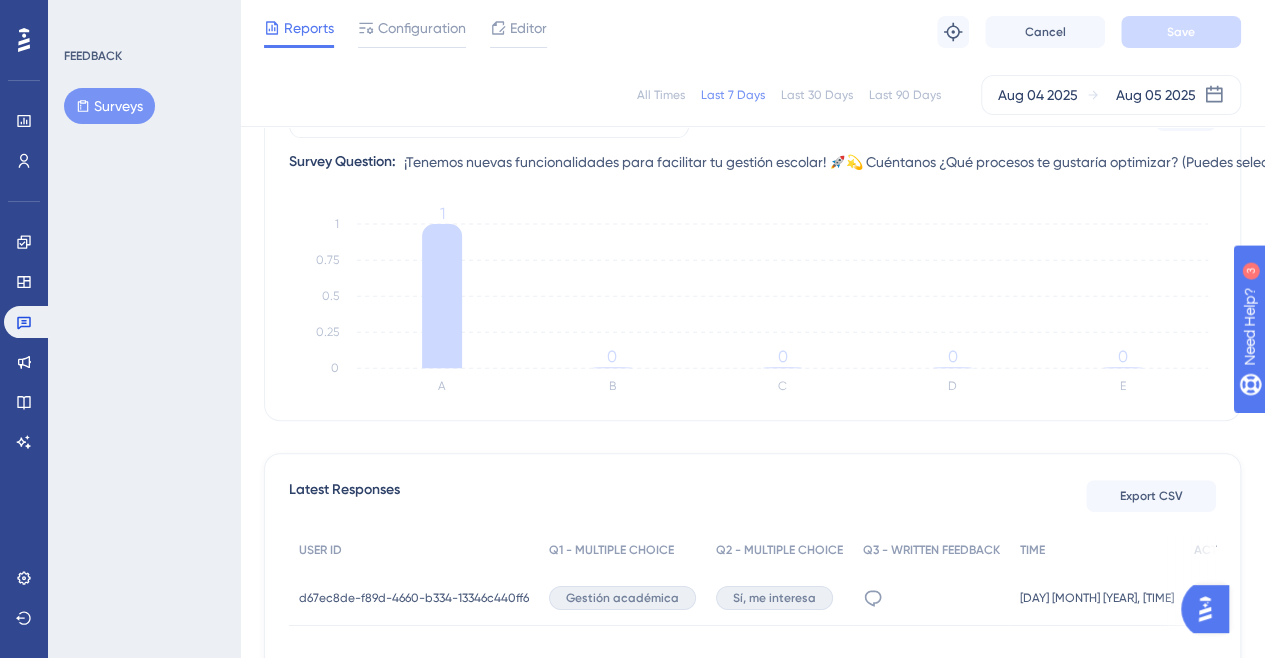 scroll, scrollTop: 439, scrollLeft: 0, axis: vertical 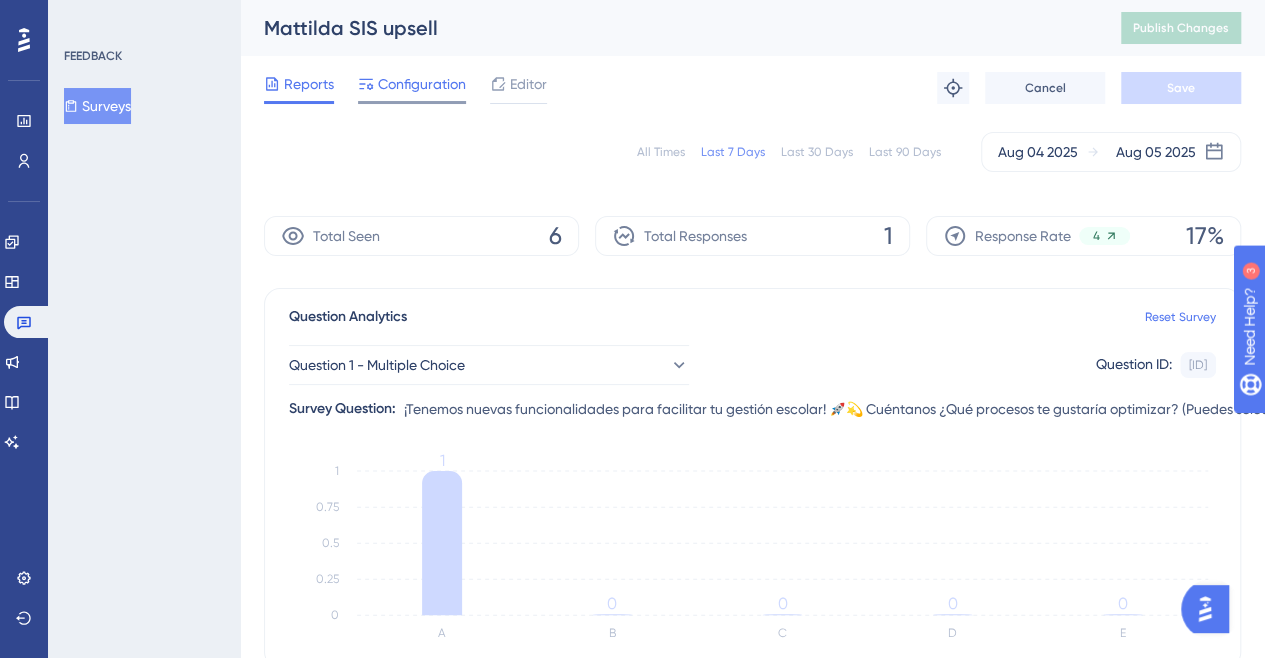 click on "Configuration" at bounding box center (422, 84) 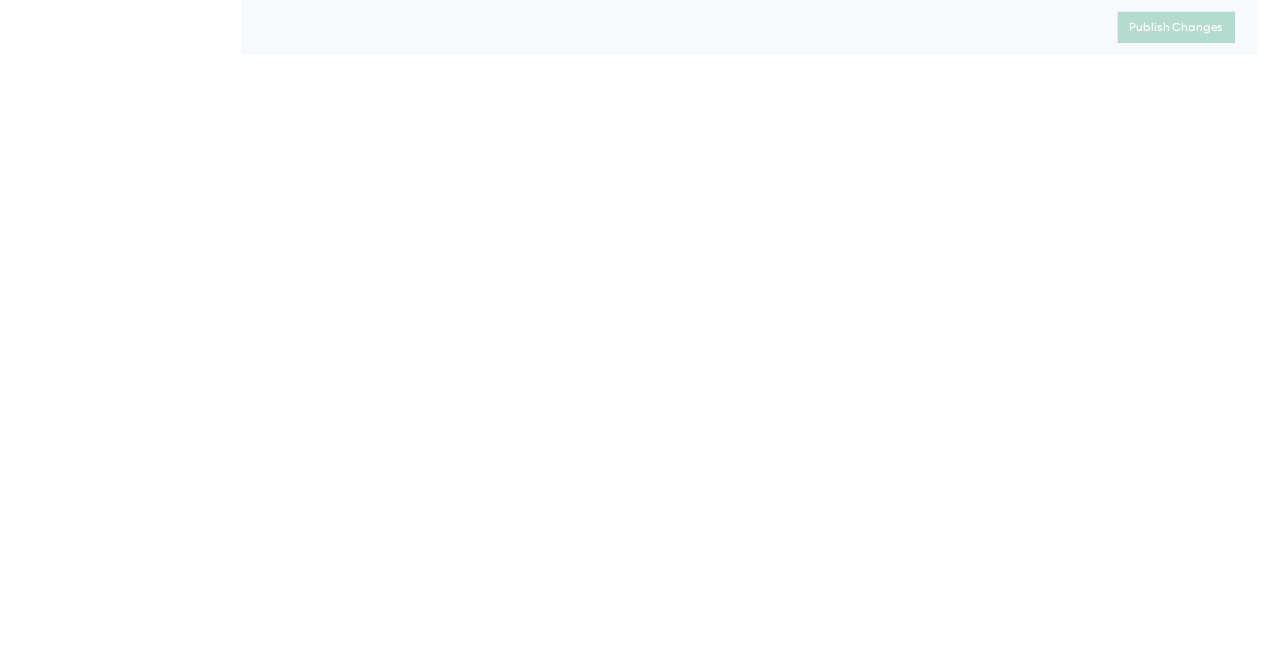 scroll, scrollTop: 0, scrollLeft: 0, axis: both 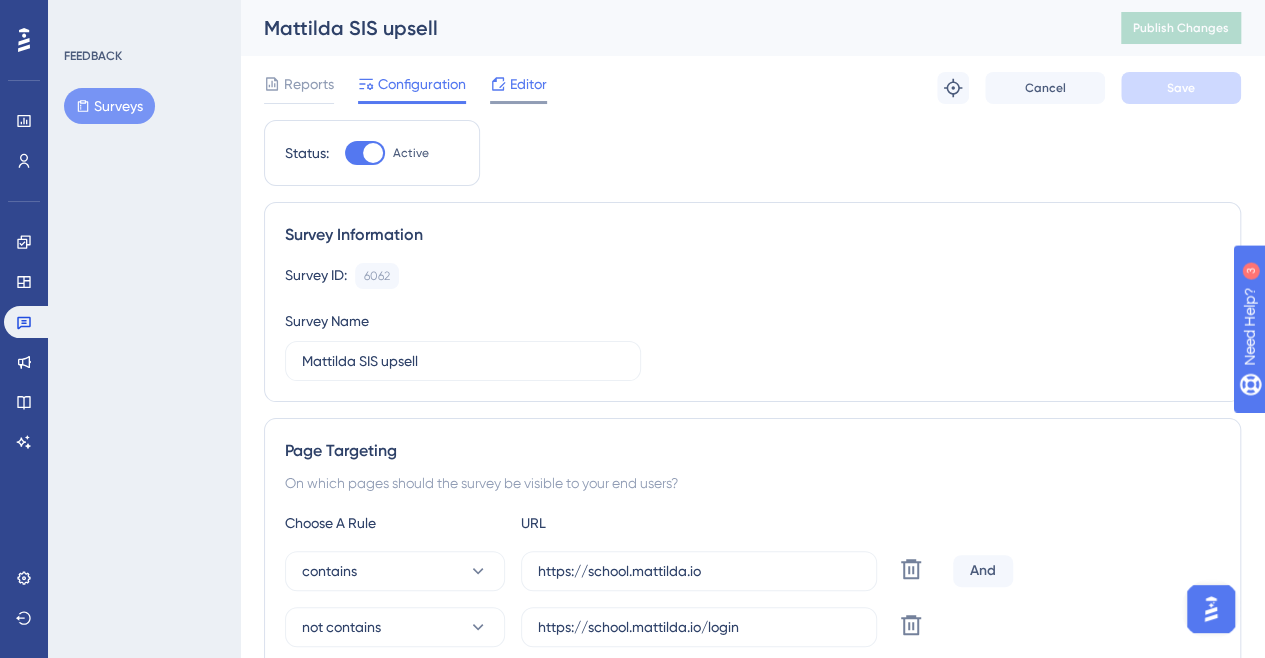 click on "Editor" at bounding box center [528, 84] 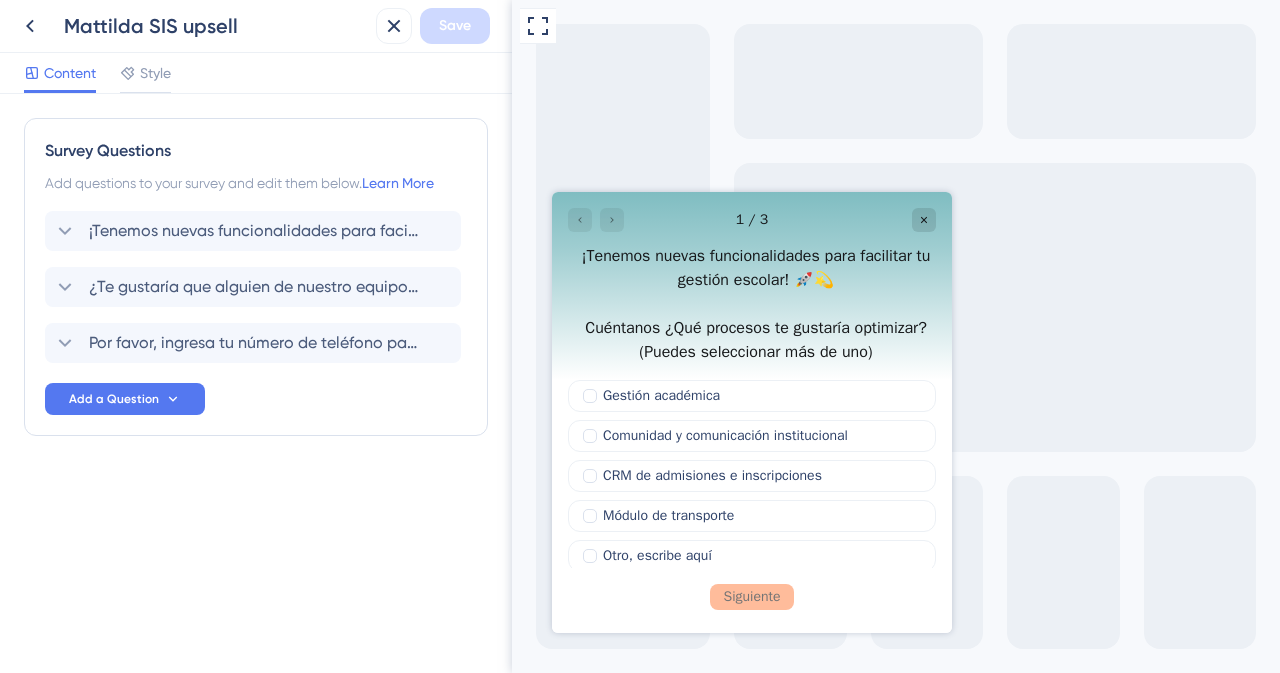 scroll, scrollTop: 0, scrollLeft: 0, axis: both 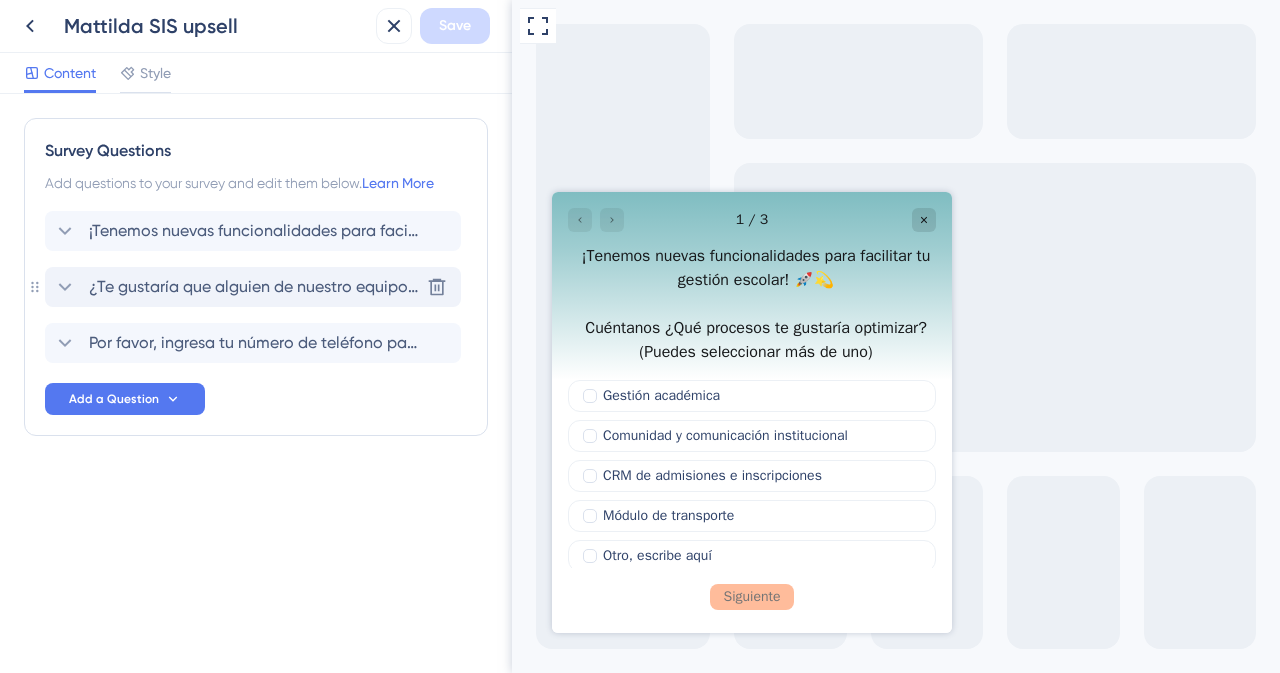 click on "¿Te gustaría que alguien de nuestro equipo te muestre cómo puedes optimizar tu gestión escolar?" at bounding box center (254, 287) 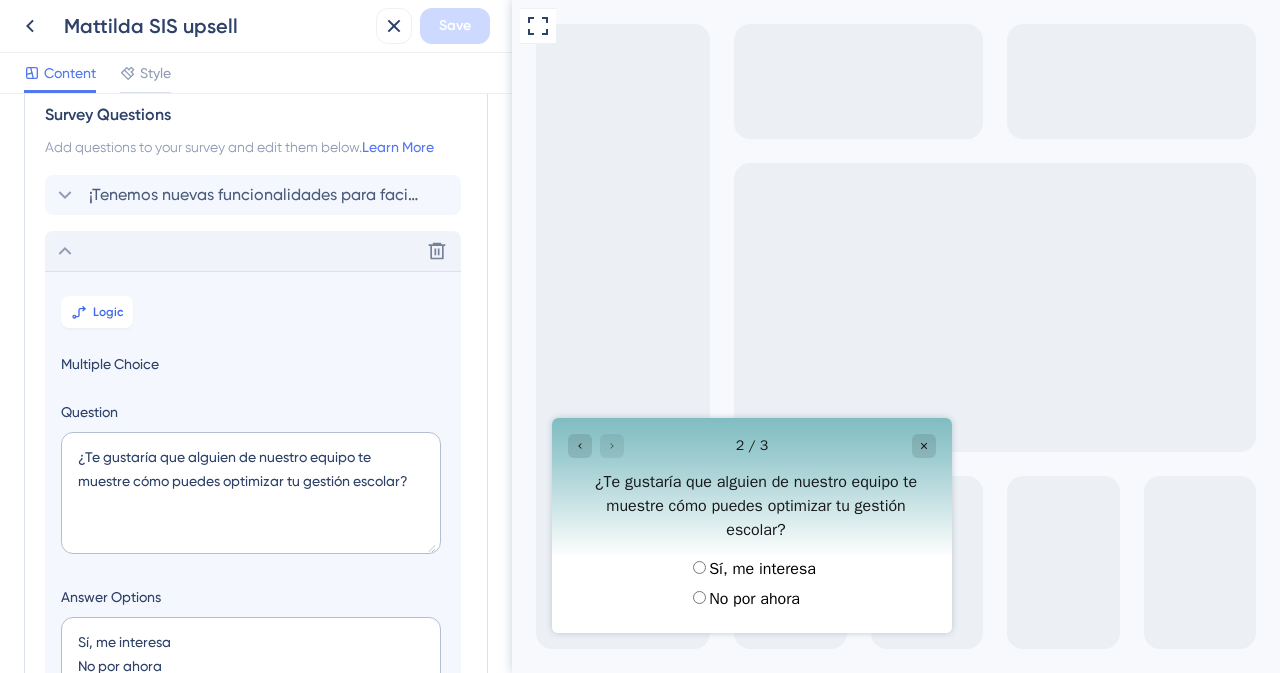 scroll, scrollTop: 0, scrollLeft: 0, axis: both 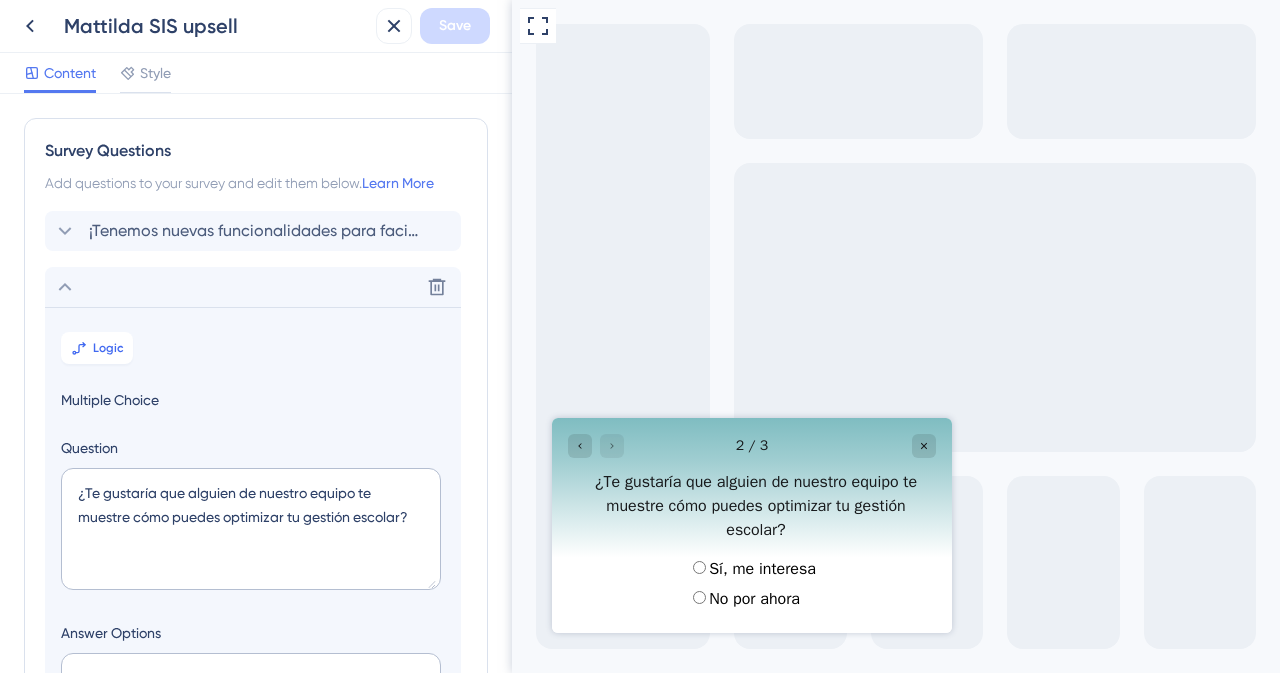 click 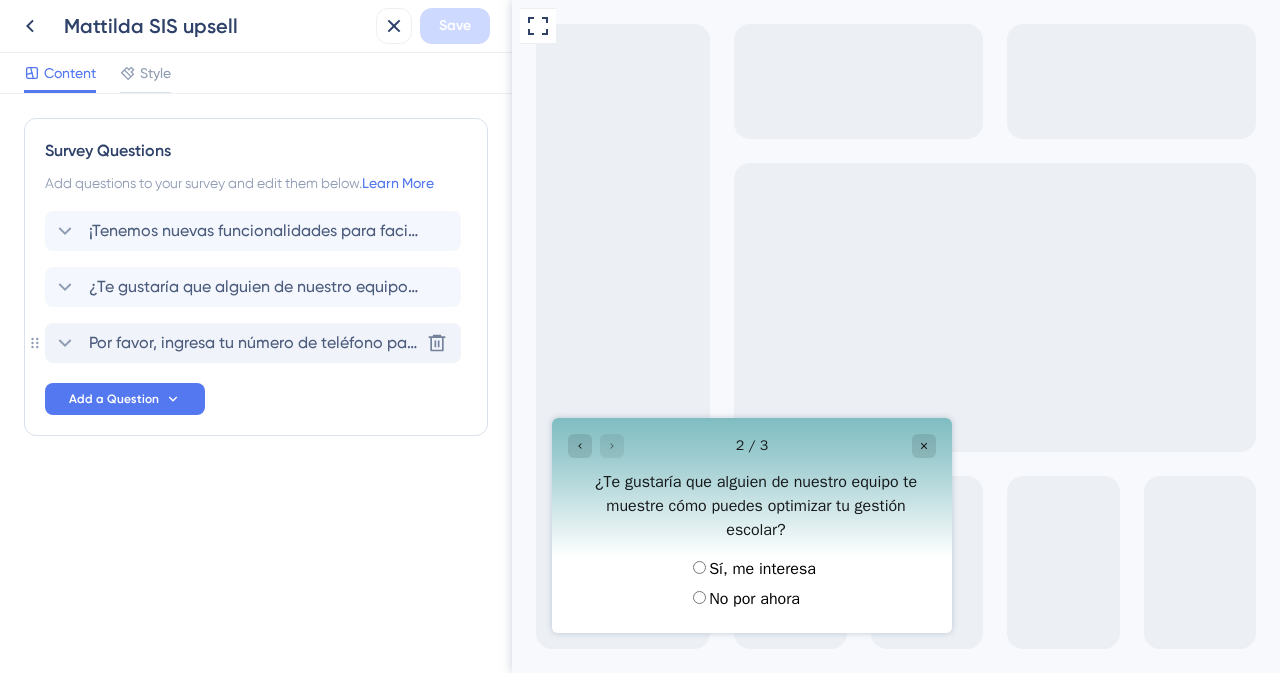 click on "Por favor, ingresa tu número de teléfono para que un asesor pueda comunicarse contigo" at bounding box center (254, 343) 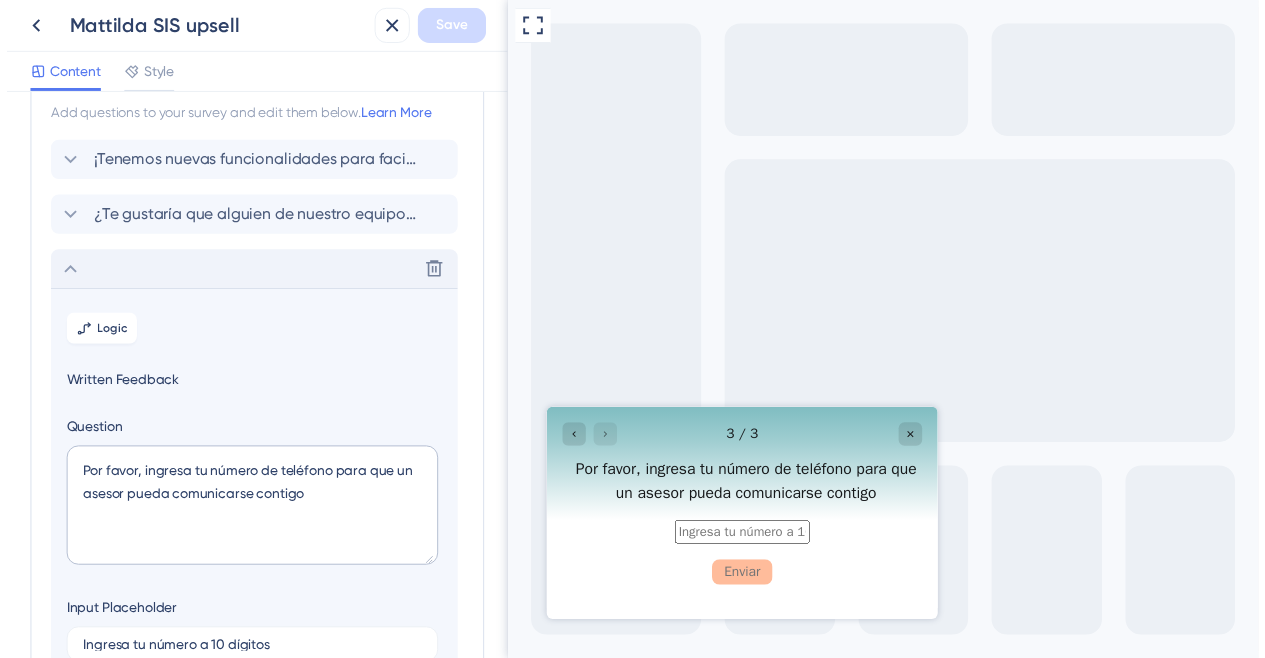 scroll, scrollTop: 228, scrollLeft: 0, axis: vertical 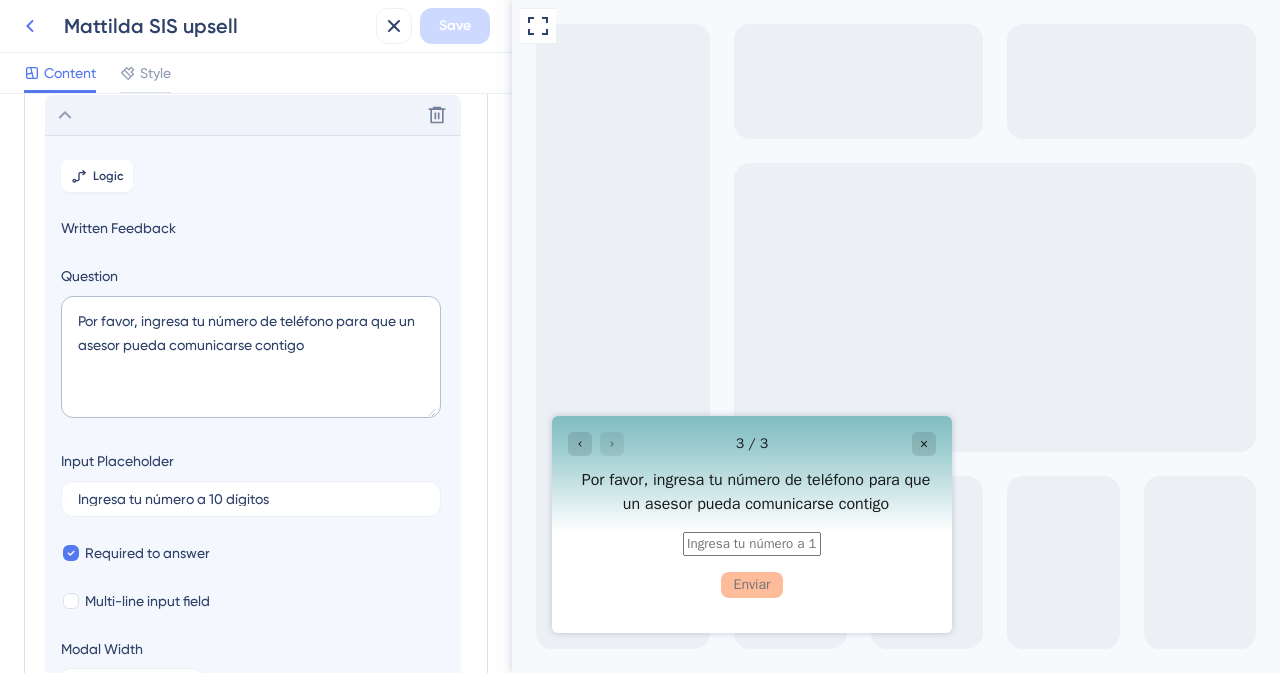 click 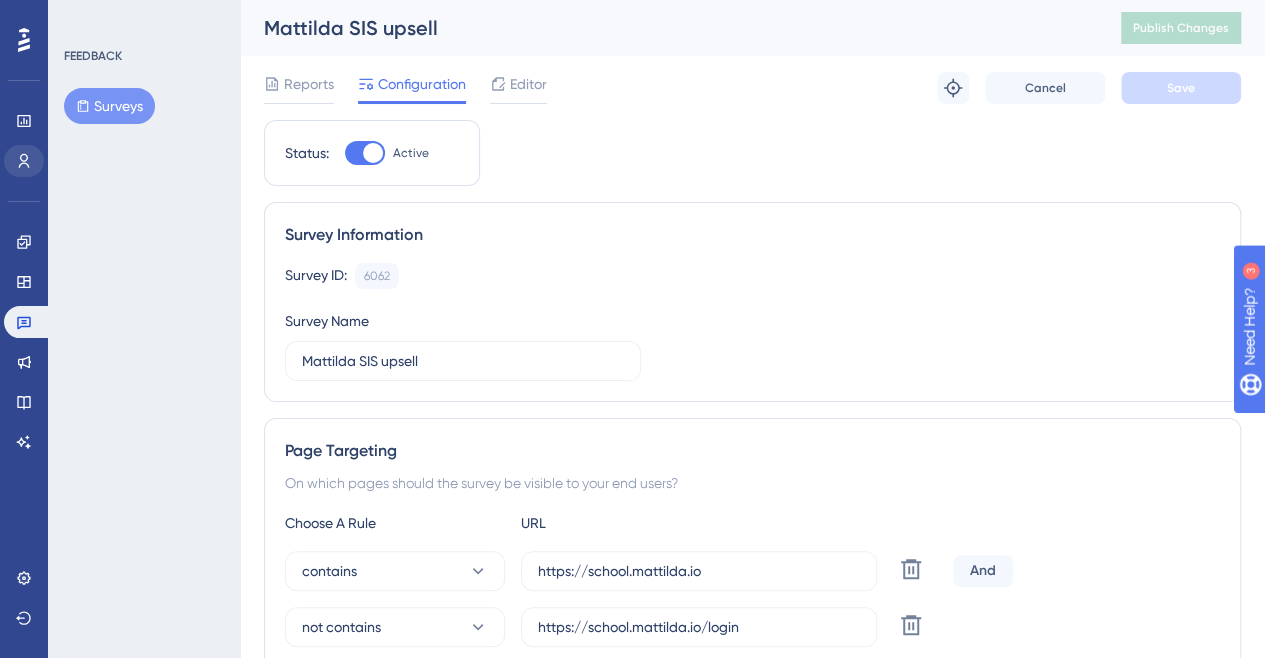 scroll, scrollTop: 0, scrollLeft: 0, axis: both 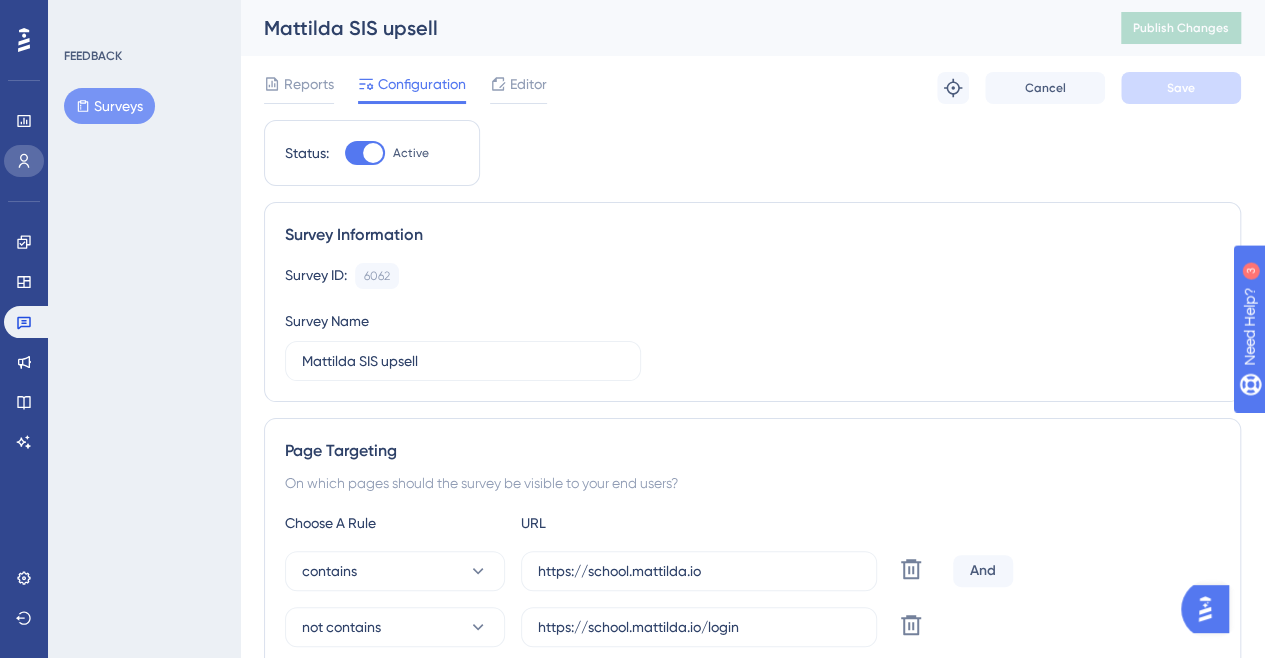 click 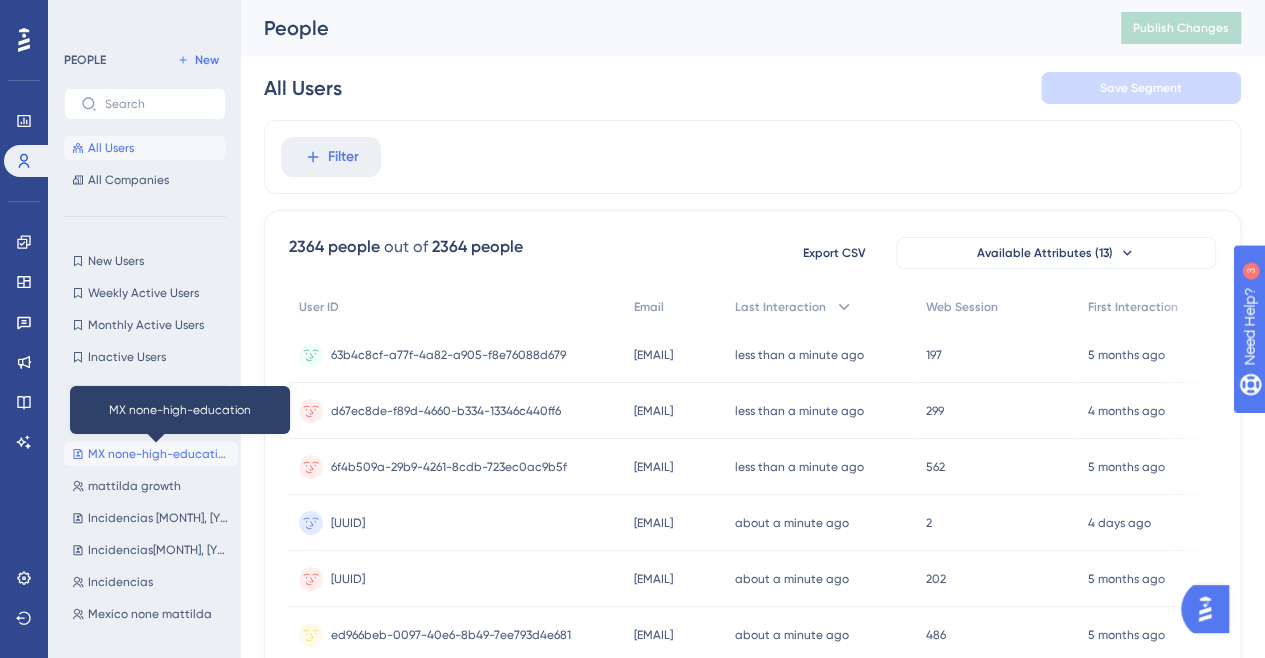 click on "MX none-high-education" at bounding box center (159, 454) 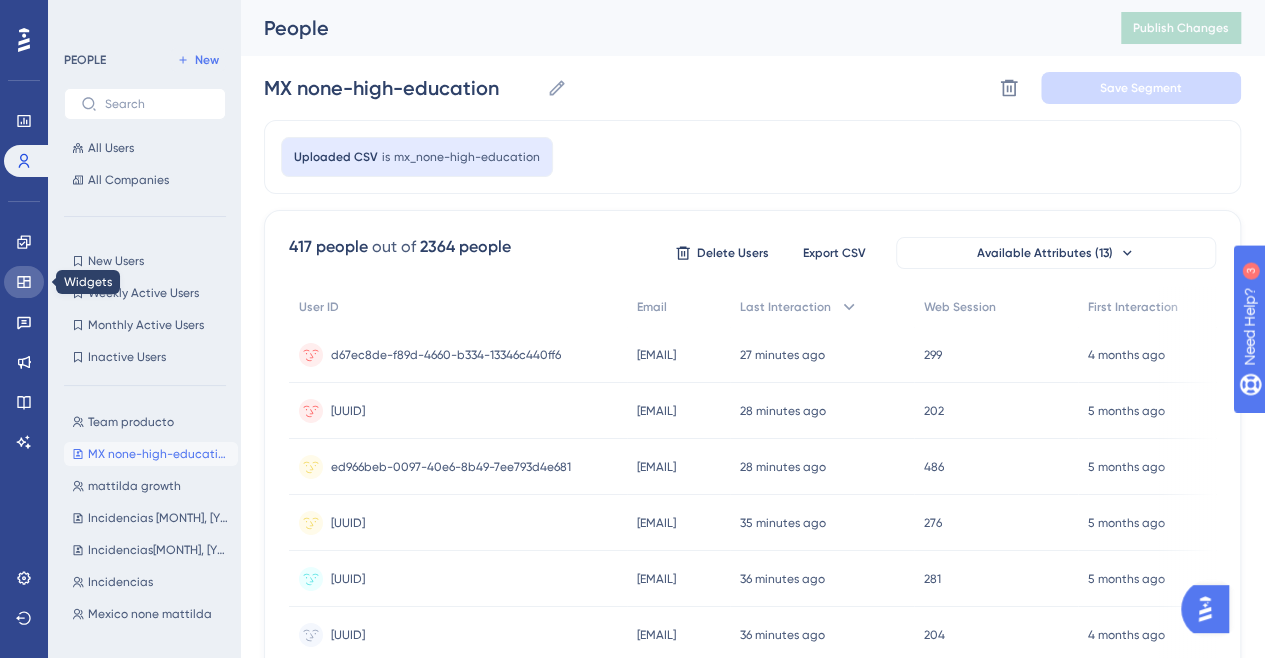 click 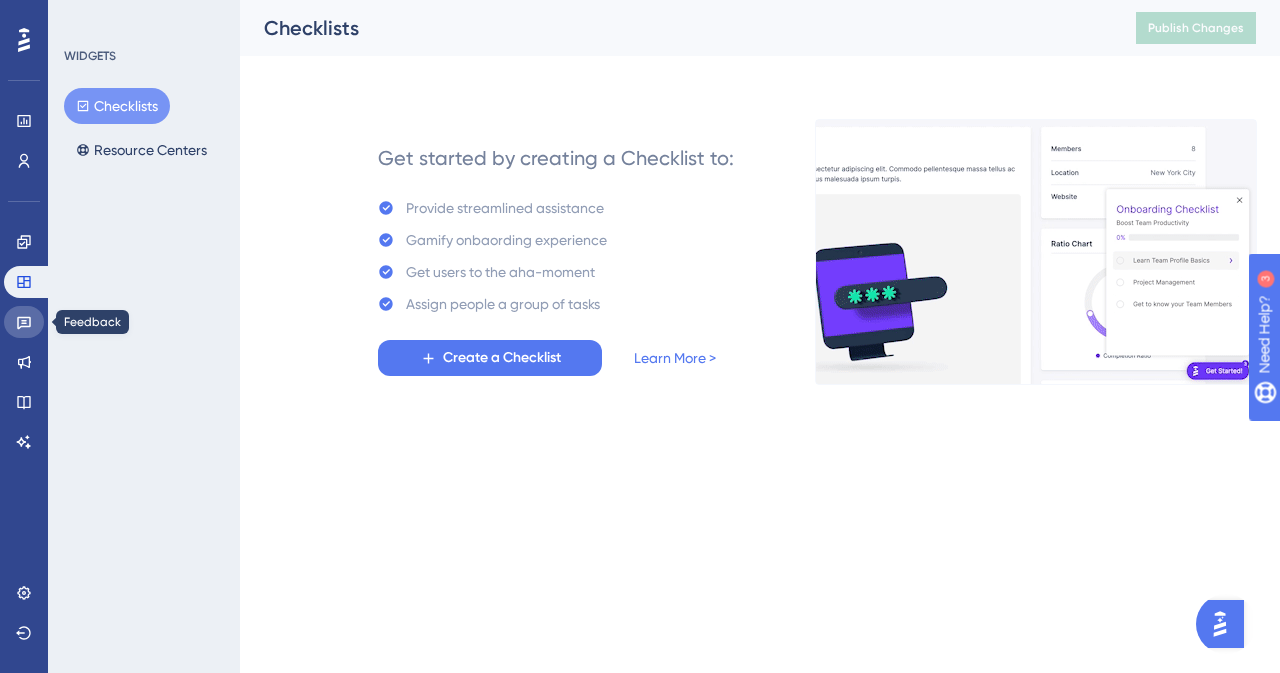click 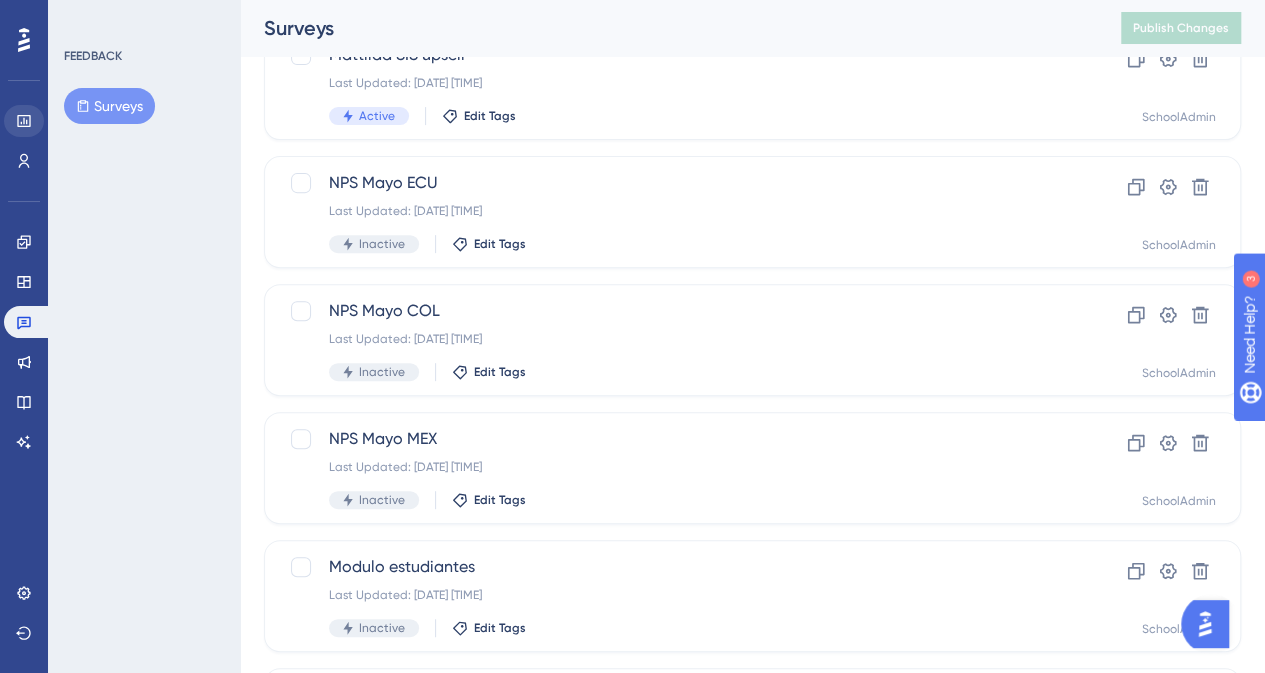 scroll, scrollTop: 282, scrollLeft: 0, axis: vertical 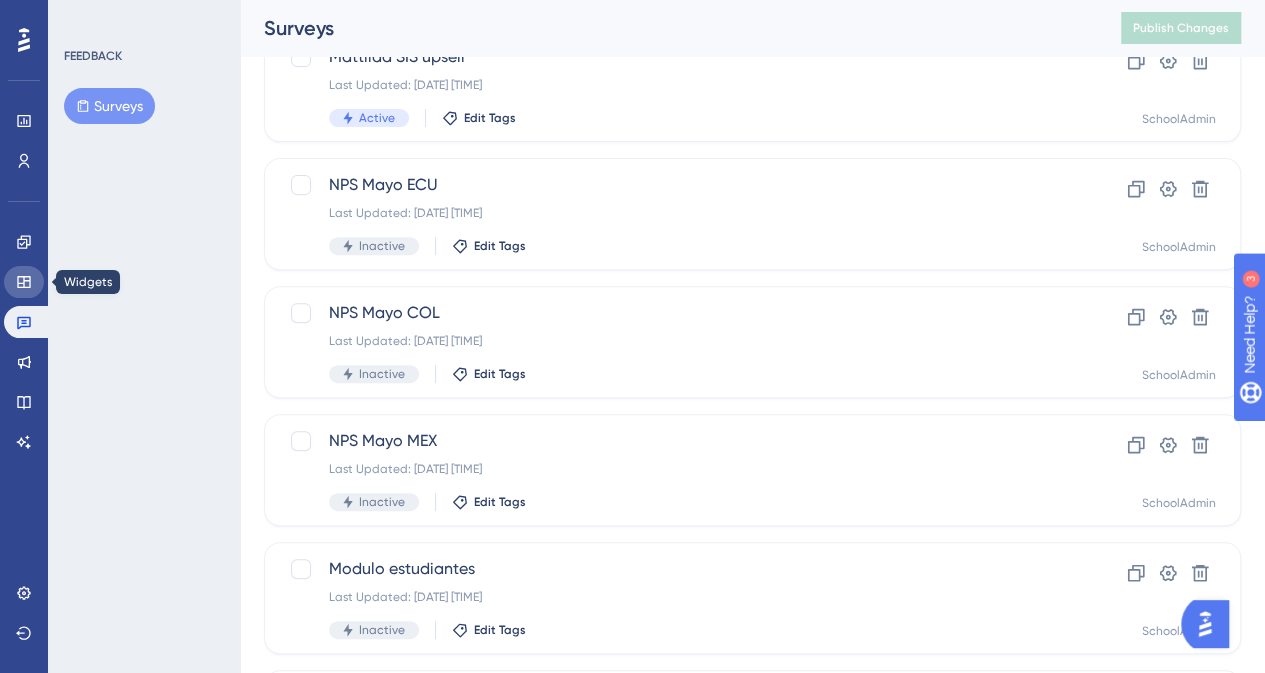 click 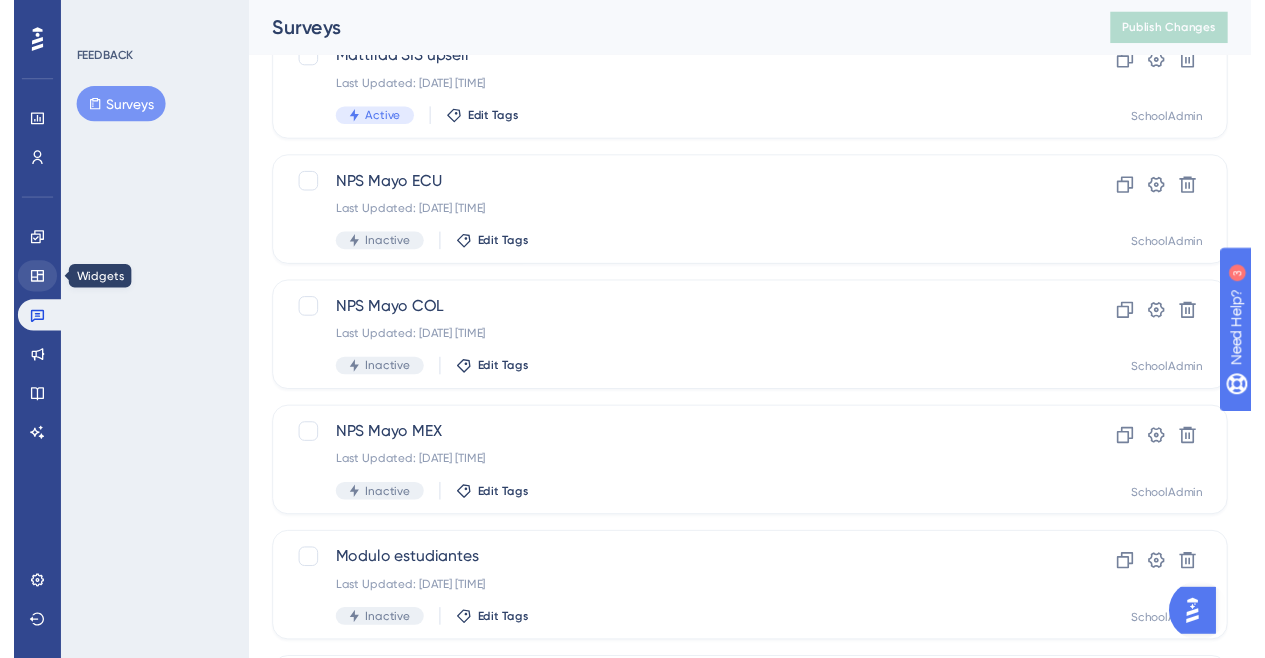 scroll, scrollTop: 0, scrollLeft: 0, axis: both 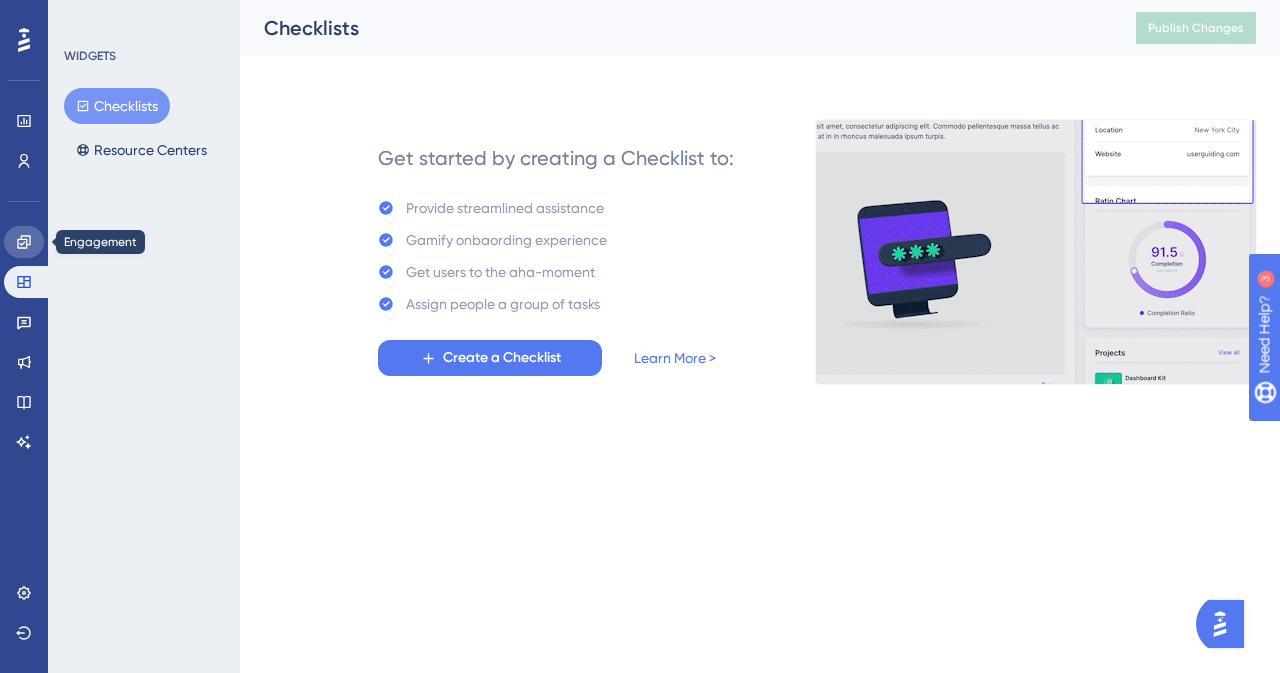 click 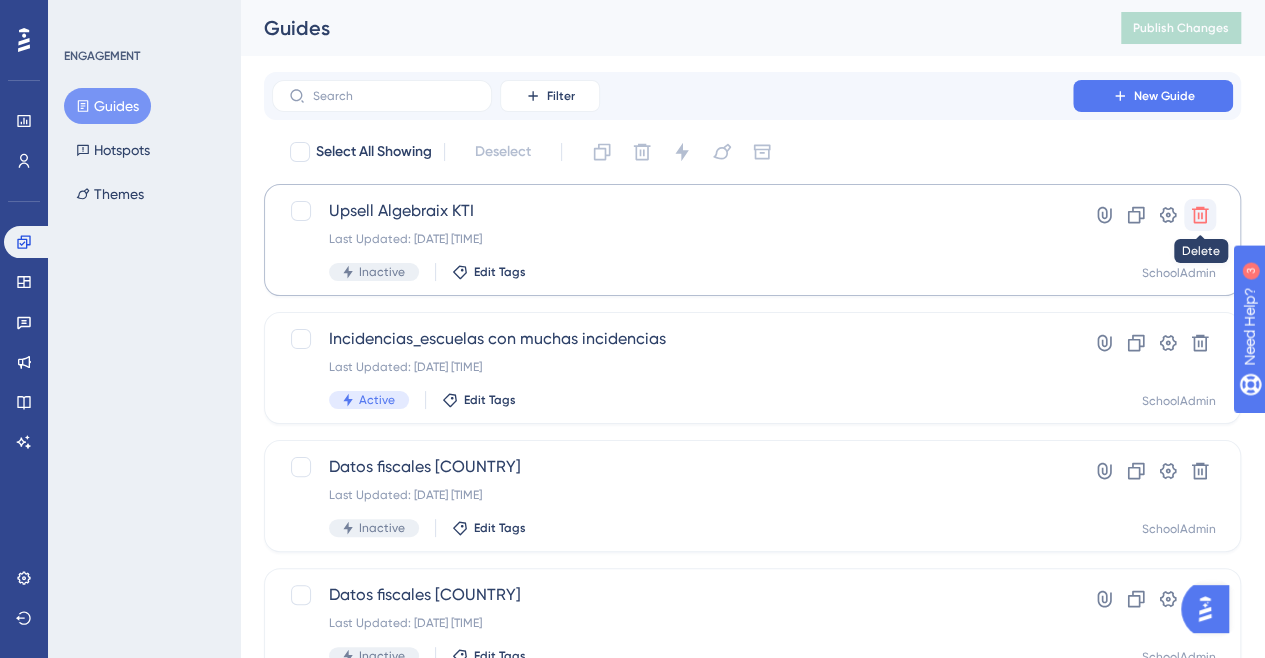 click at bounding box center [1200, 215] 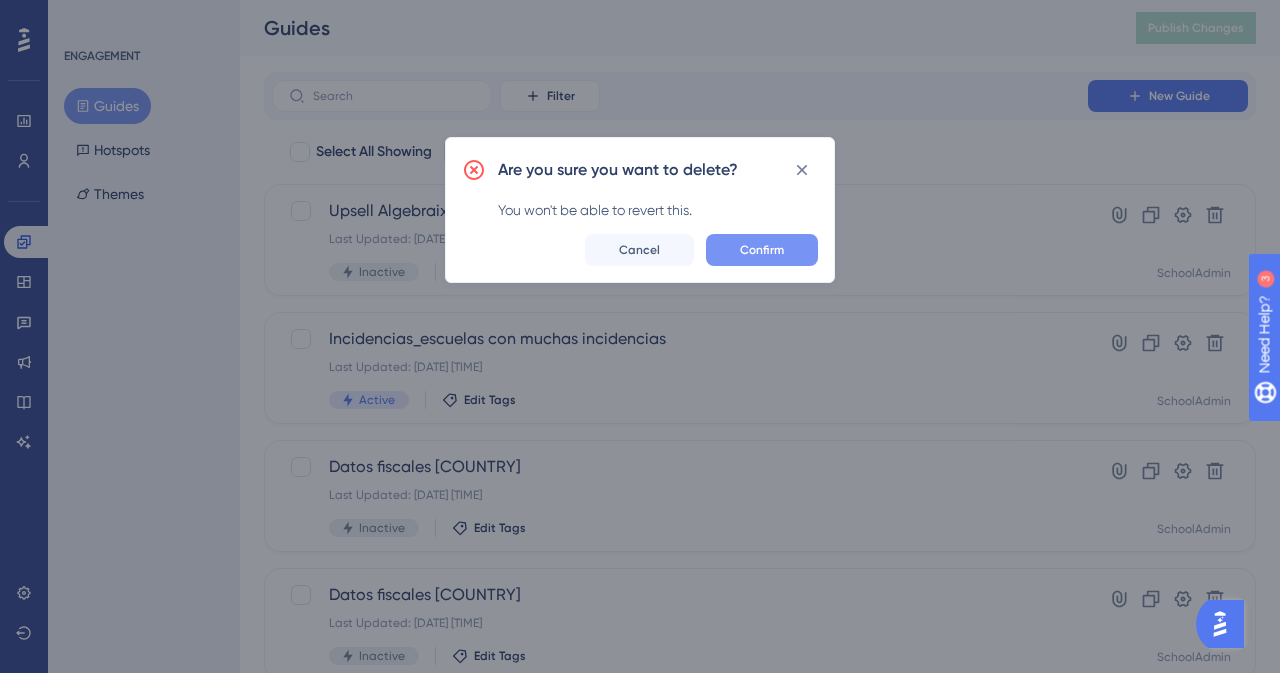 click on "Confirm" at bounding box center [762, 250] 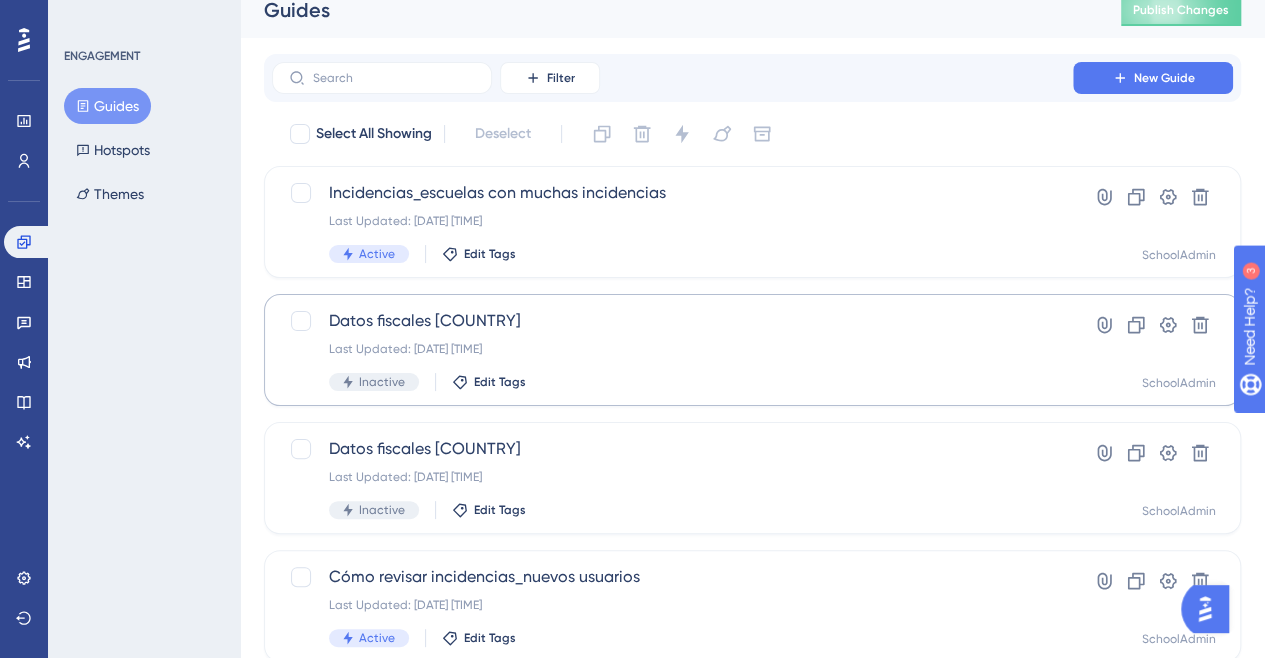 scroll, scrollTop: 0, scrollLeft: 0, axis: both 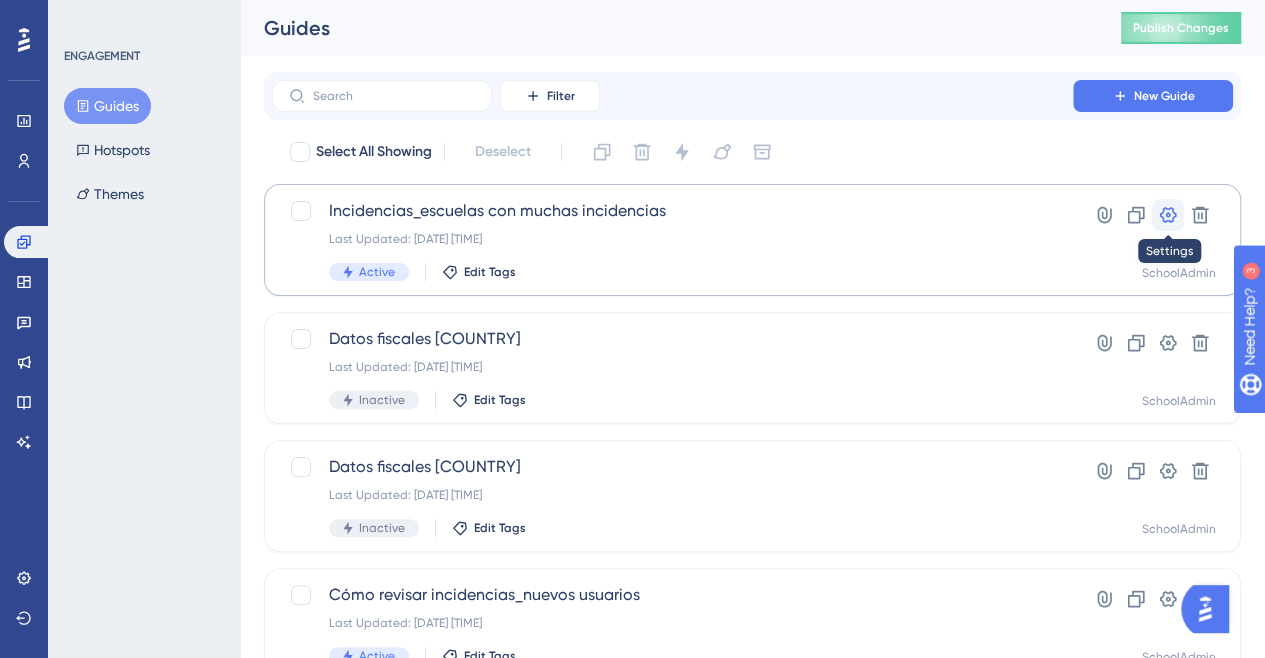 click 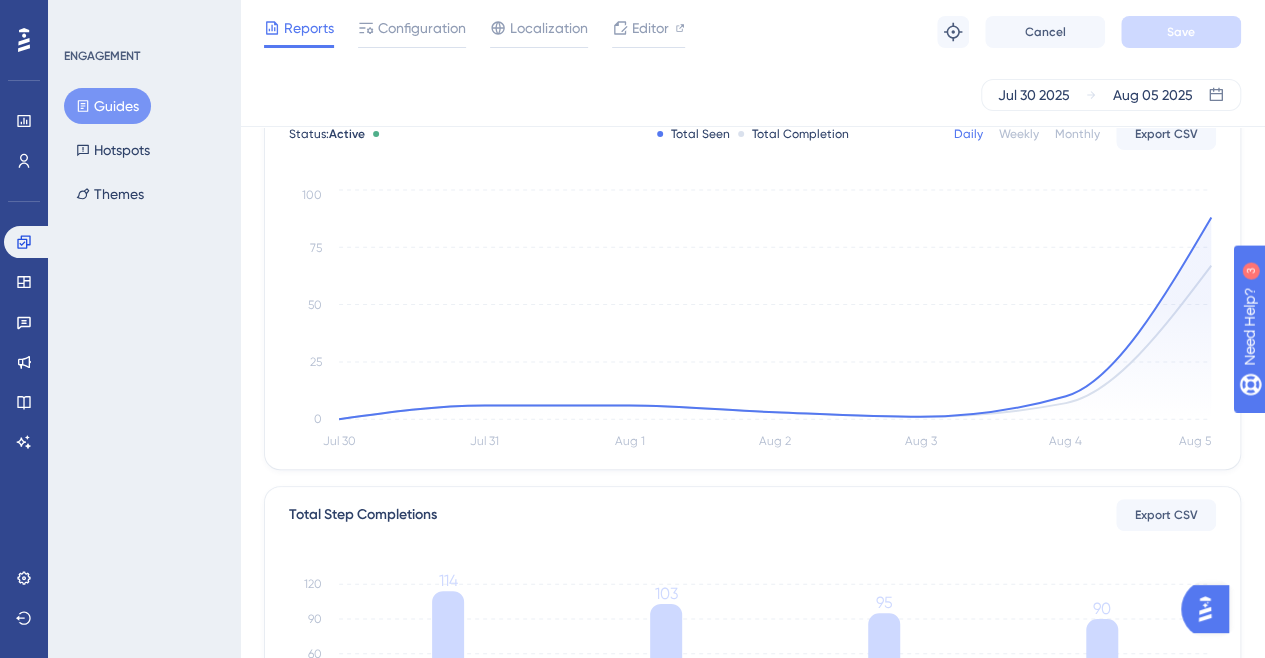 scroll, scrollTop: 100, scrollLeft: 0, axis: vertical 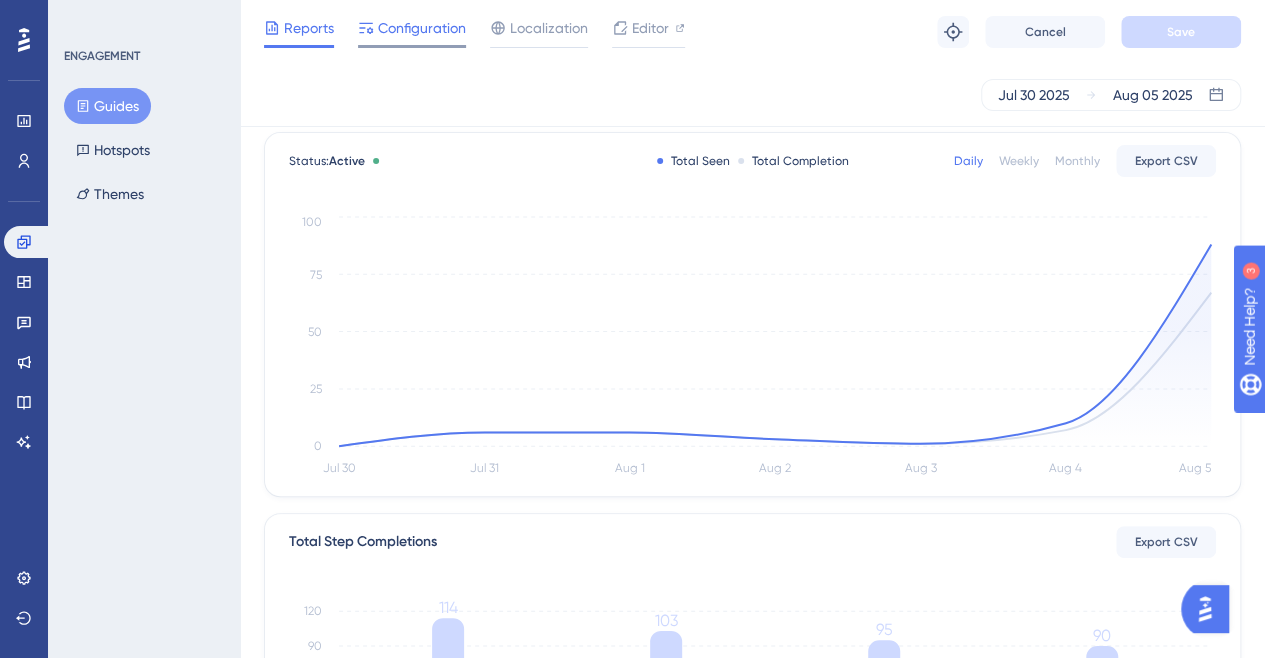click on "Configuration" at bounding box center [422, 28] 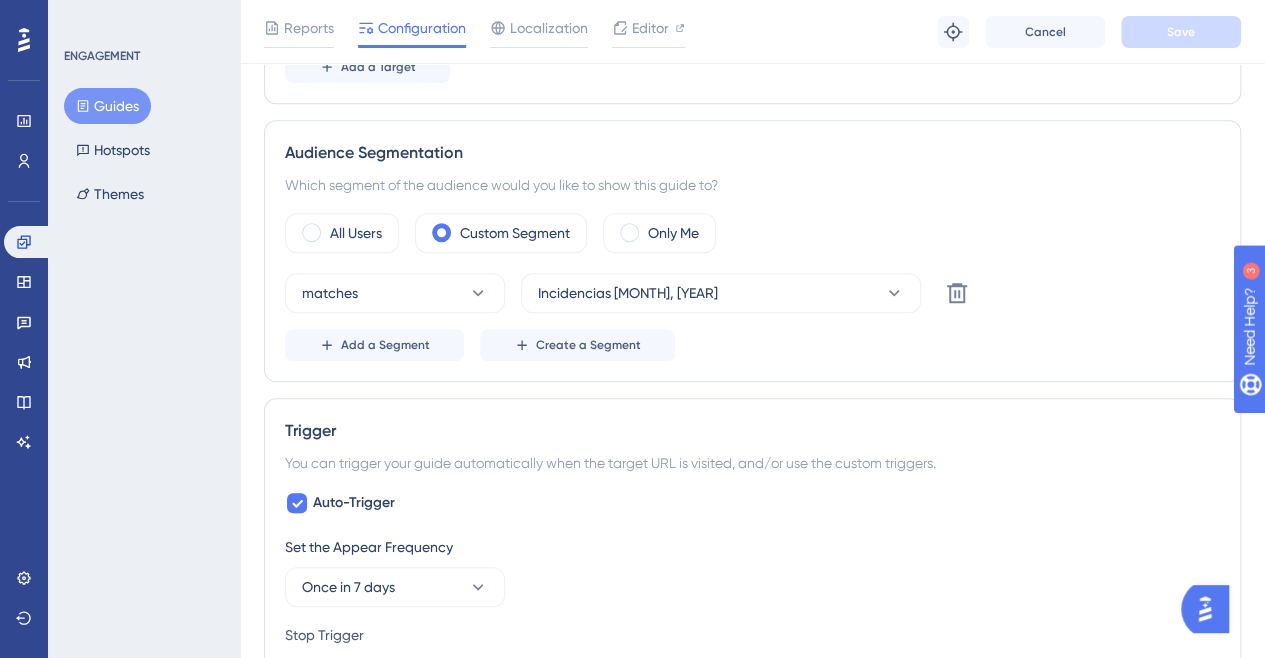 scroll, scrollTop: 600, scrollLeft: 0, axis: vertical 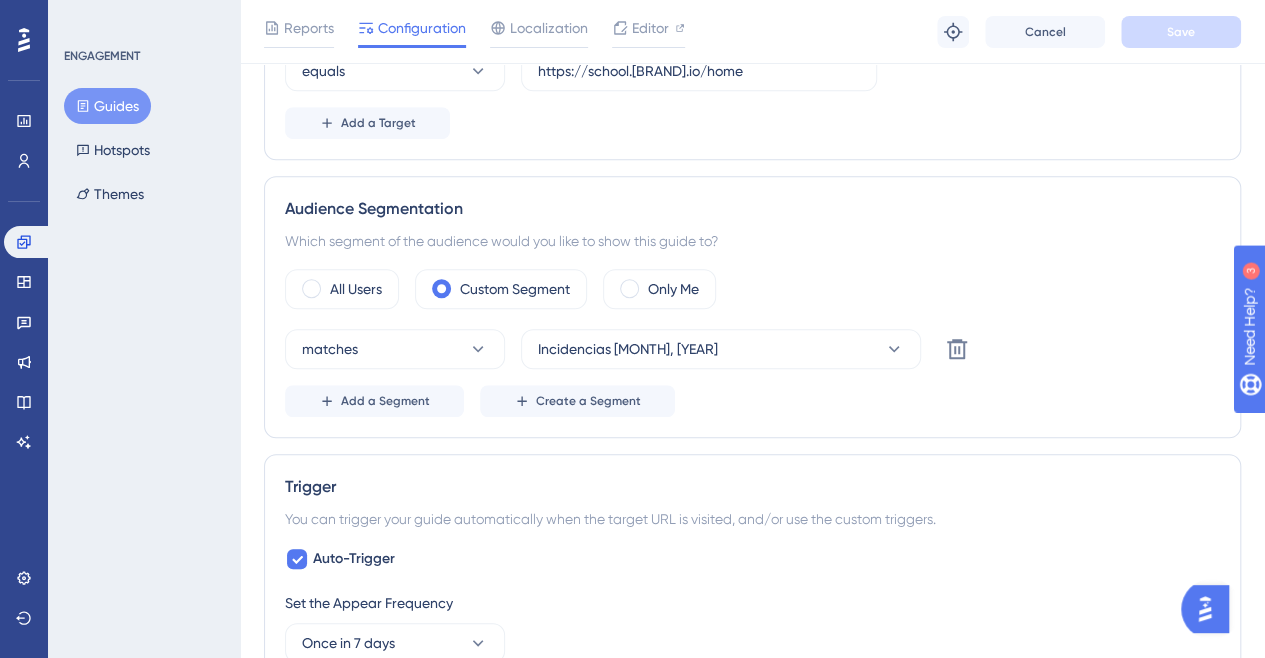 click on "Guides" at bounding box center (107, 106) 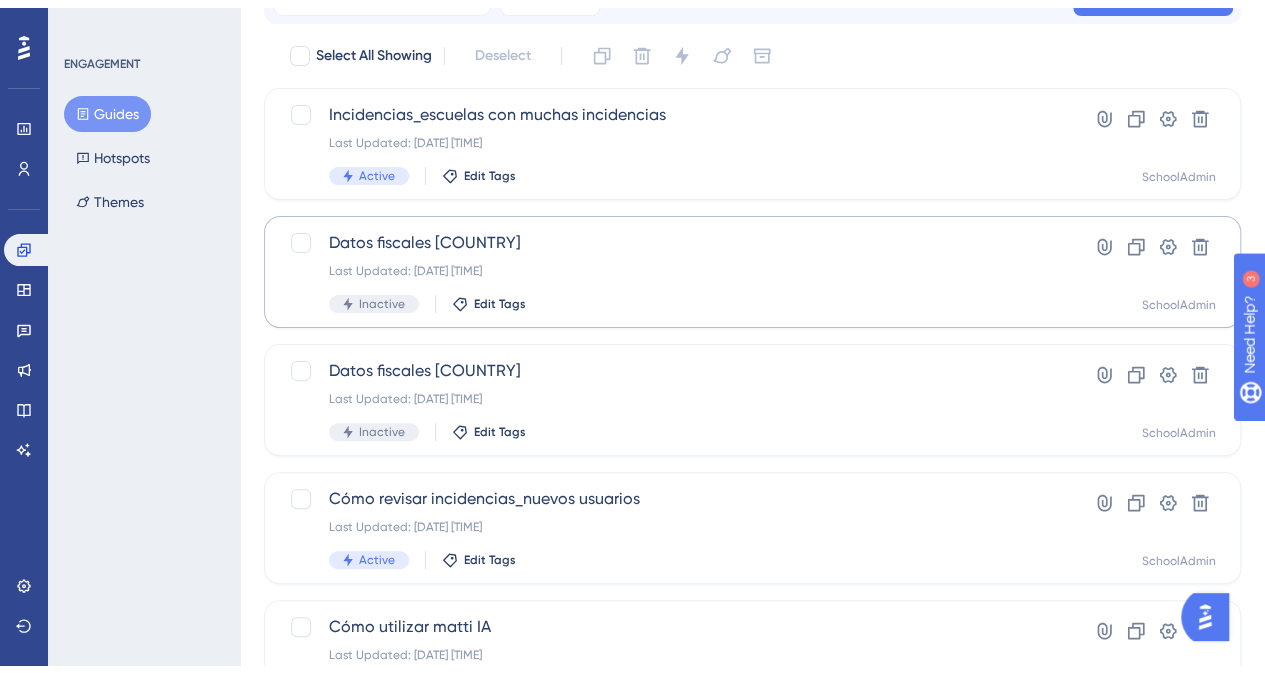 scroll, scrollTop: 200, scrollLeft: 0, axis: vertical 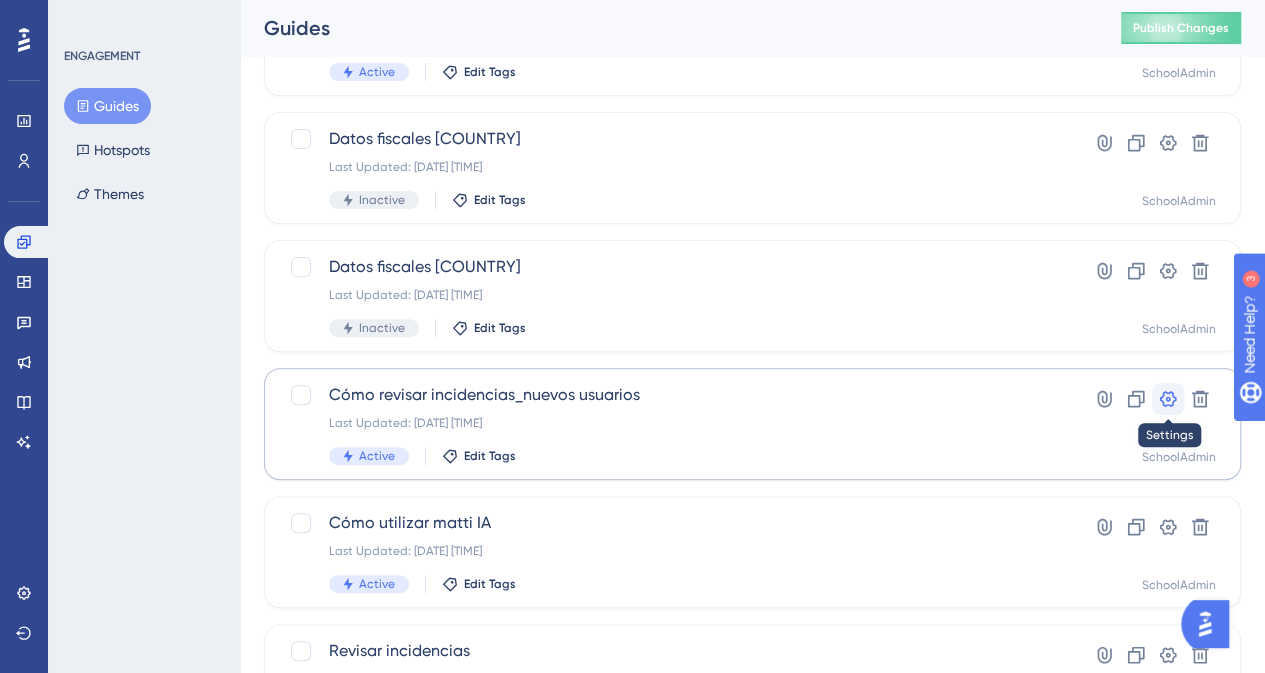 click 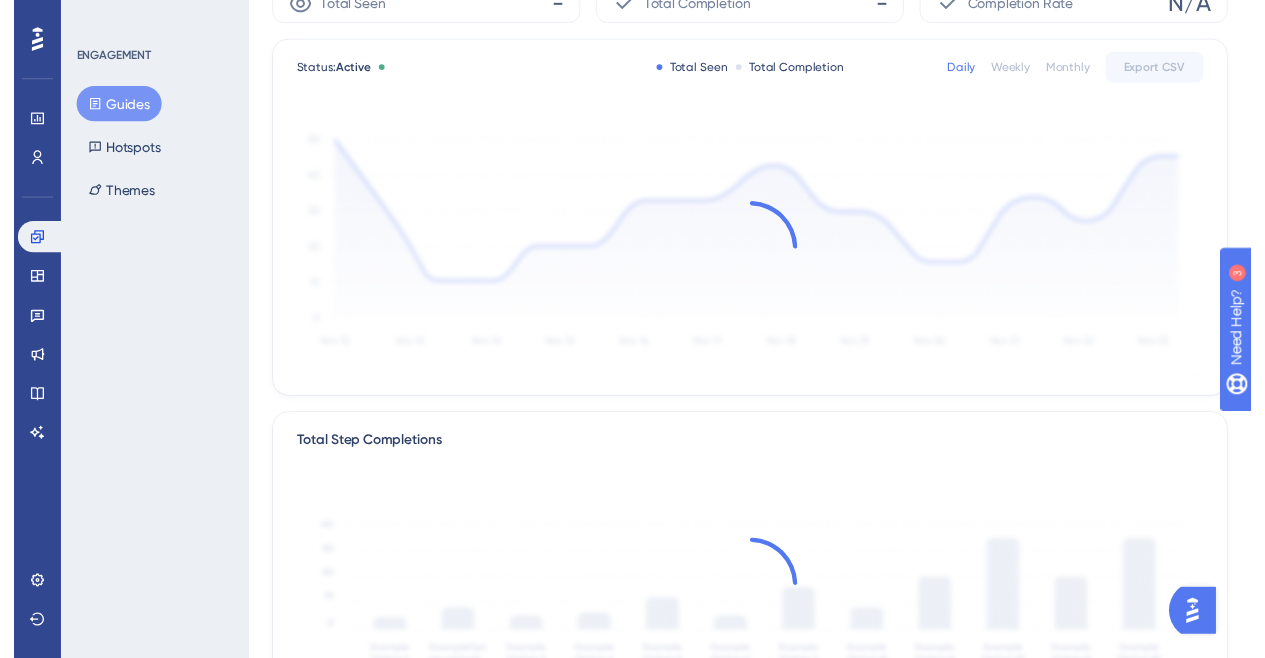 scroll, scrollTop: 0, scrollLeft: 0, axis: both 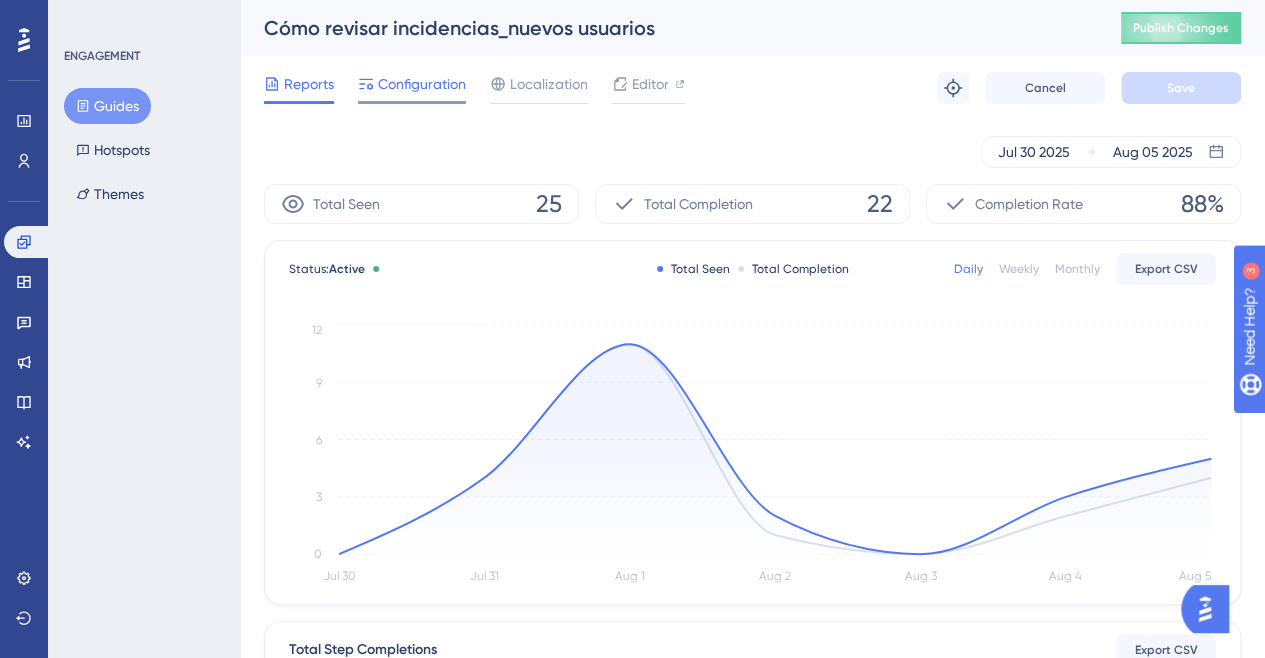 click on "Configuration" at bounding box center (422, 84) 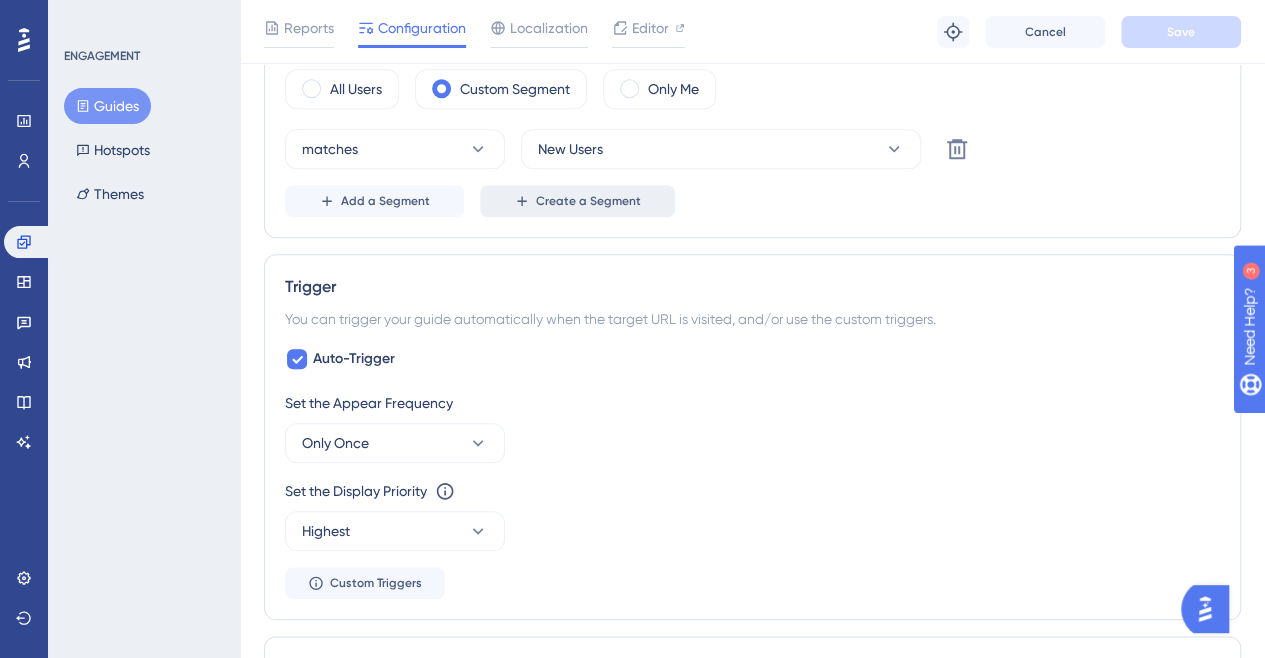 scroll, scrollTop: 700, scrollLeft: 0, axis: vertical 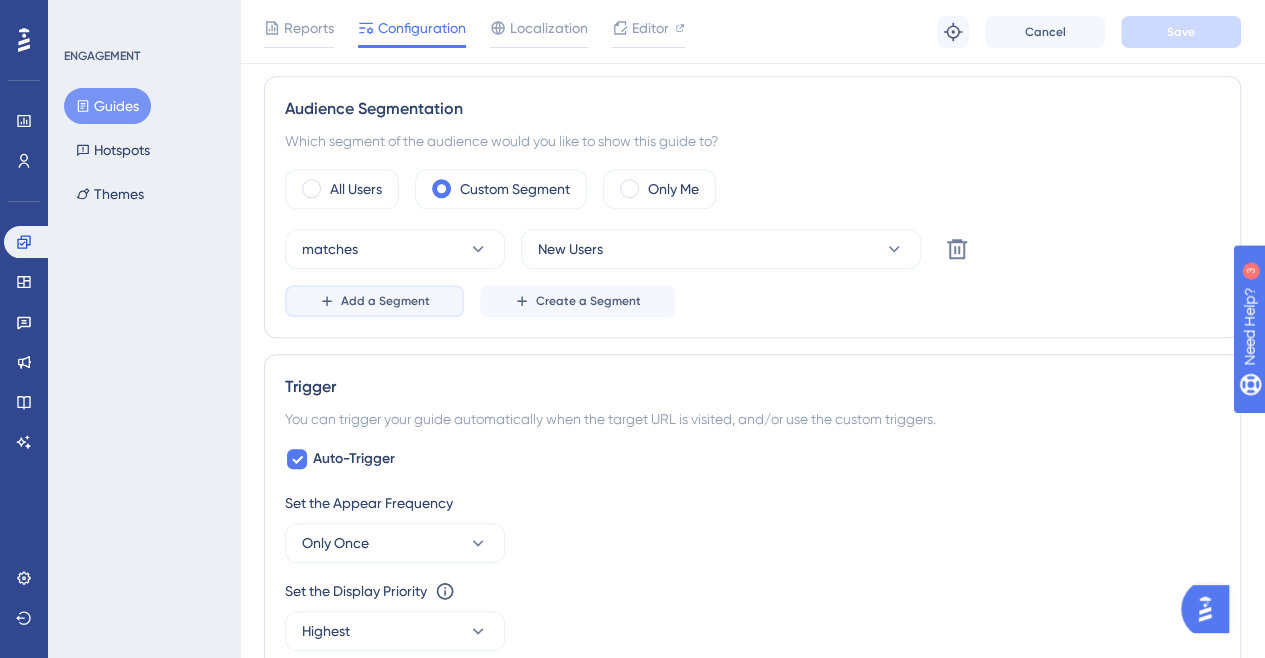 click on "Add a Segment" at bounding box center (385, 301) 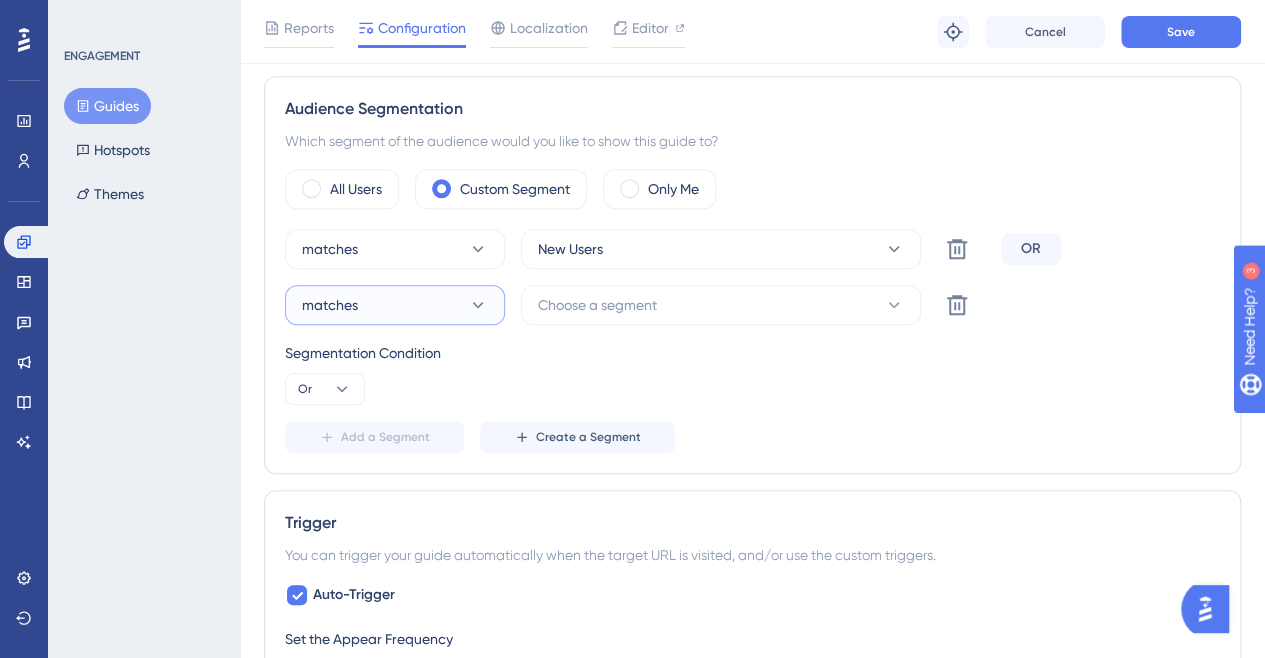 click on "matches" at bounding box center [395, 305] 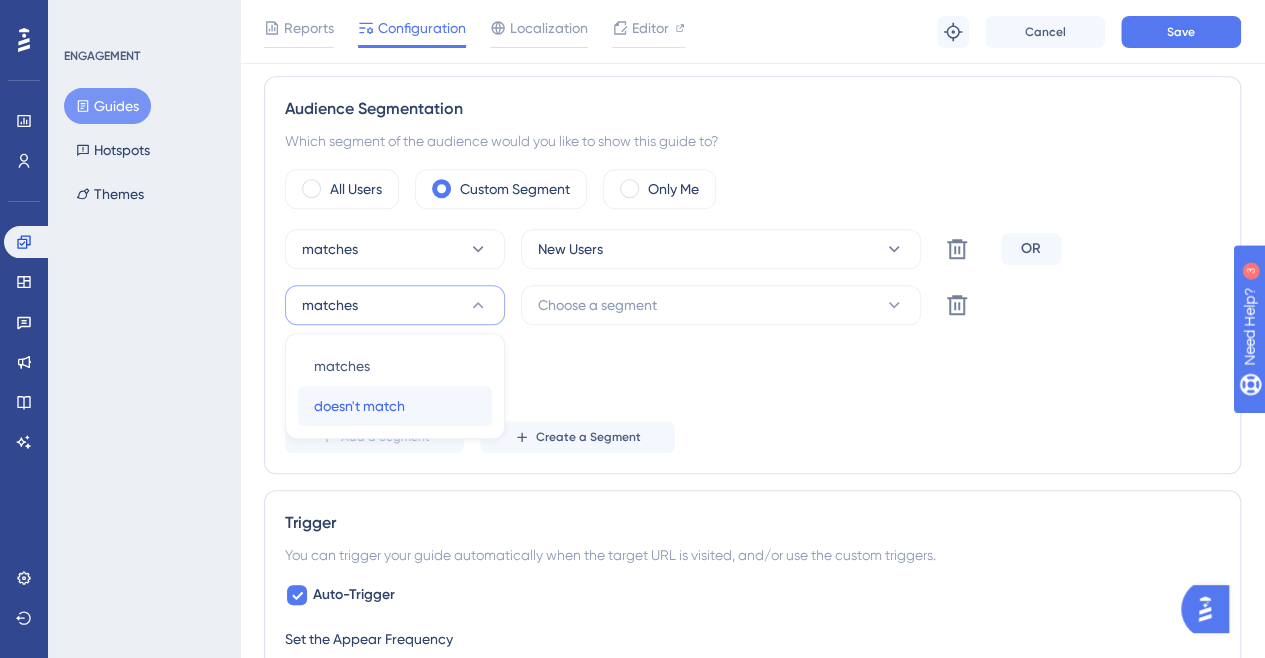 drag, startPoint x: 361, startPoint y: 403, endPoint x: 528, endPoint y: 352, distance: 174.61386 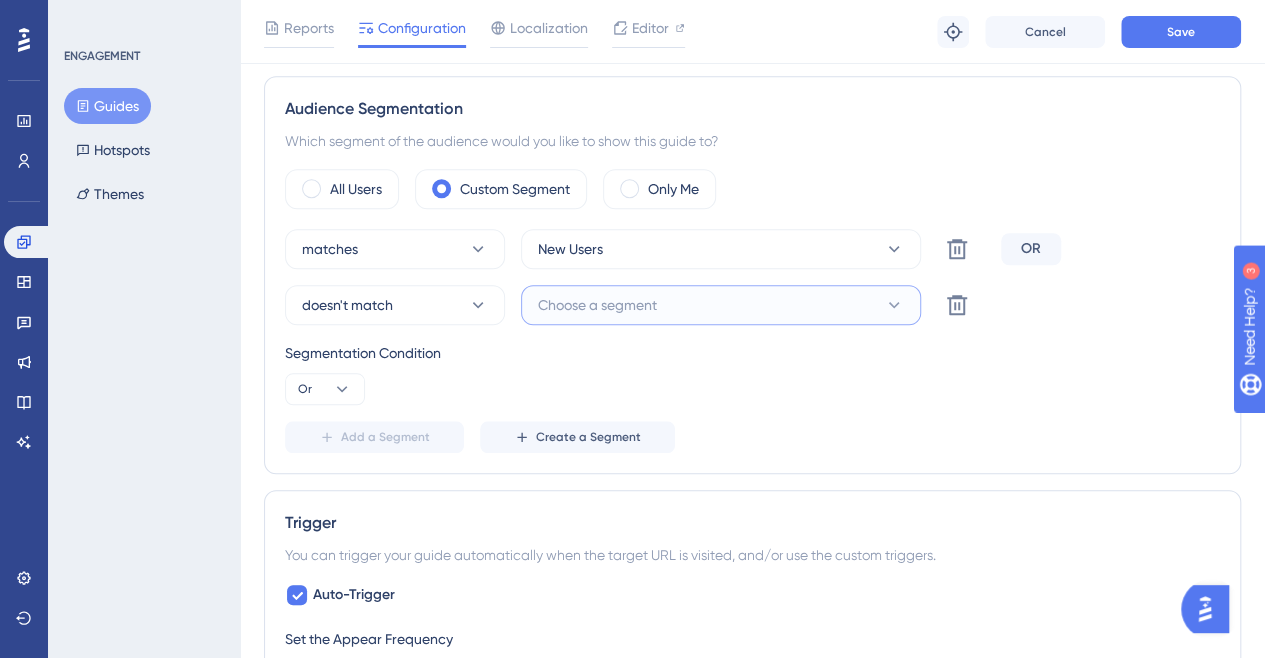click on "Choose a segment" at bounding box center [597, 305] 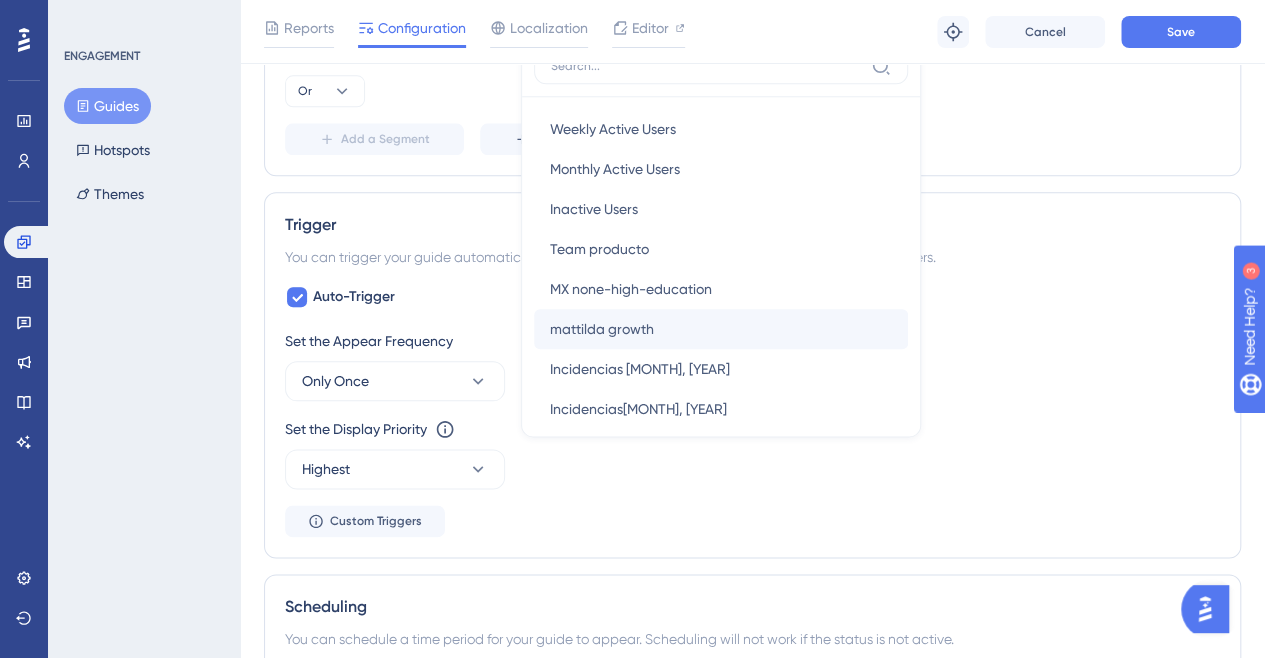scroll, scrollTop: 898, scrollLeft: 0, axis: vertical 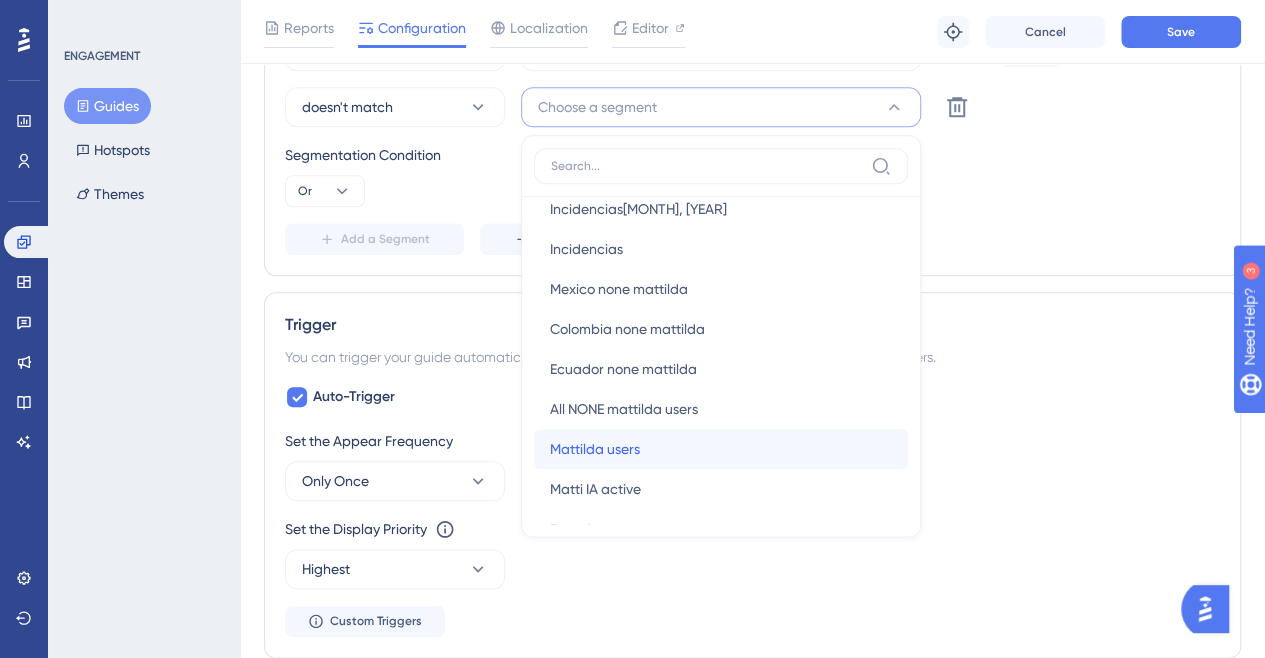 click on "Mattilda users" at bounding box center [595, 449] 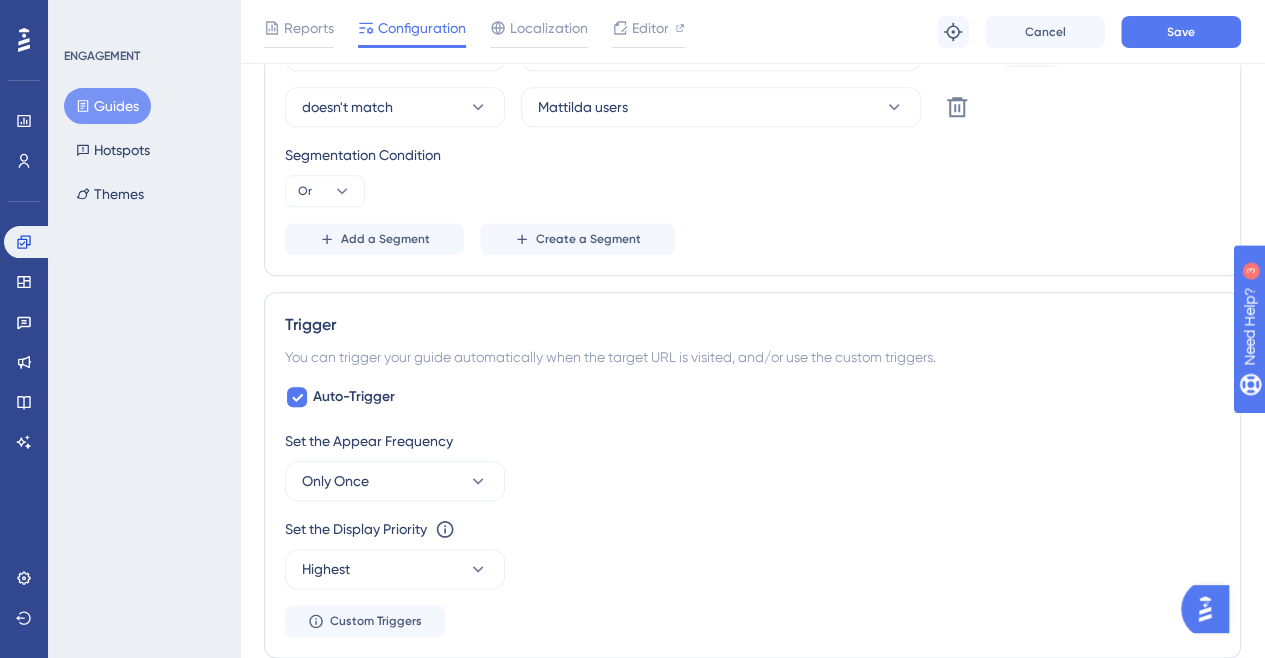 scroll, scrollTop: 698, scrollLeft: 0, axis: vertical 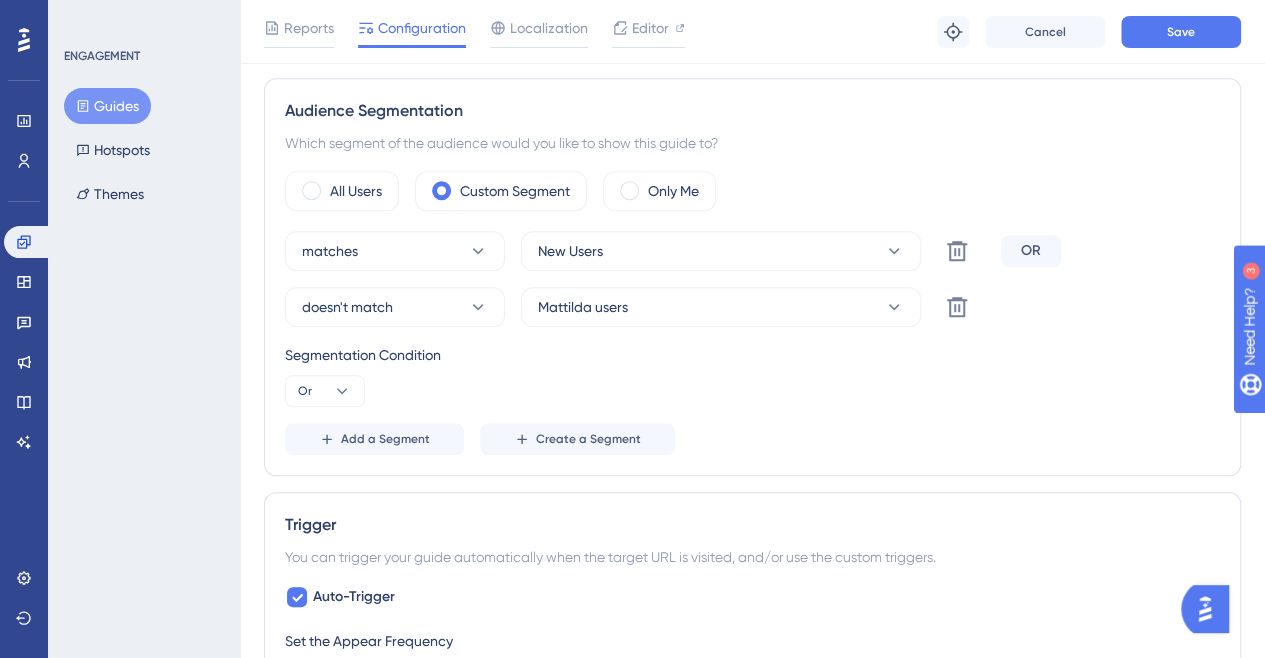 click on "OR" at bounding box center (1031, 251) 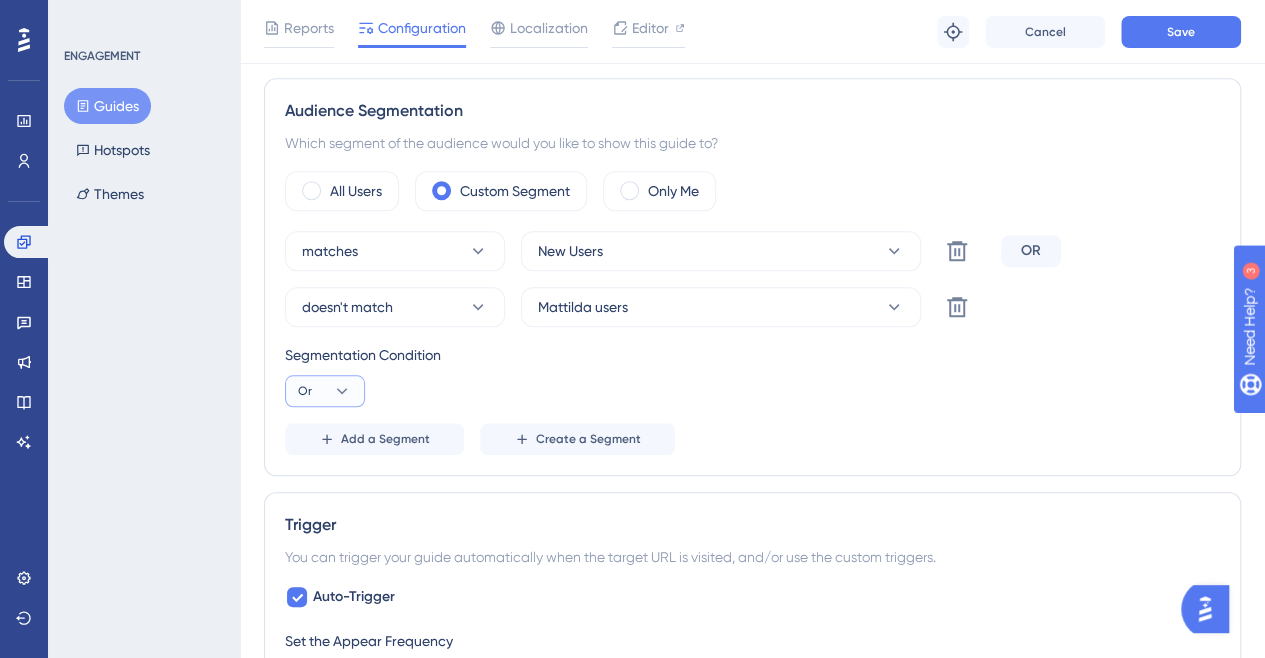 click 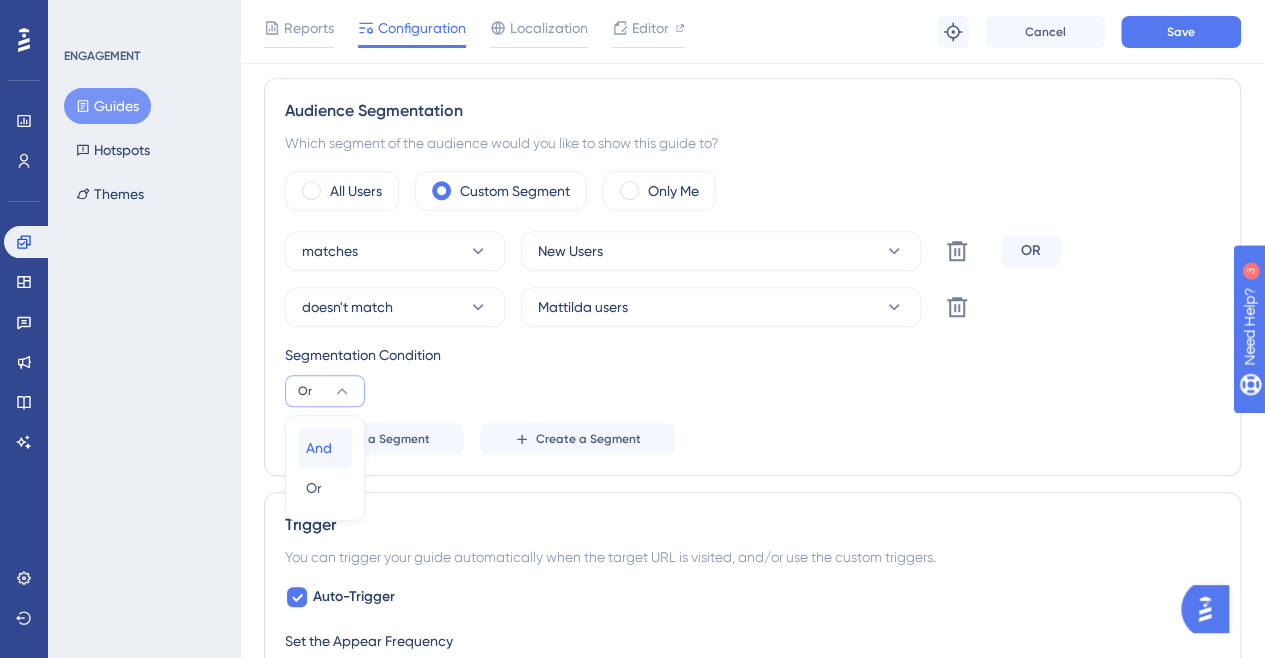 click on "And" at bounding box center (319, 448) 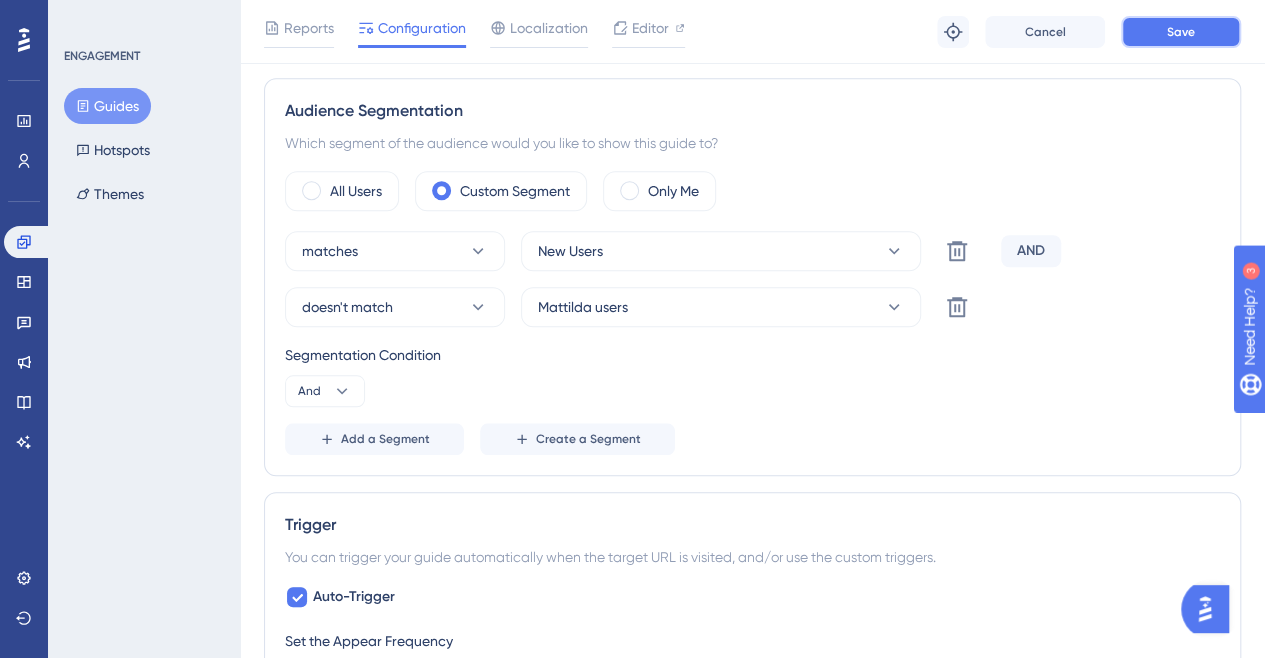 click on "Save" at bounding box center [1181, 32] 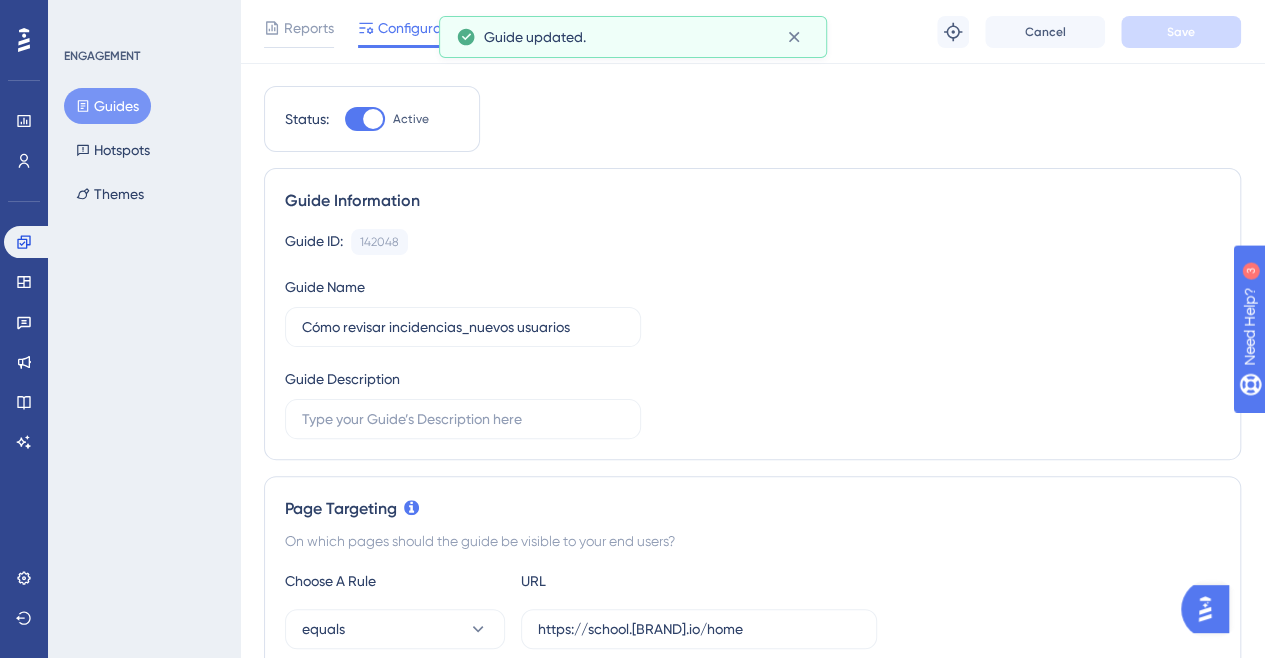scroll, scrollTop: 0, scrollLeft: 0, axis: both 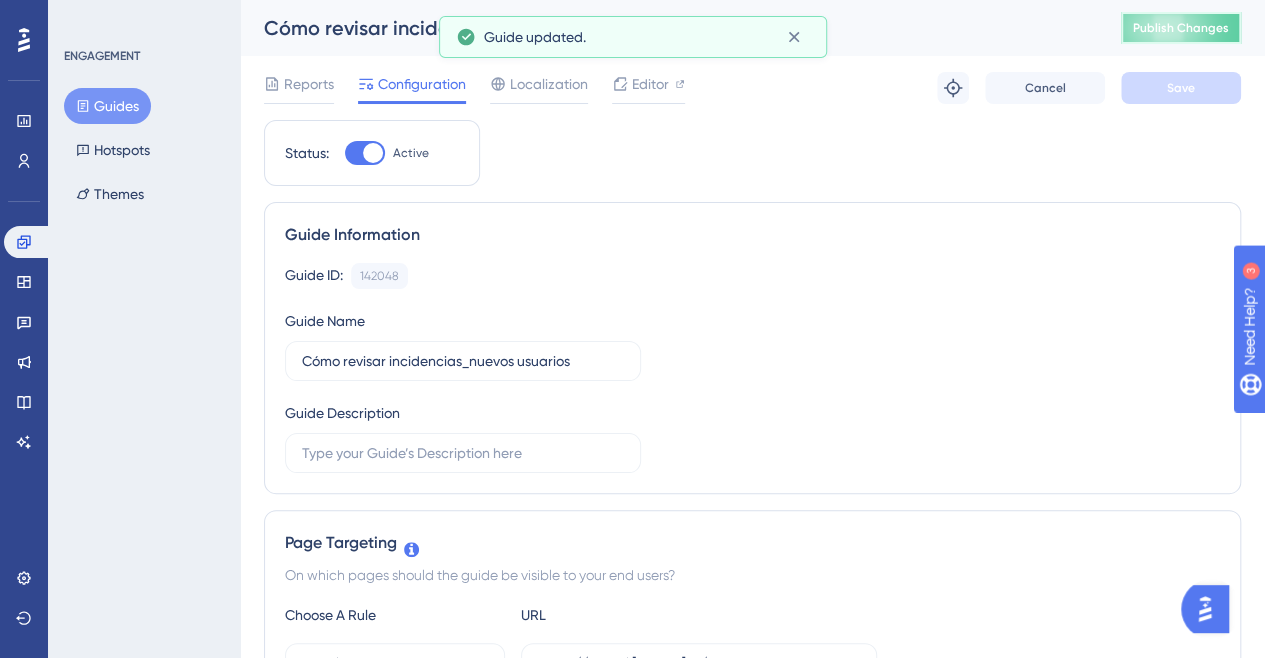 click on "Publish Changes" at bounding box center [1181, 28] 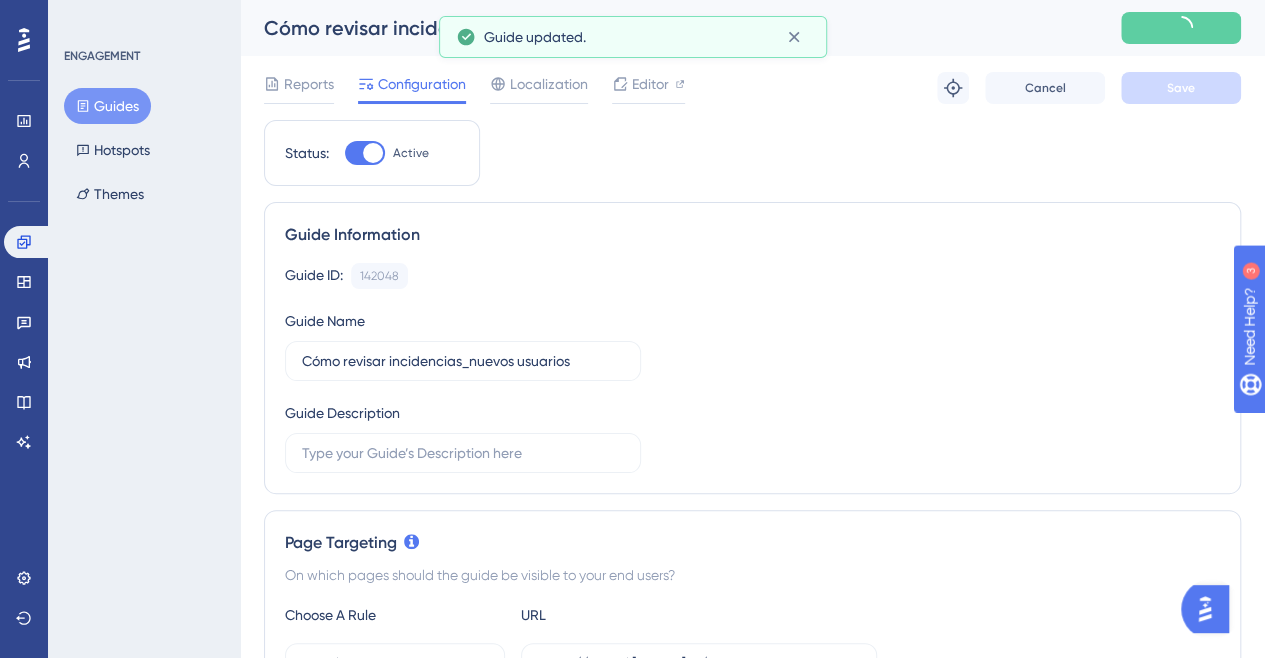 click on "Guides" at bounding box center (107, 106) 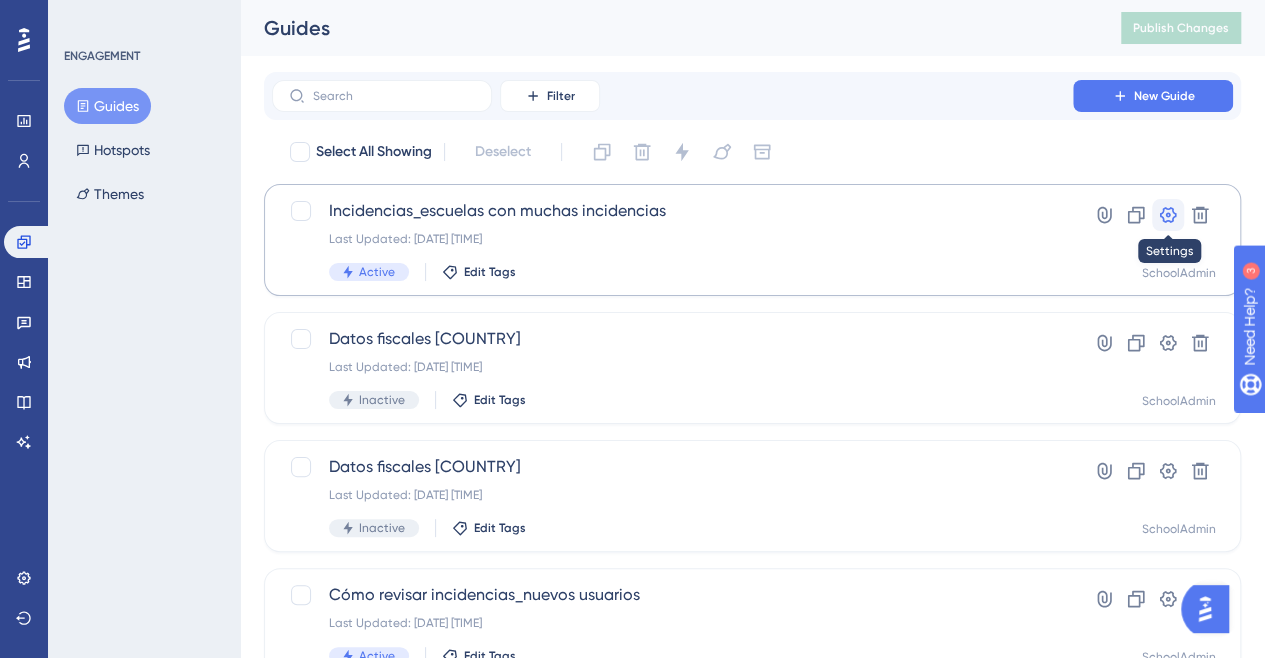 click 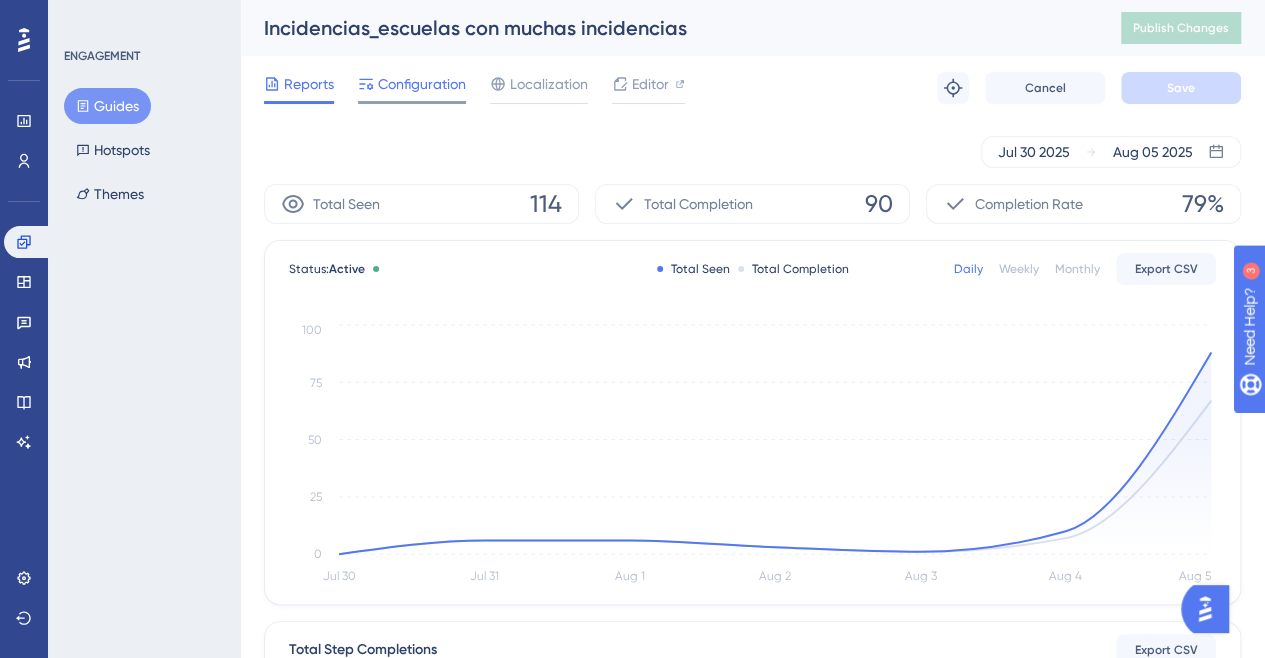 click on "Configuration" at bounding box center (422, 84) 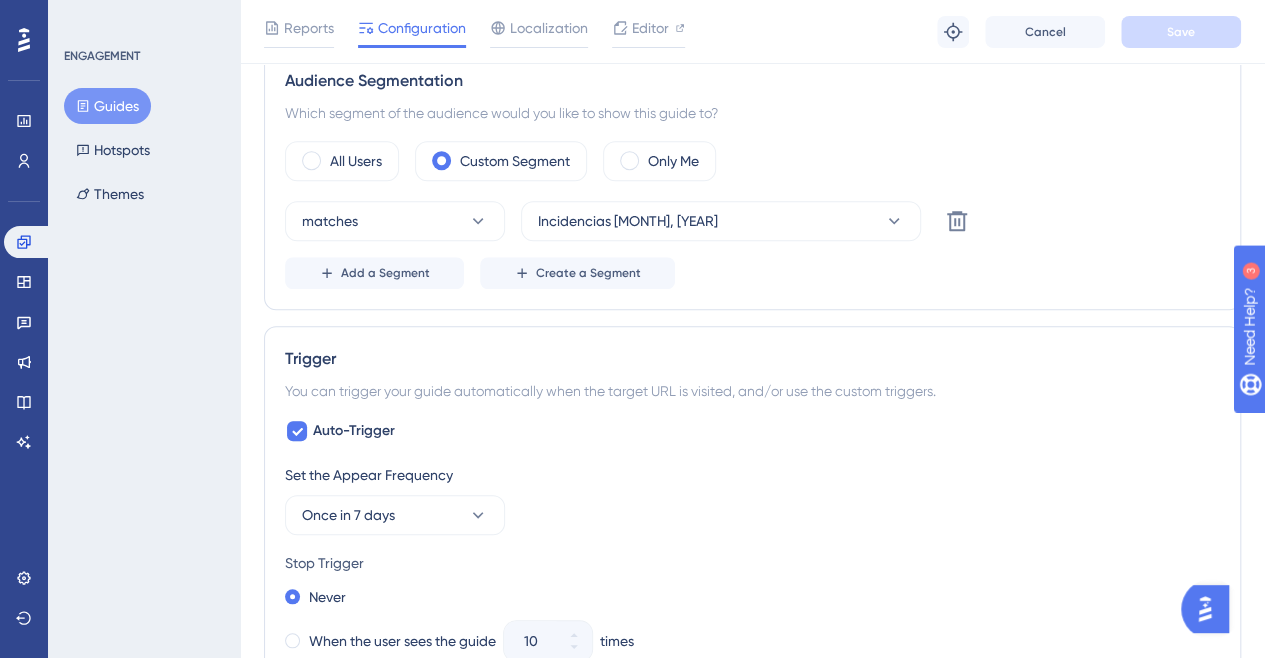 scroll, scrollTop: 800, scrollLeft: 0, axis: vertical 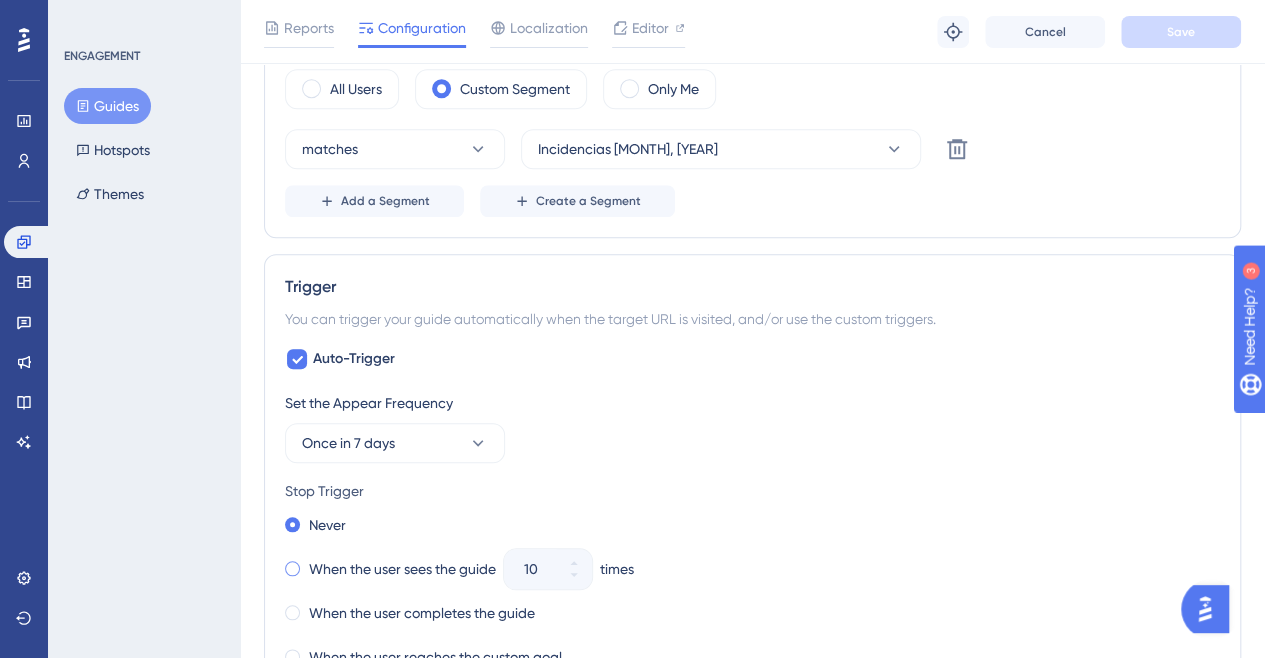 click on "When the user sees the guide" at bounding box center [402, 569] 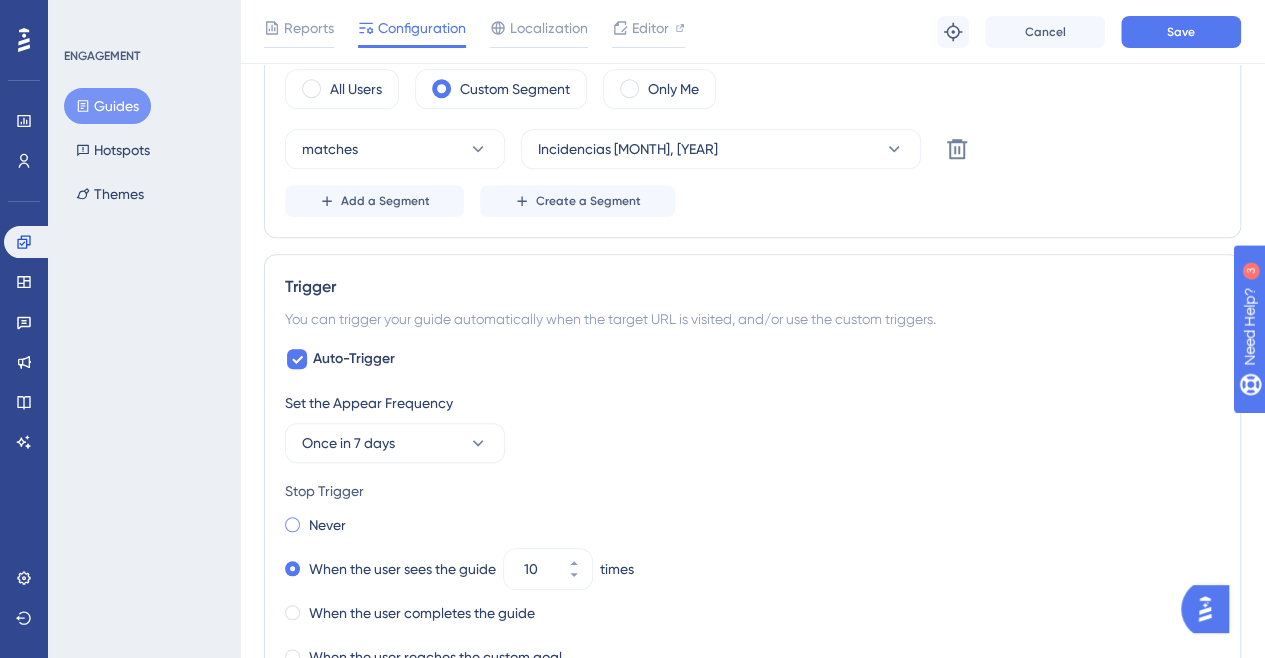 click on "Never" at bounding box center [315, 525] 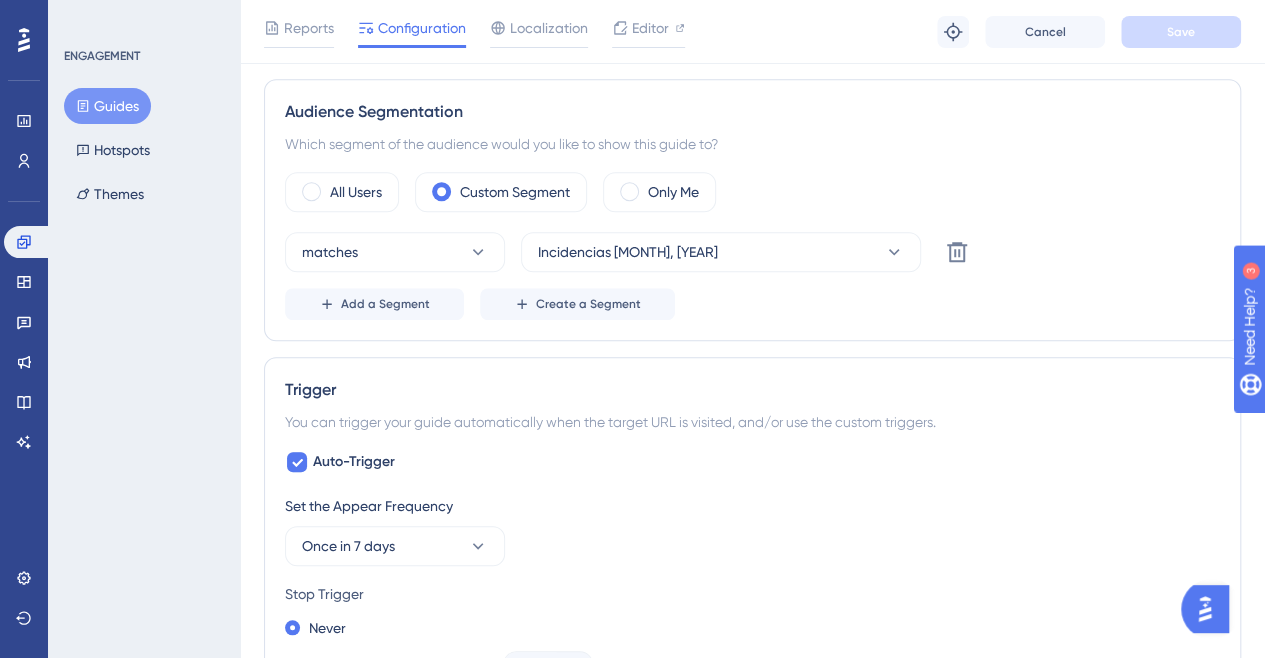 scroll, scrollTop: 600, scrollLeft: 0, axis: vertical 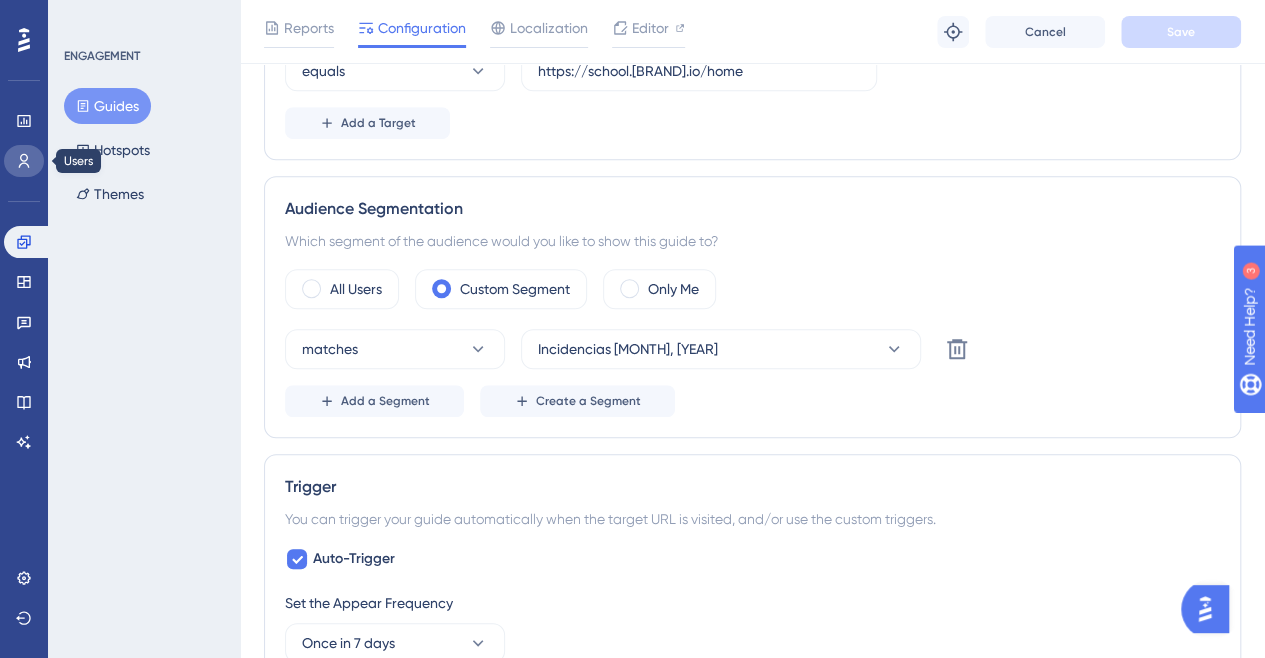 click 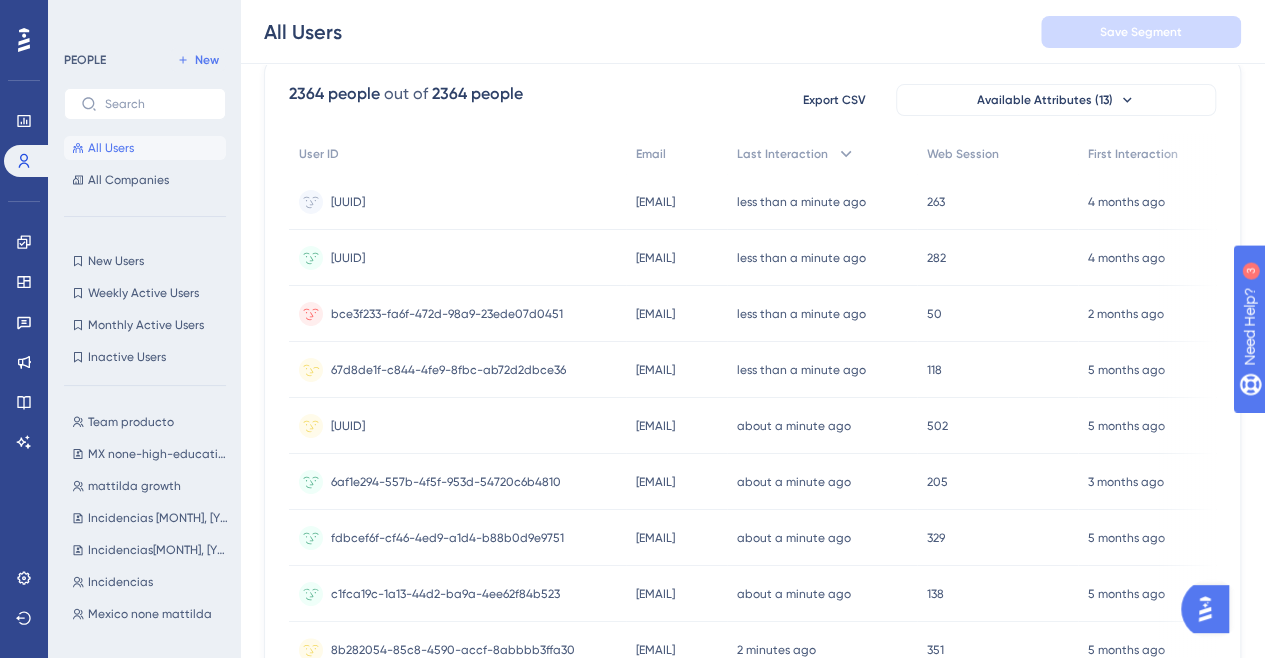 scroll, scrollTop: 100, scrollLeft: 0, axis: vertical 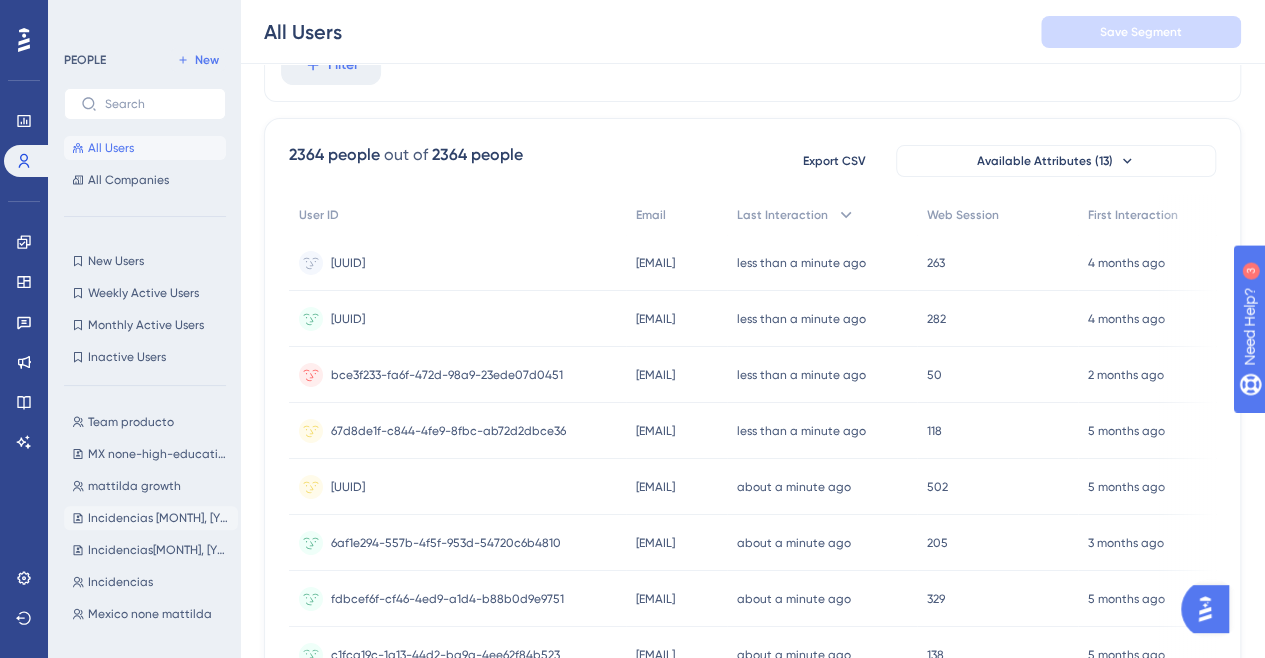 click on "Incidencias [MONTH], [YEAR]" at bounding box center [159, 518] 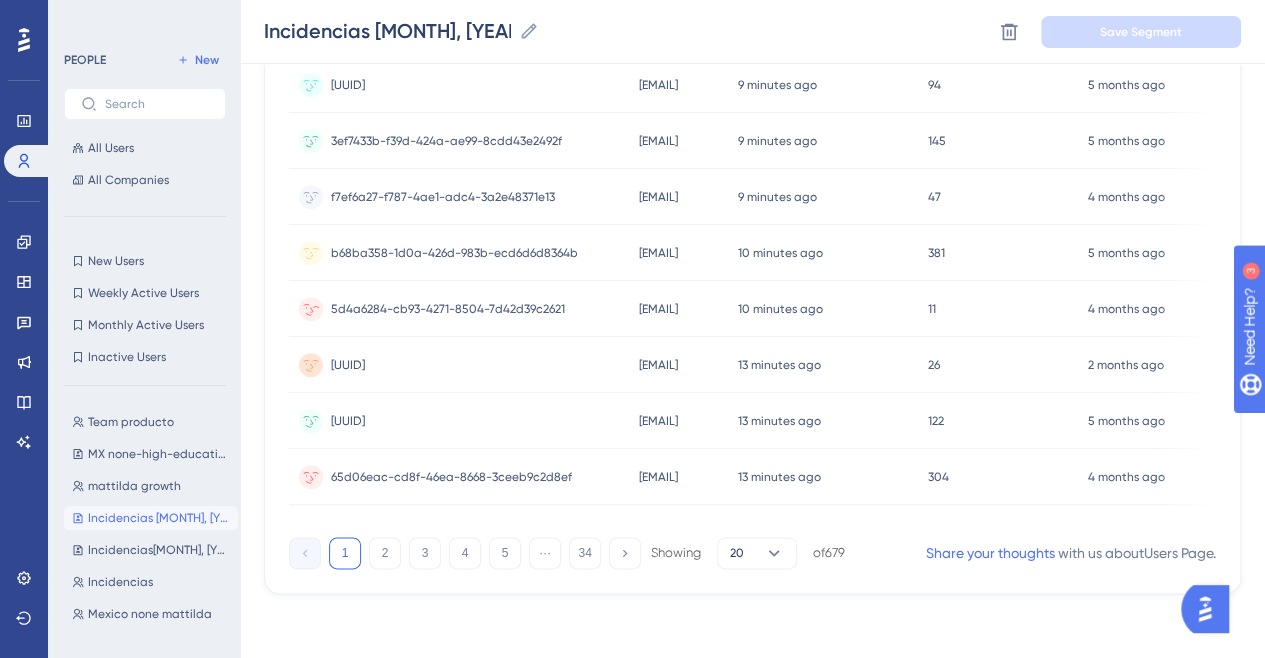 scroll, scrollTop: 955, scrollLeft: 0, axis: vertical 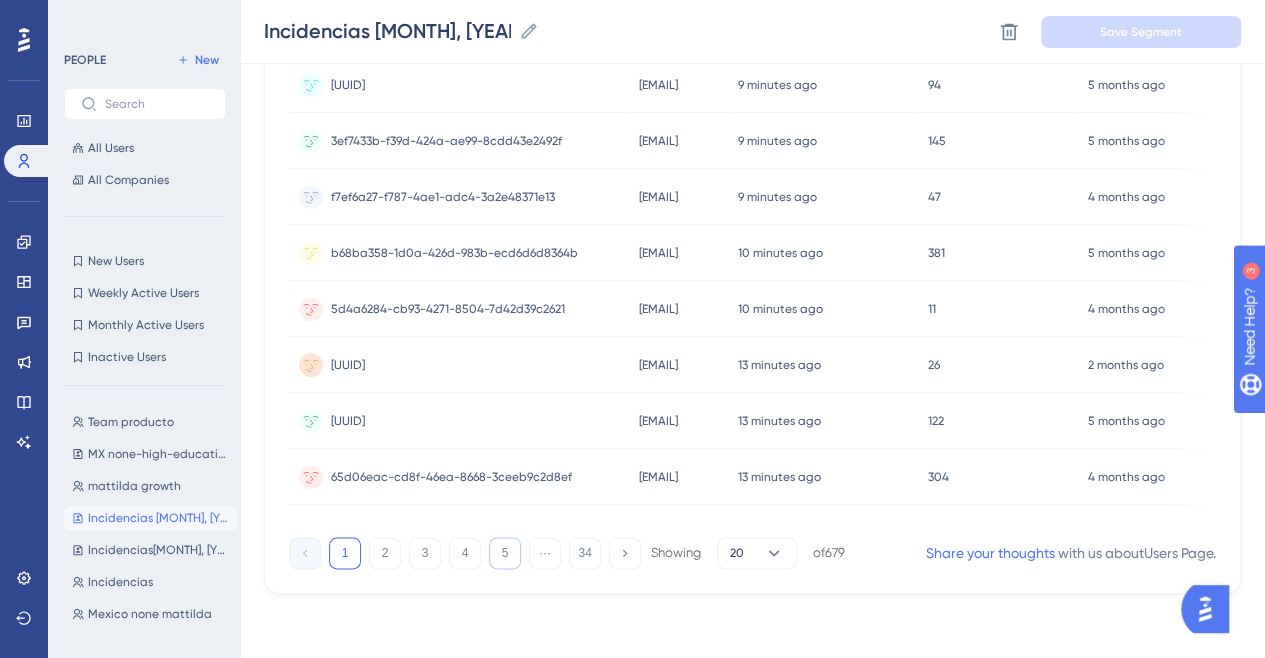 click on "5" at bounding box center [505, 553] 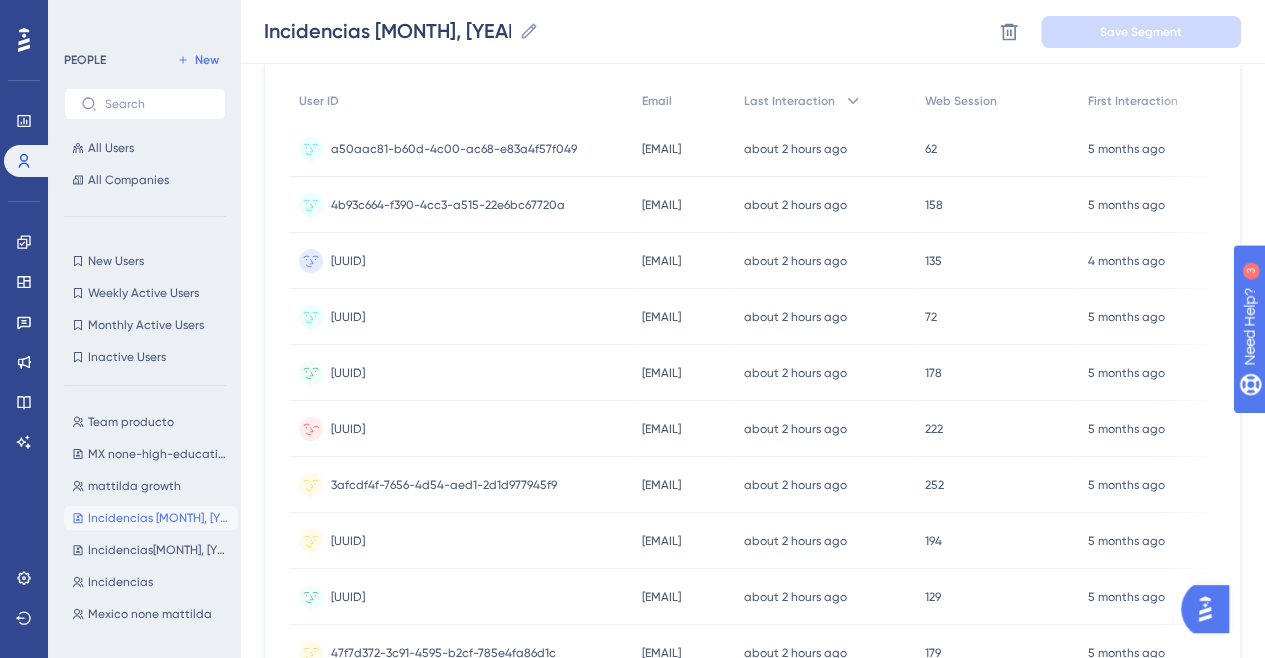 scroll, scrollTop: 0, scrollLeft: 0, axis: both 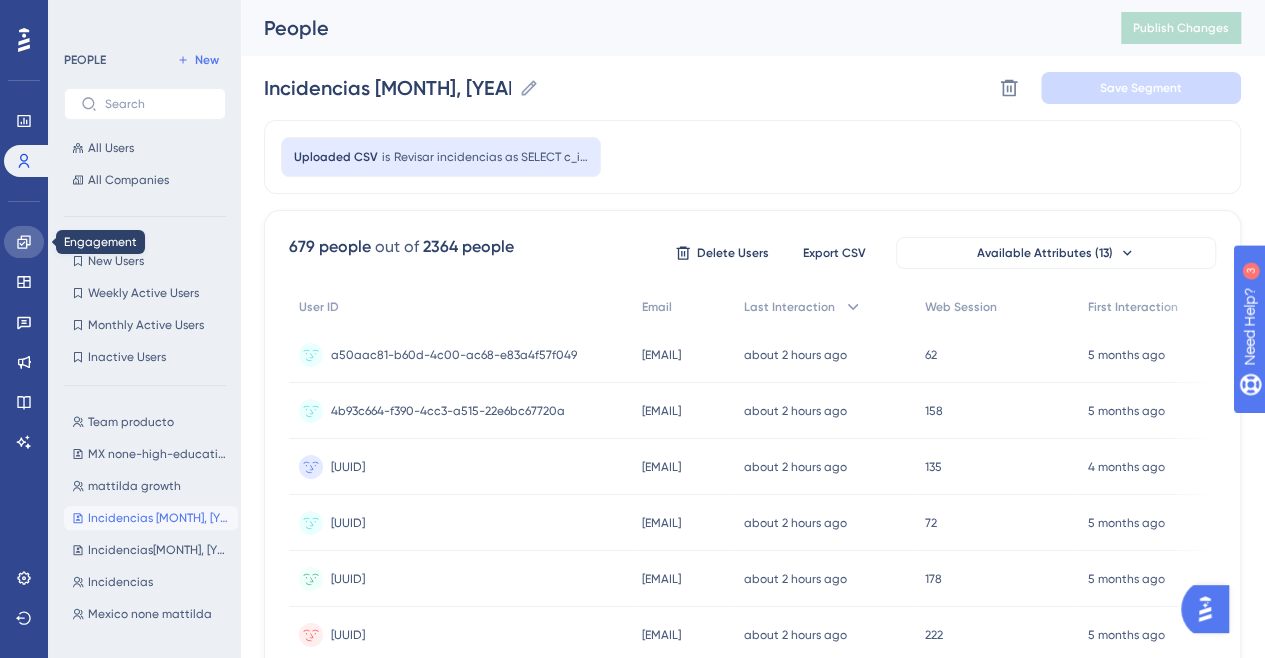 click 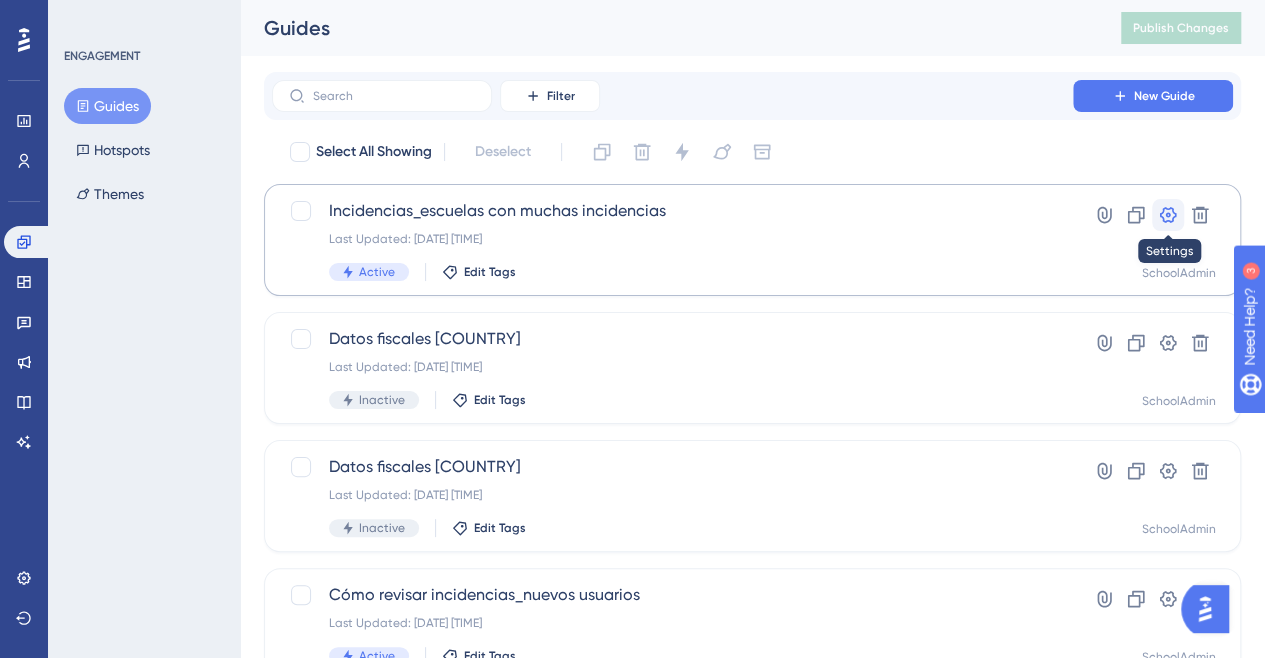 click 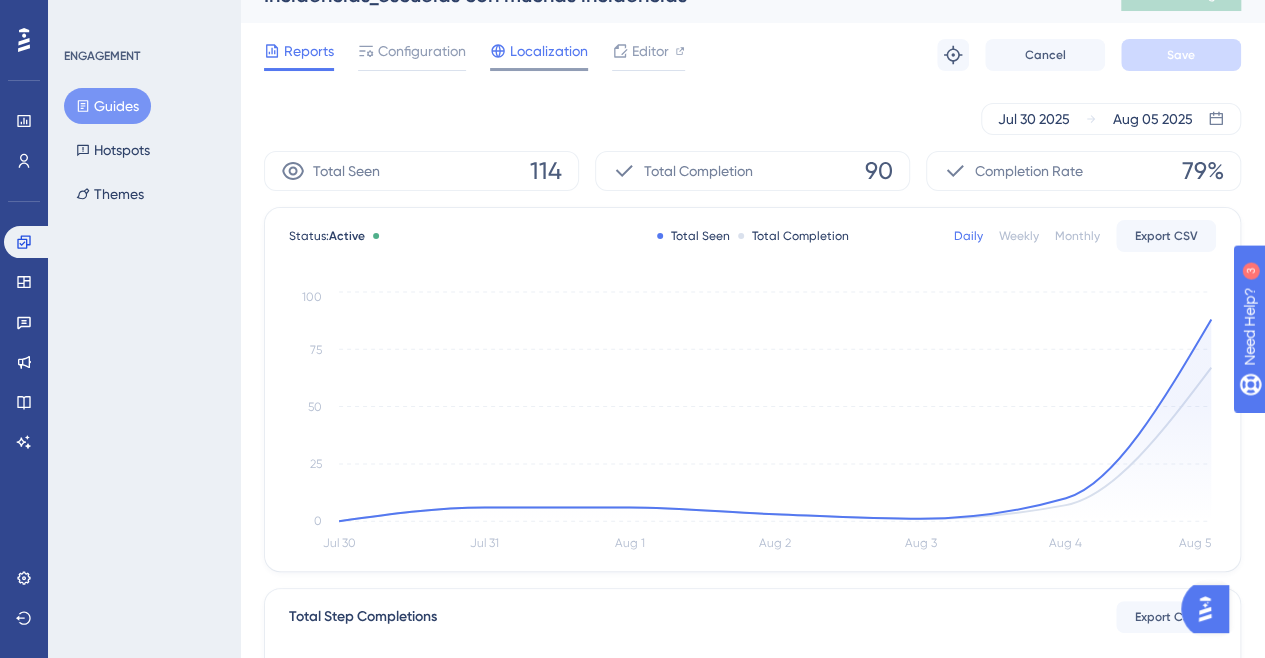 scroll, scrollTop: 0, scrollLeft: 0, axis: both 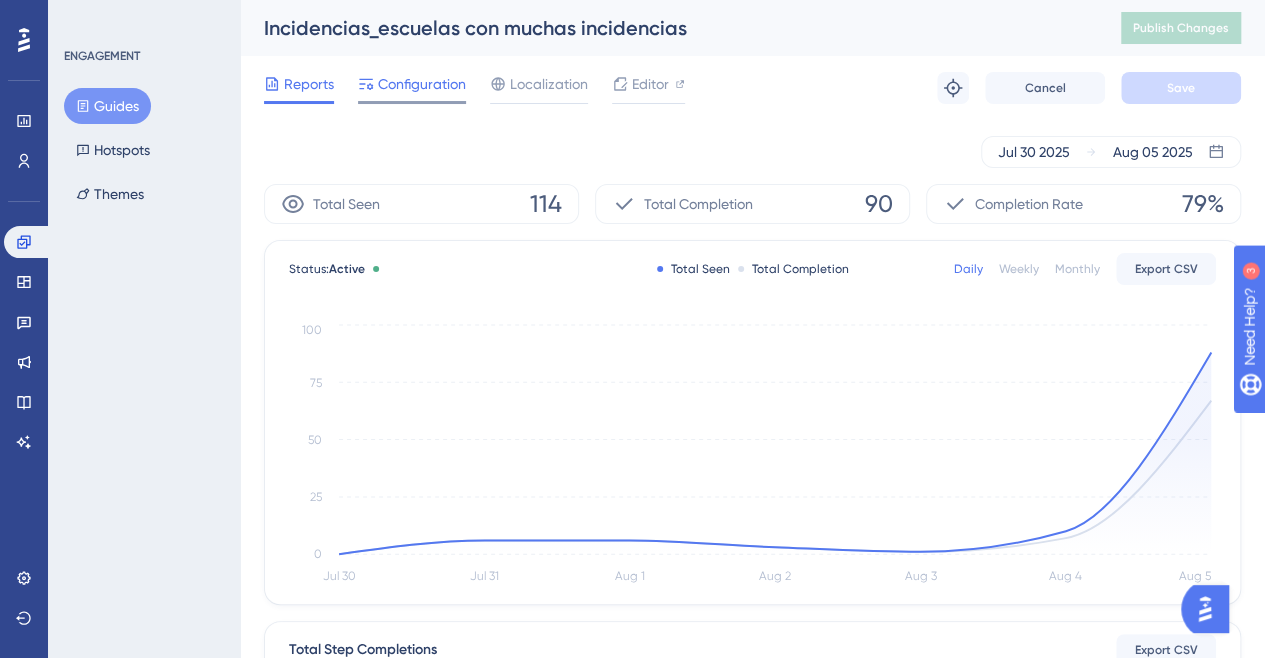 click on "Configuration" at bounding box center (422, 84) 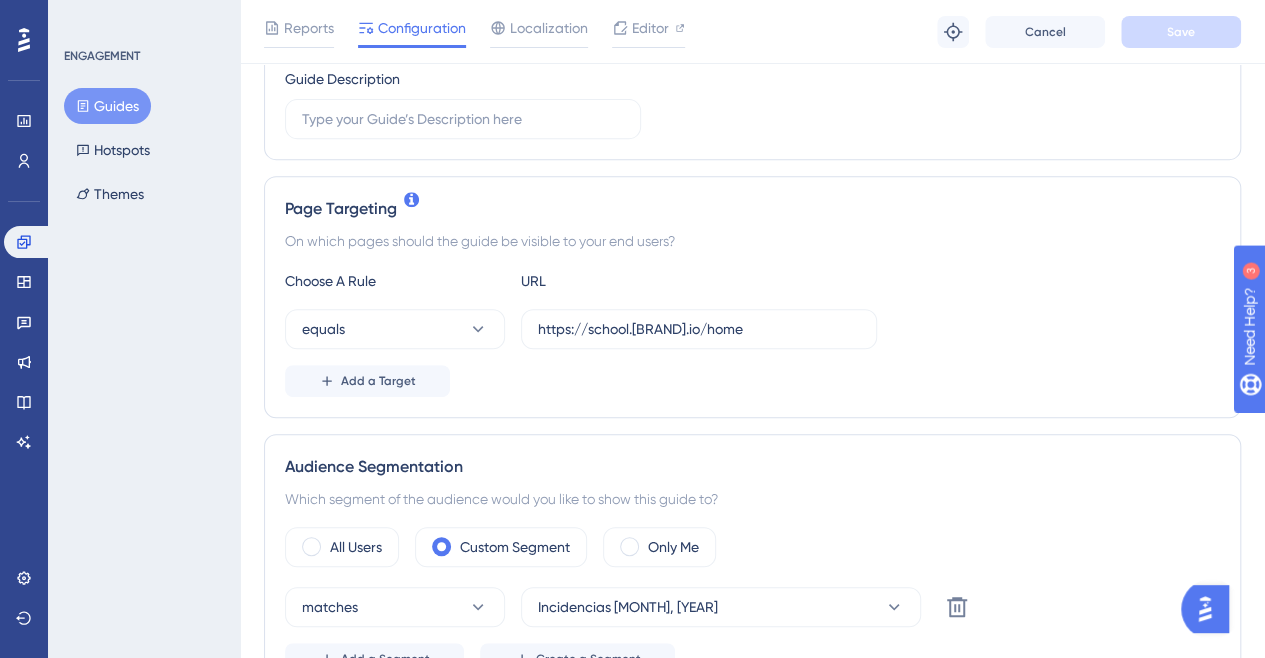 scroll, scrollTop: 600, scrollLeft: 0, axis: vertical 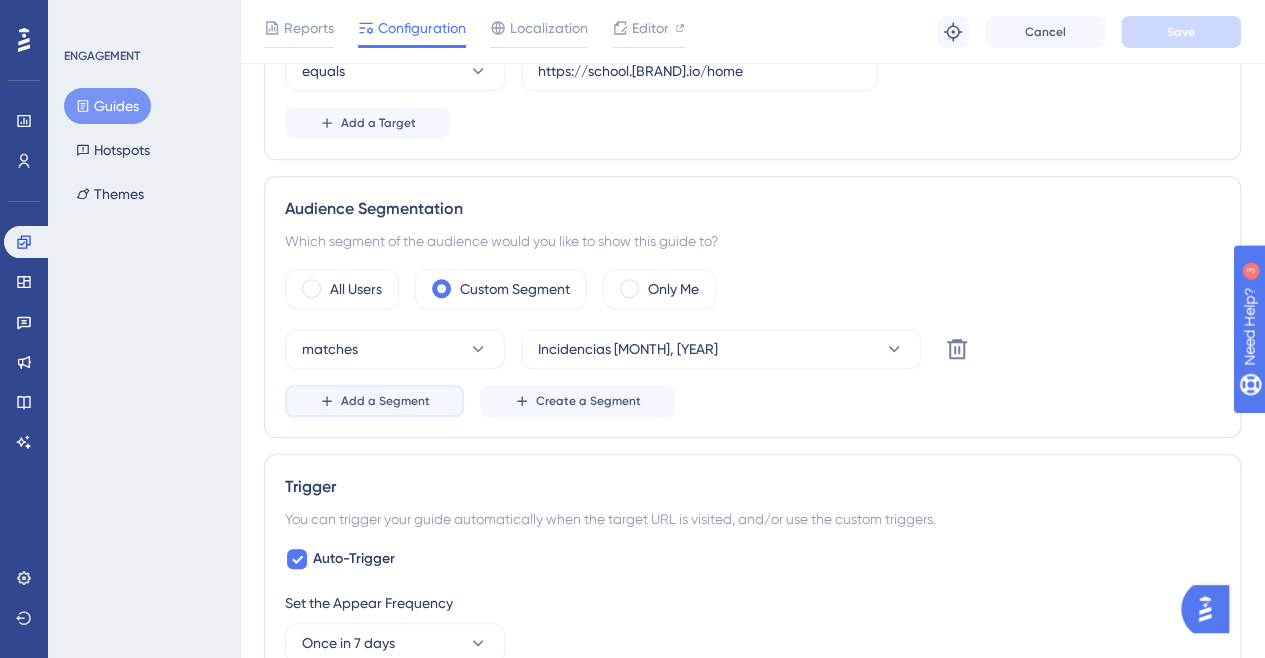 click on "Add a Segment" at bounding box center (385, 401) 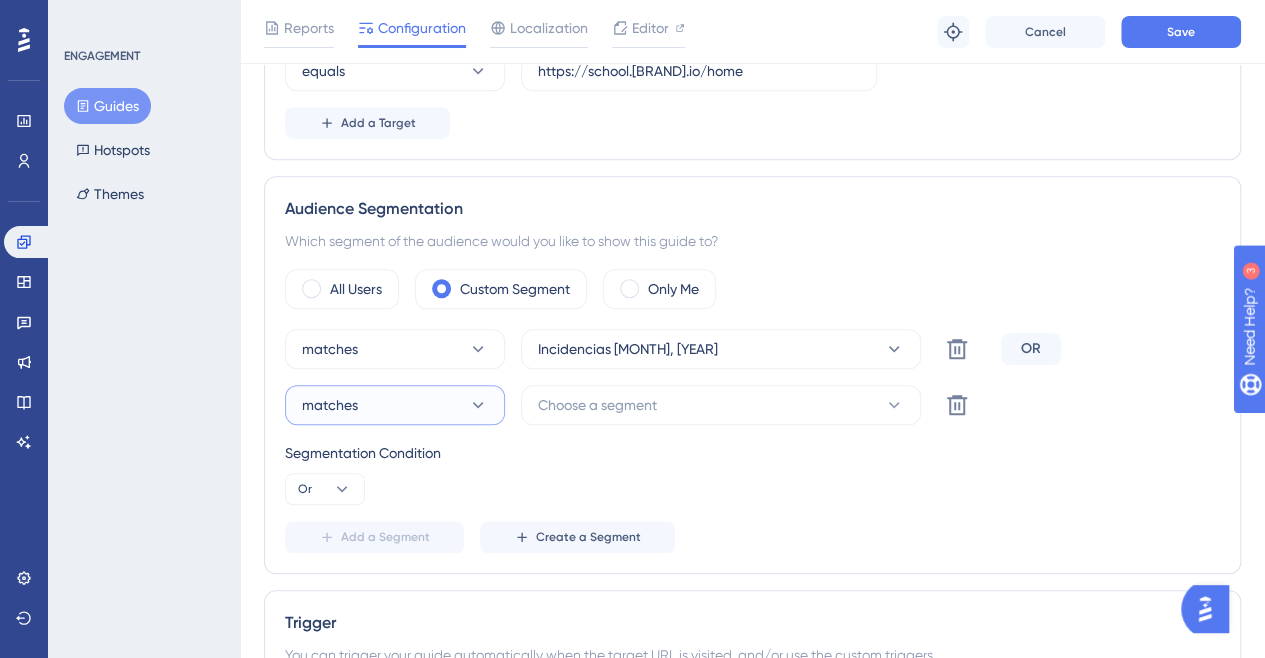 click on "matches" at bounding box center (395, 405) 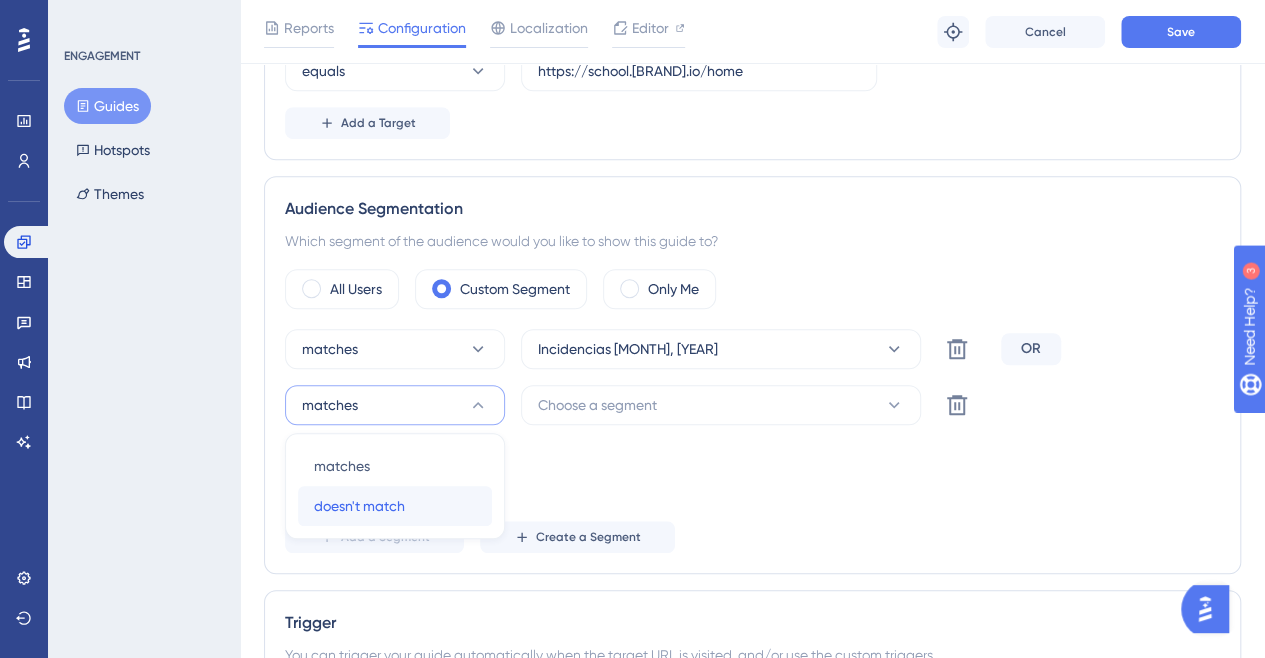 click on "doesn't match" at bounding box center (359, 506) 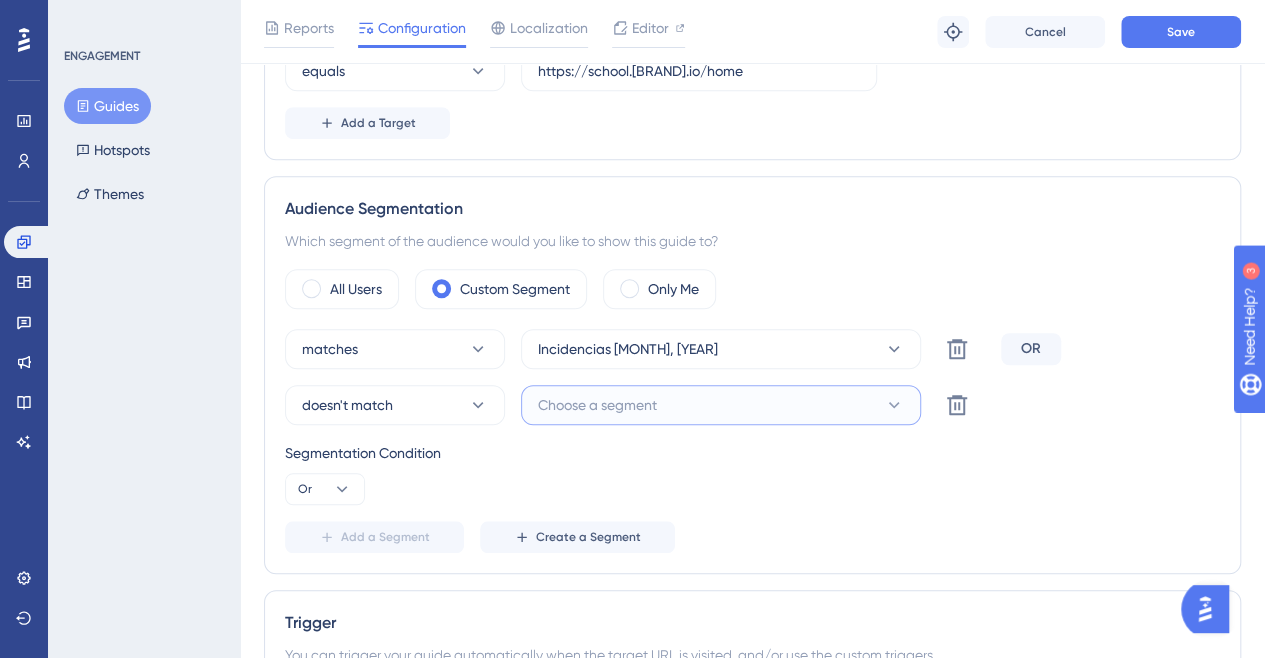 click on "Choose a segment" at bounding box center [597, 405] 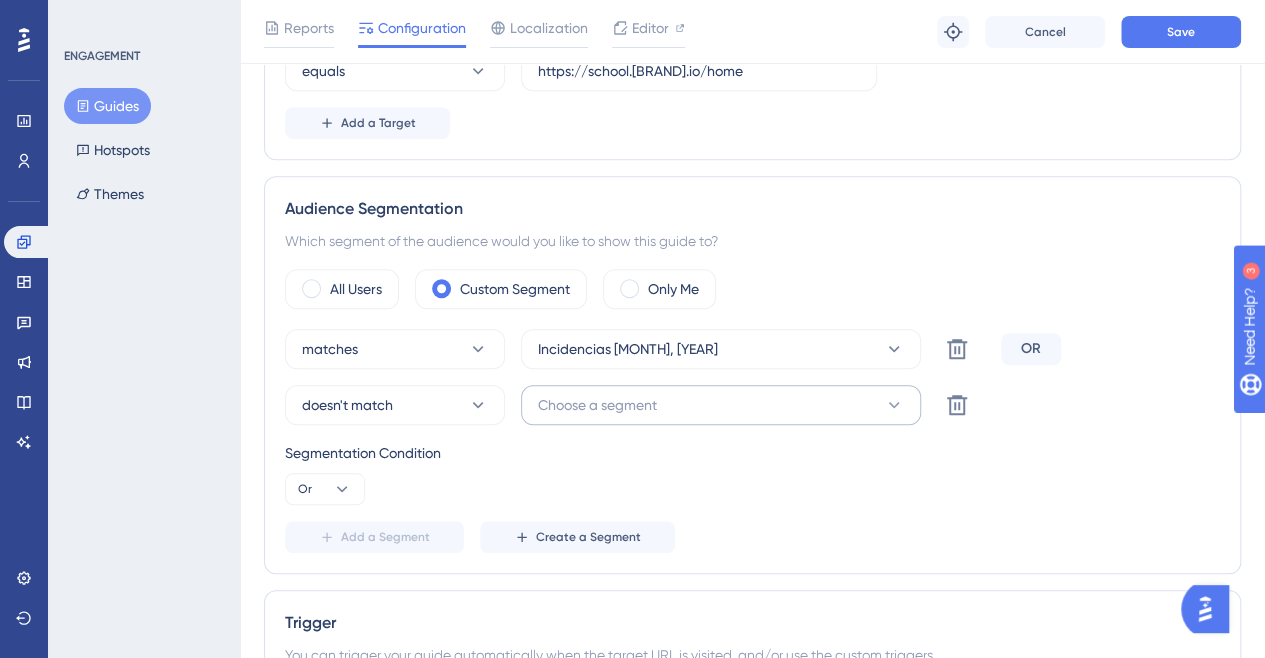 scroll, scrollTop: 898, scrollLeft: 0, axis: vertical 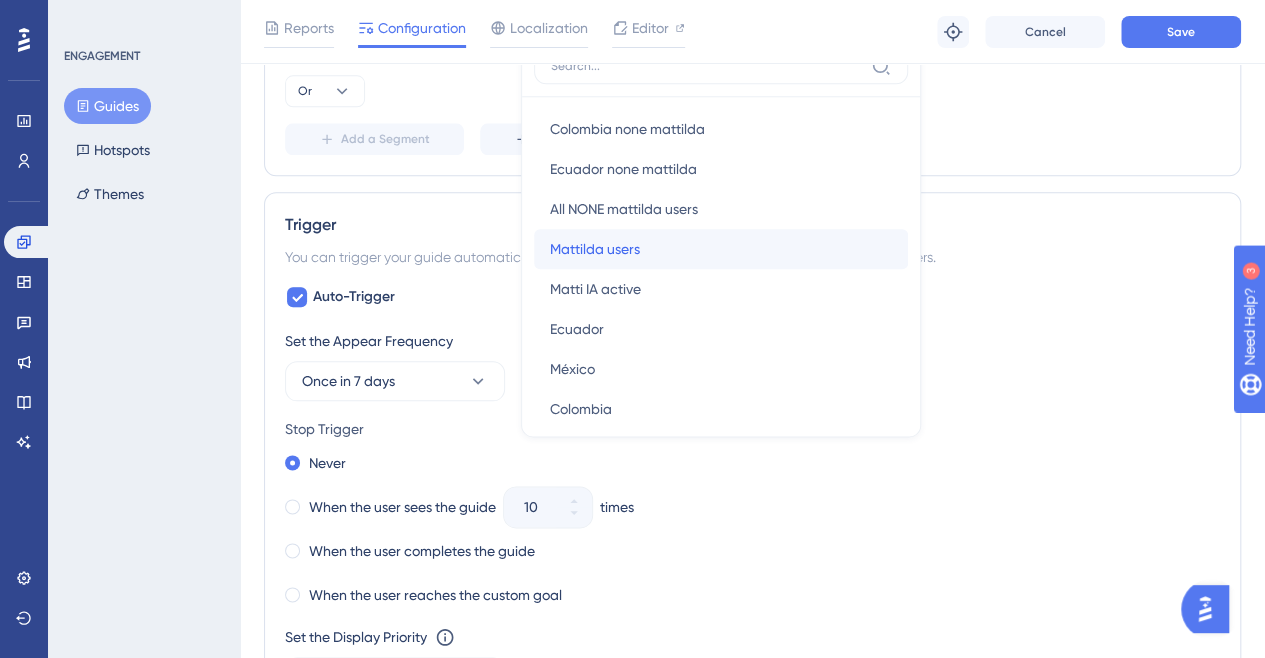 click on "Mattilda users" at bounding box center [595, 249] 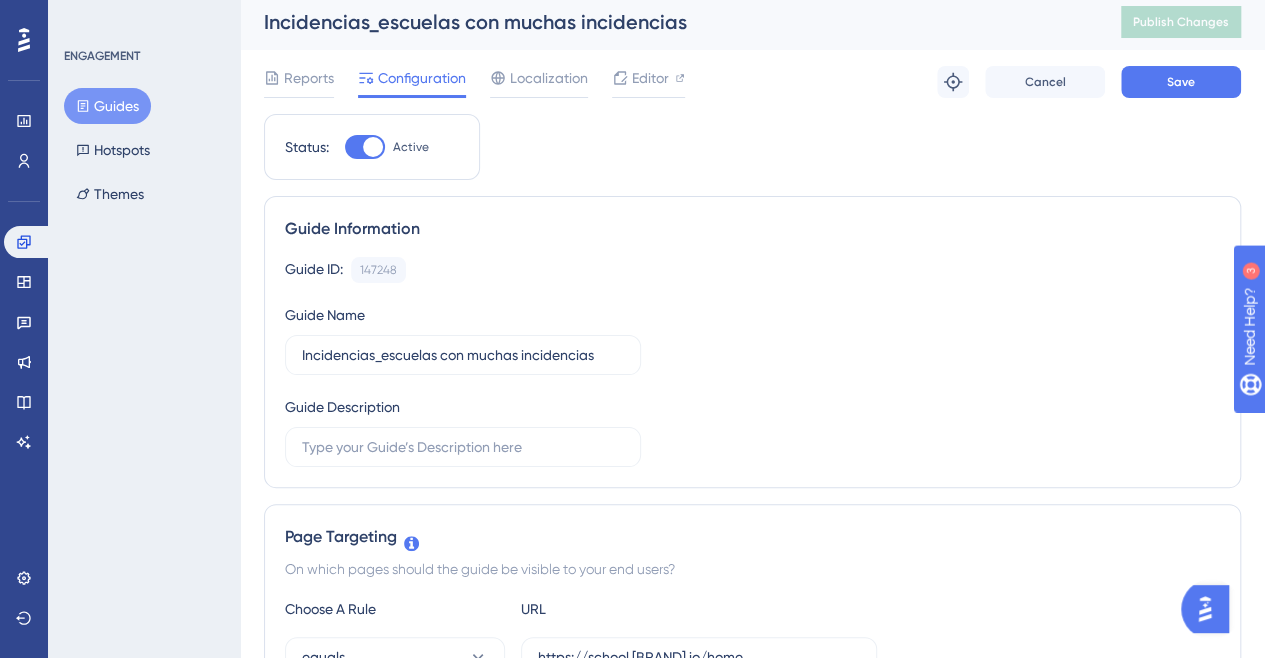 scroll, scrollTop: 0, scrollLeft: 0, axis: both 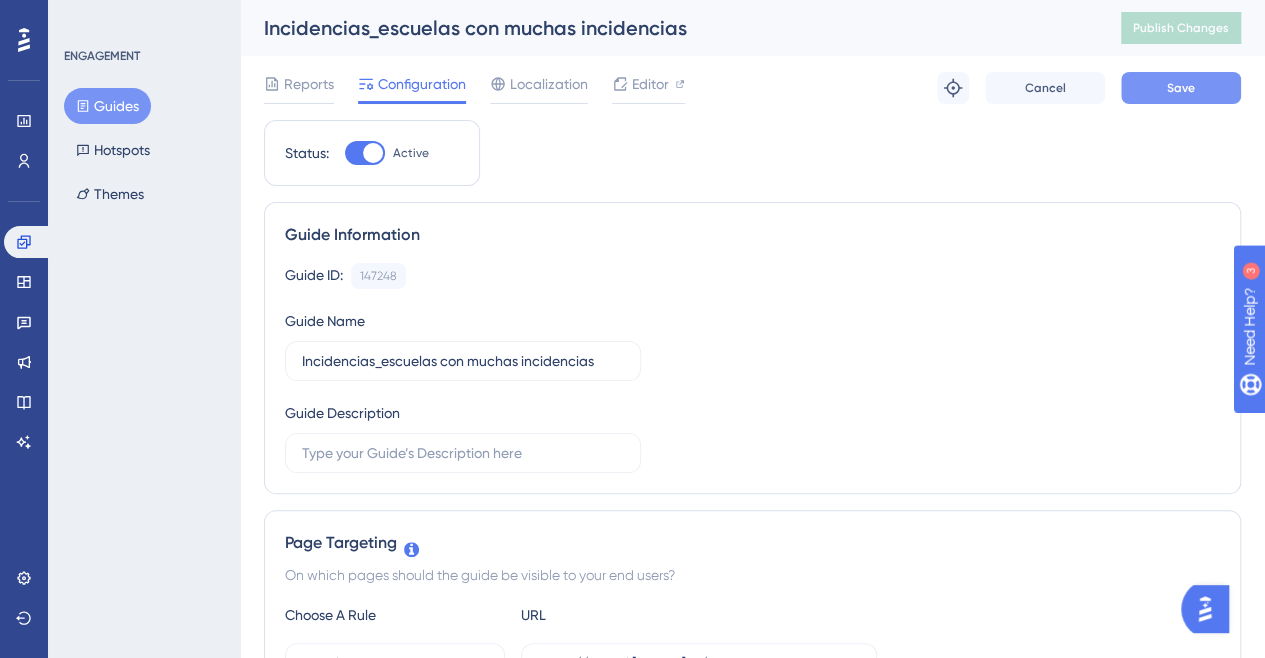 click on "Save" at bounding box center [1181, 88] 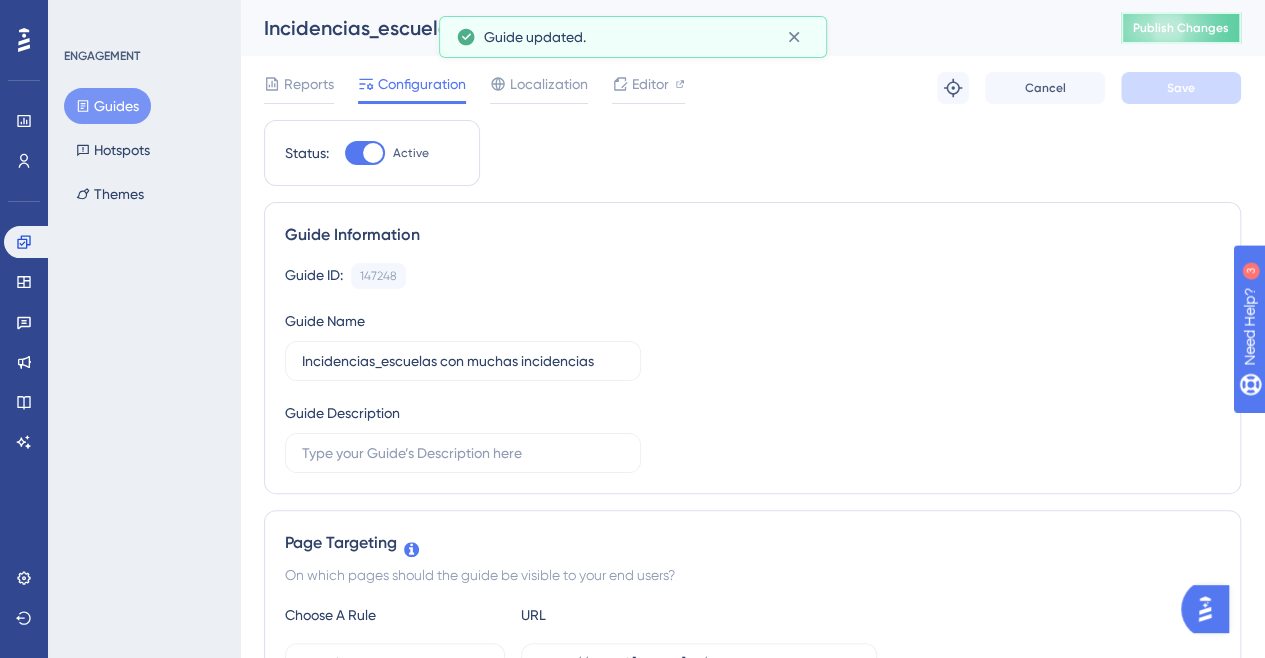 click on "Publish Changes" at bounding box center (1181, 28) 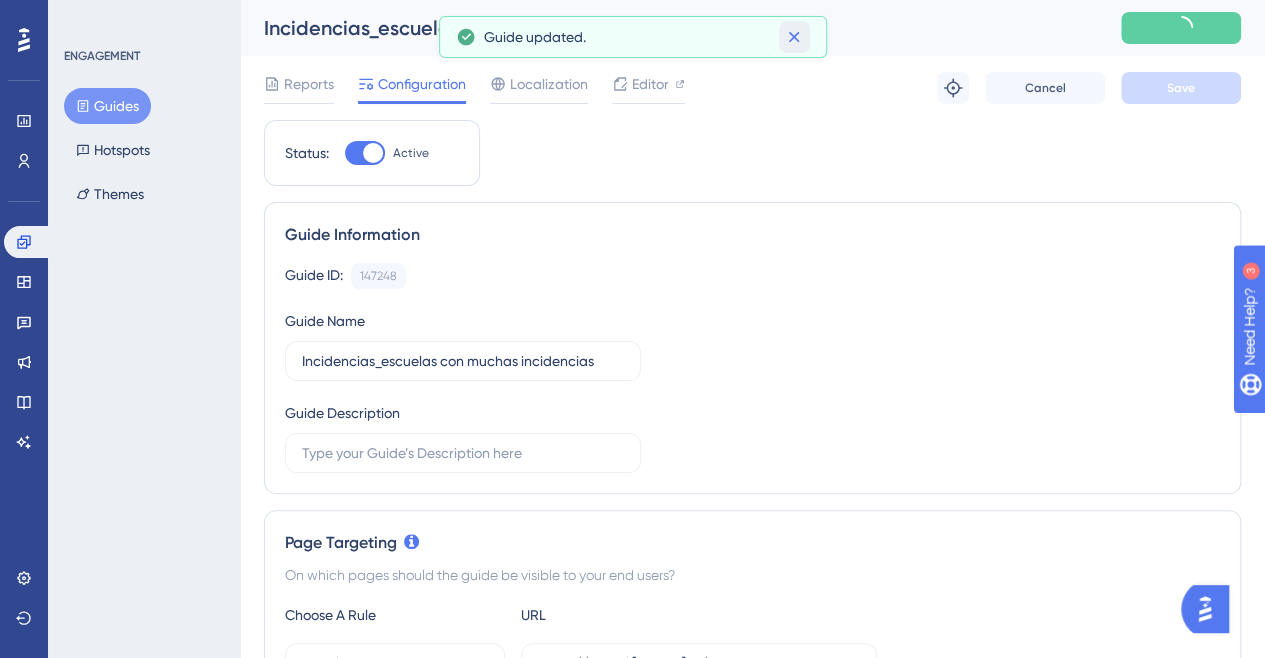 click 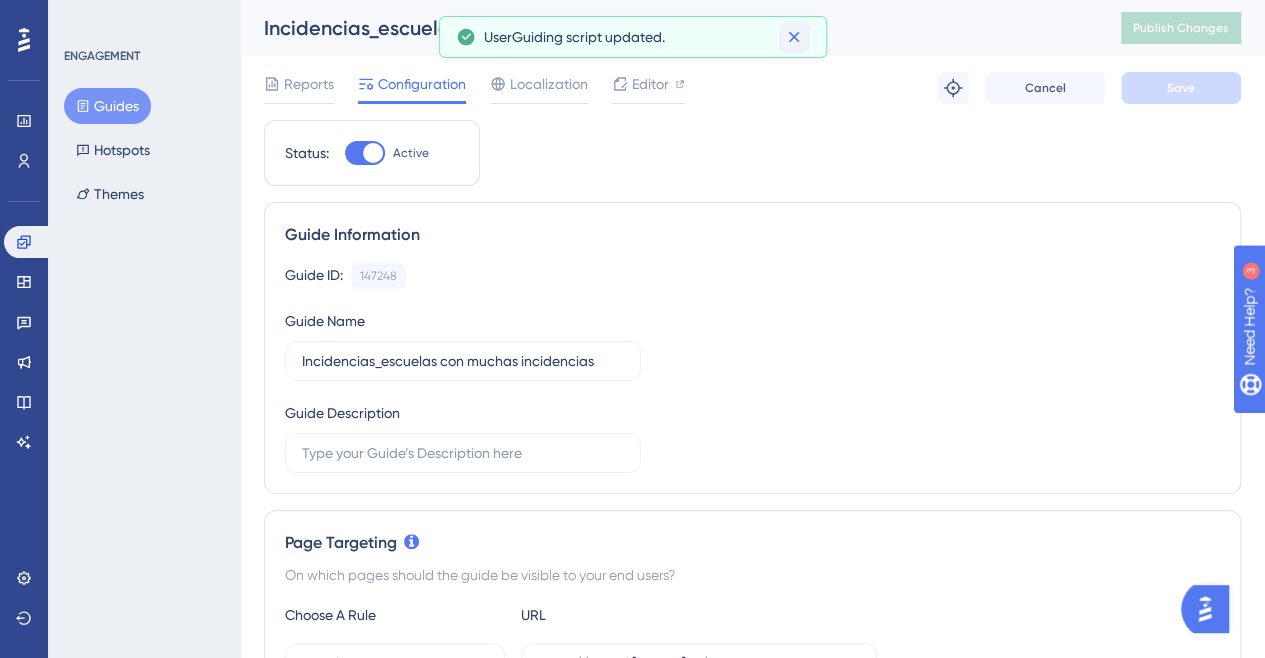 click 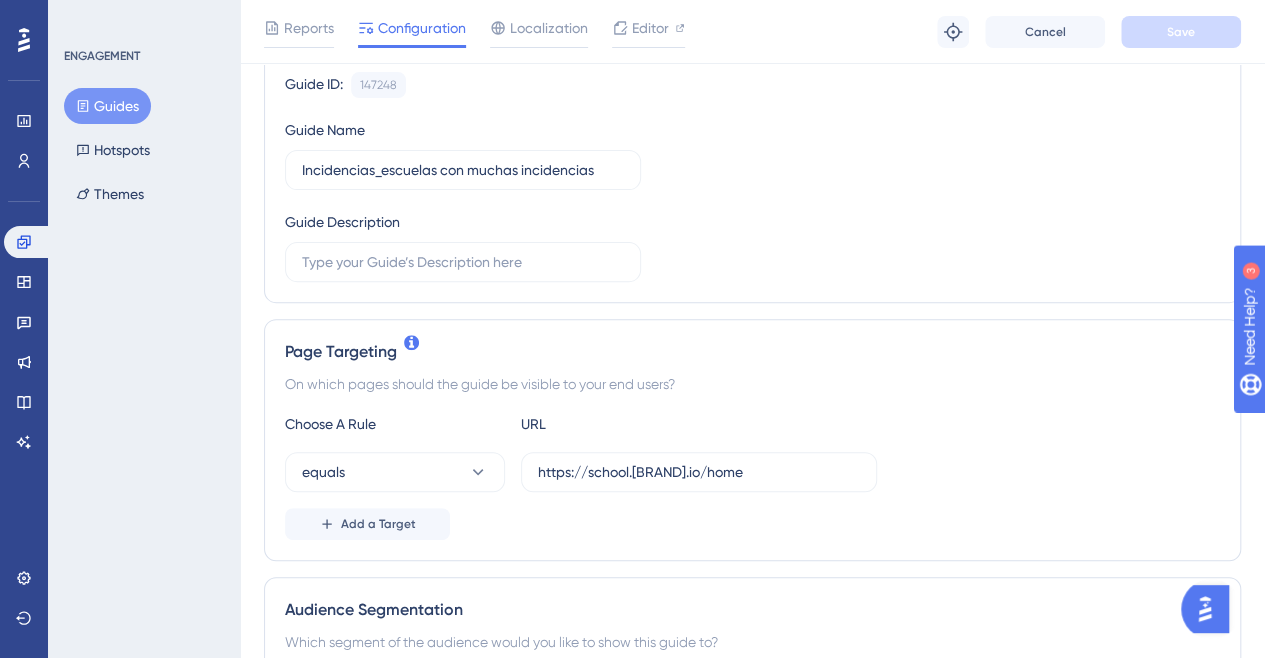scroll, scrollTop: 0, scrollLeft: 0, axis: both 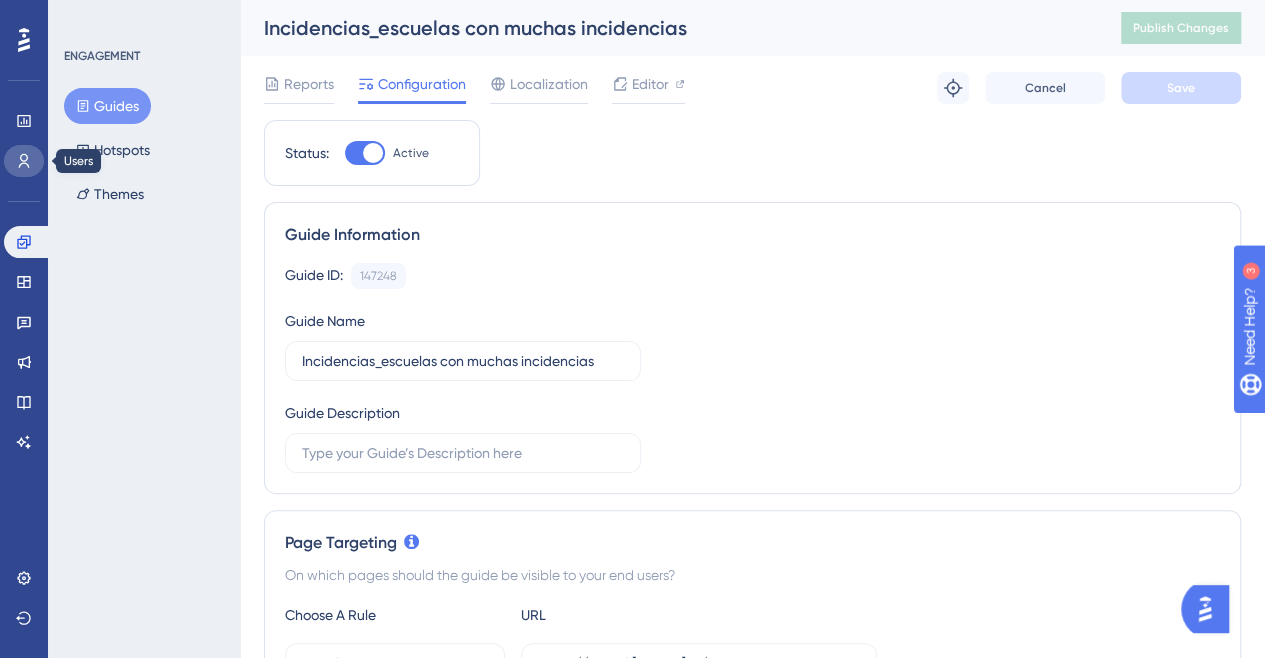 click 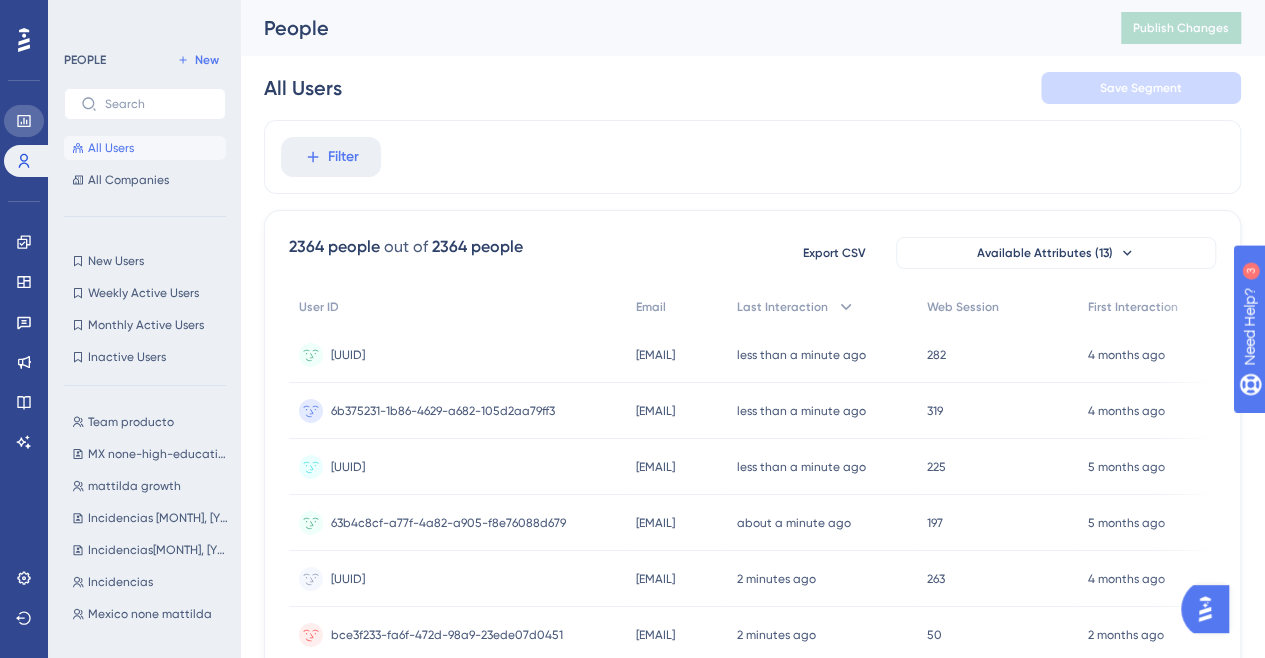 click 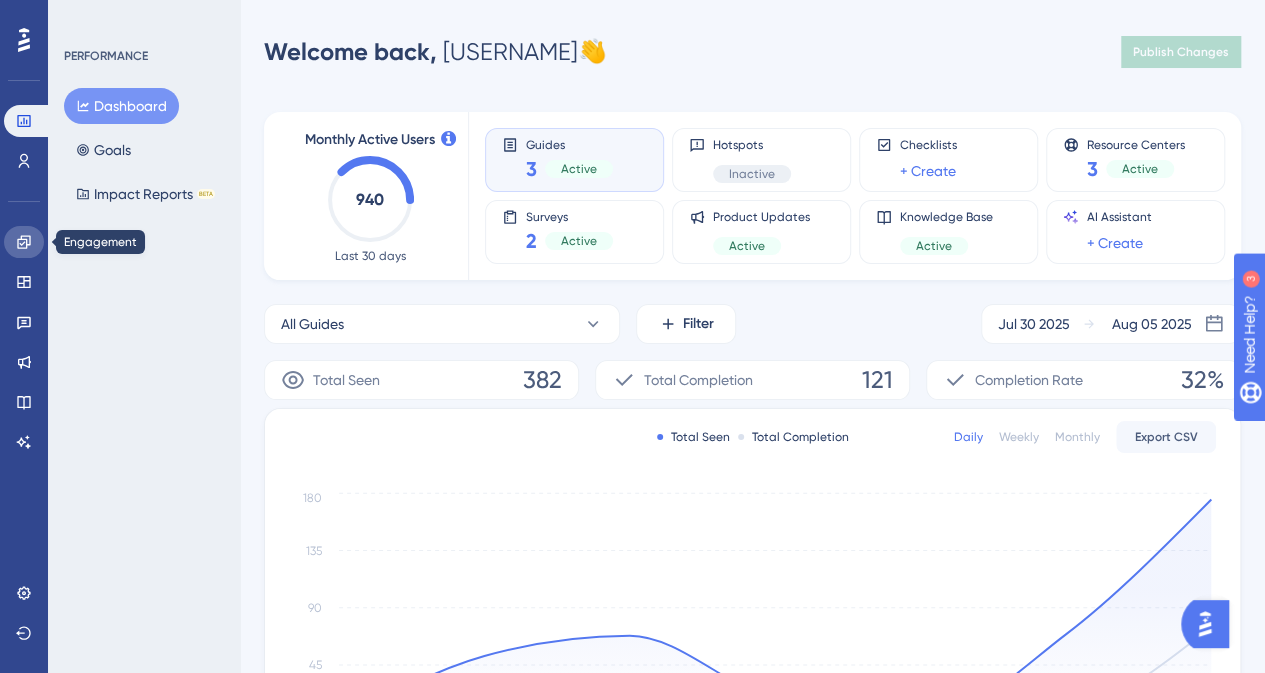 click 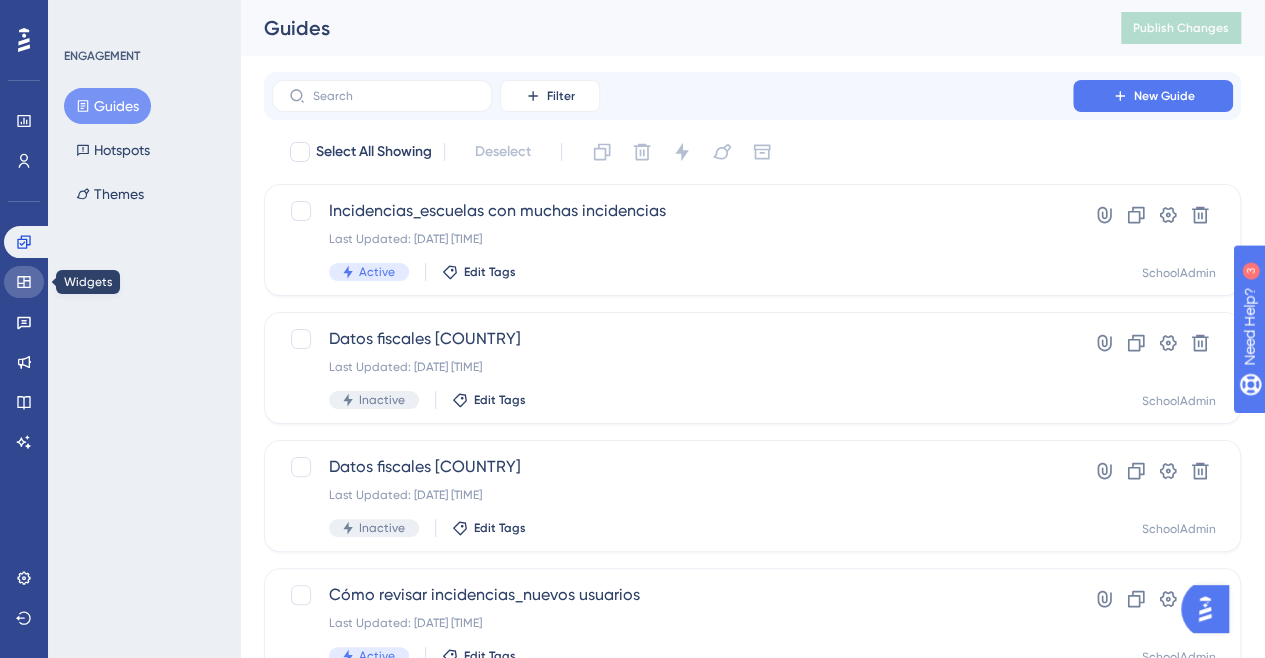 click at bounding box center (24, 282) 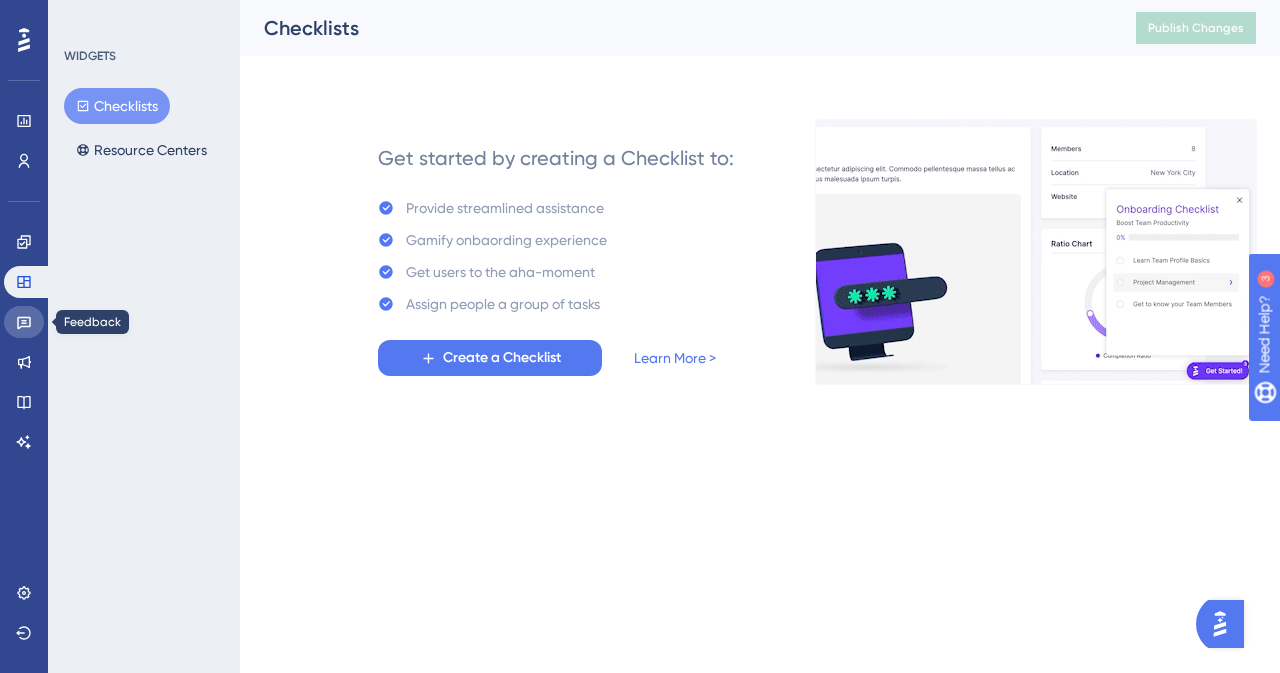 click 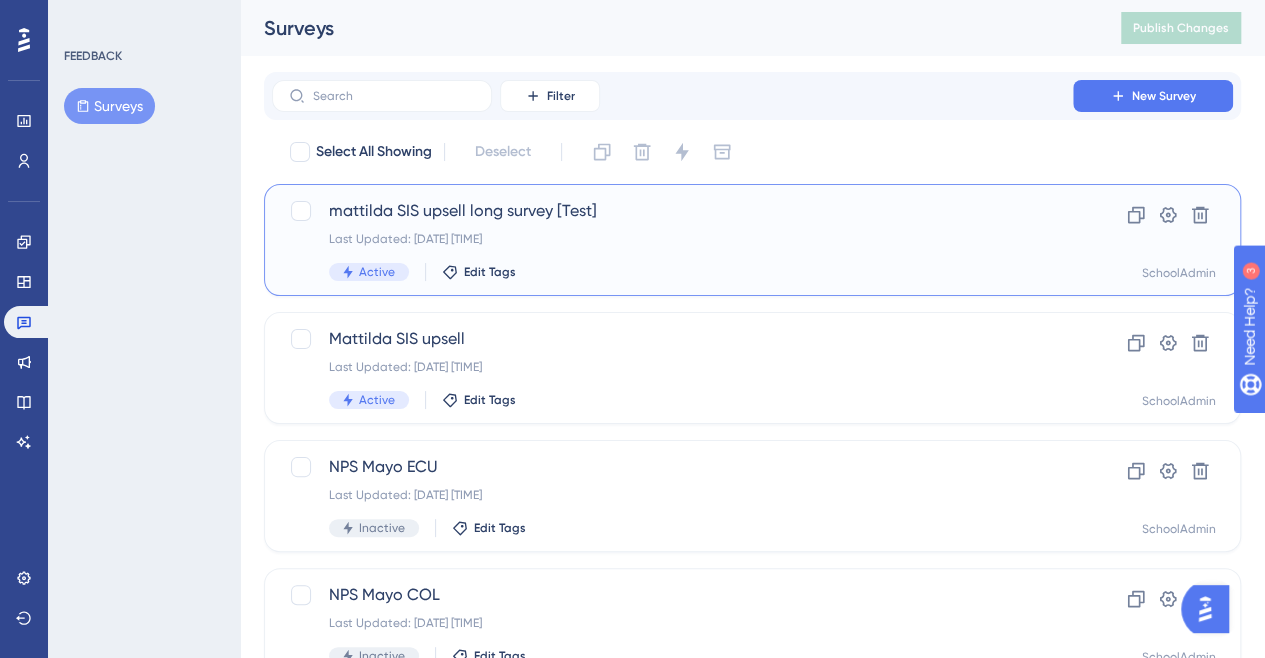 click on "mattilda SIS upsell long survey [Test]" at bounding box center [672, 211] 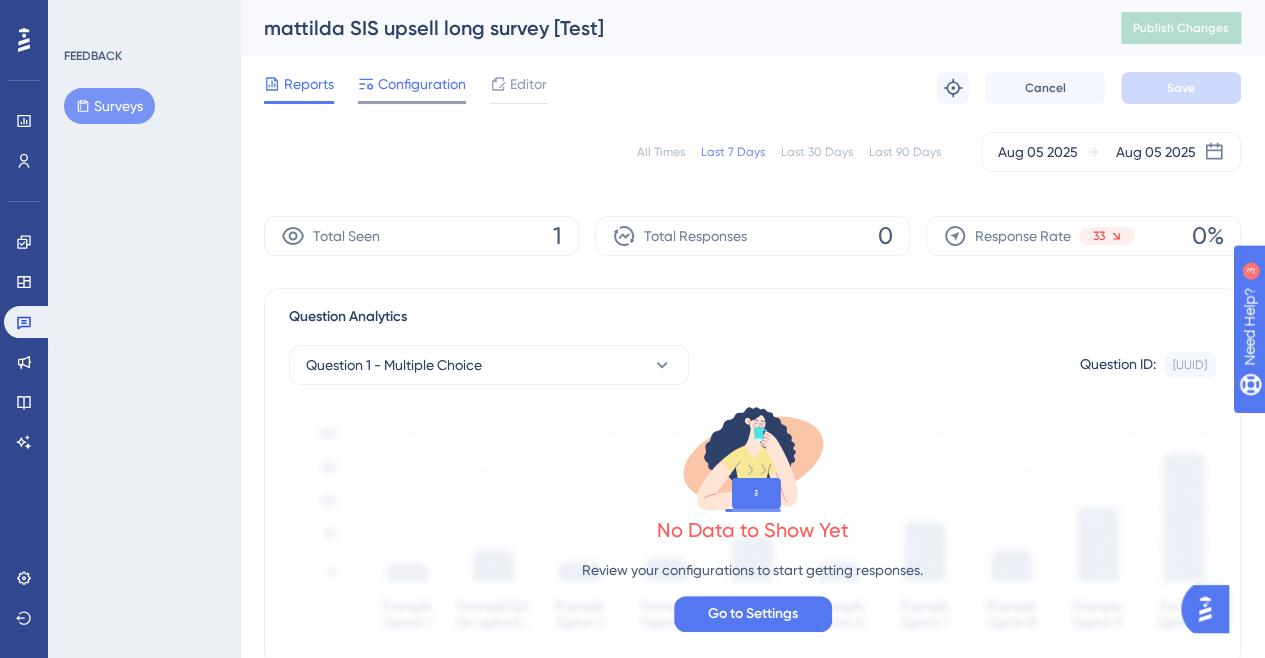 click on "Configuration" at bounding box center [422, 84] 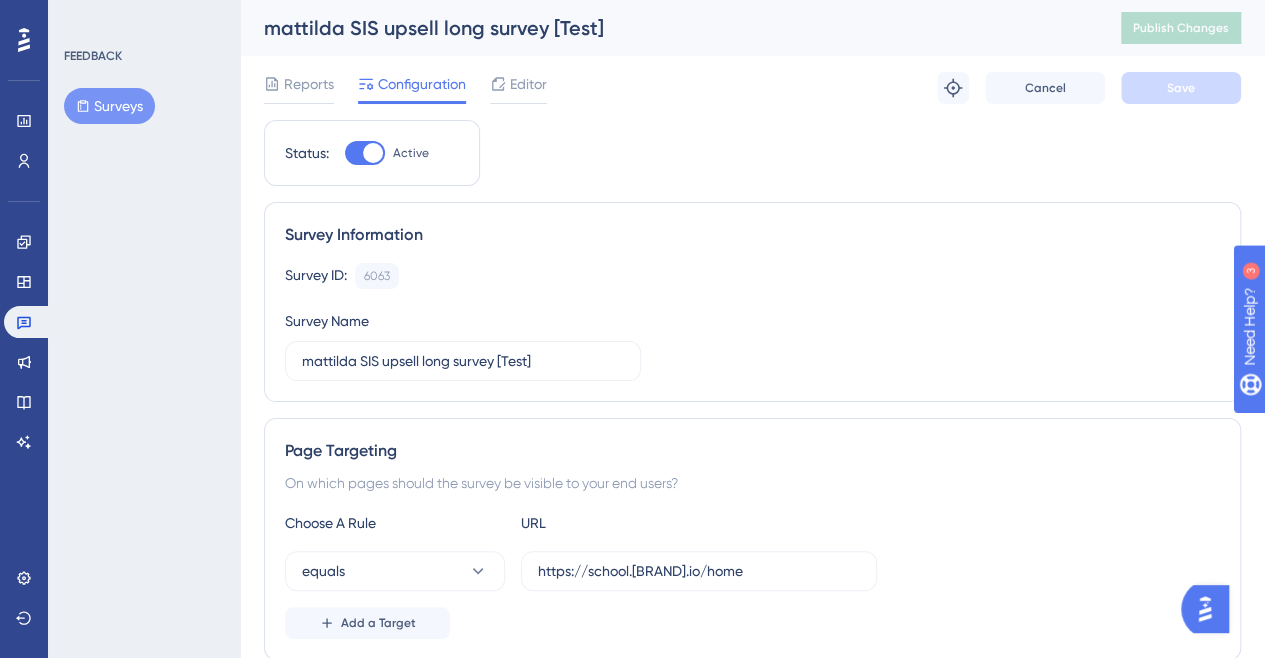 click at bounding box center (373, 153) 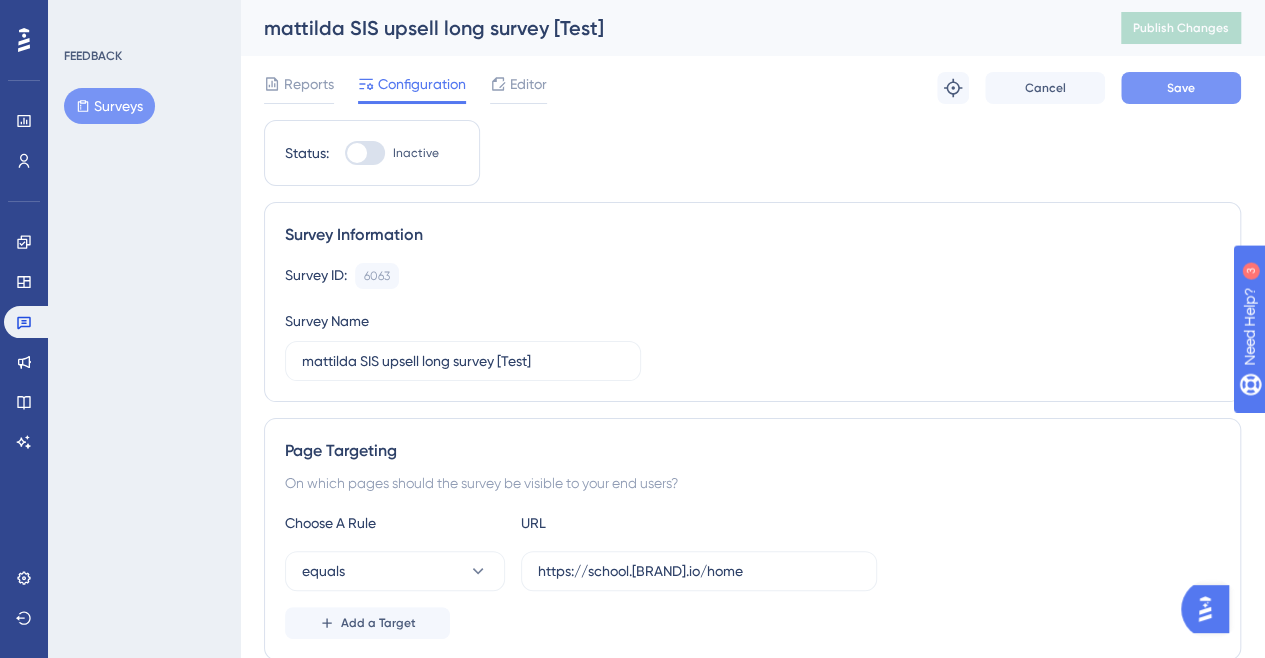 click on "Save" at bounding box center [1181, 88] 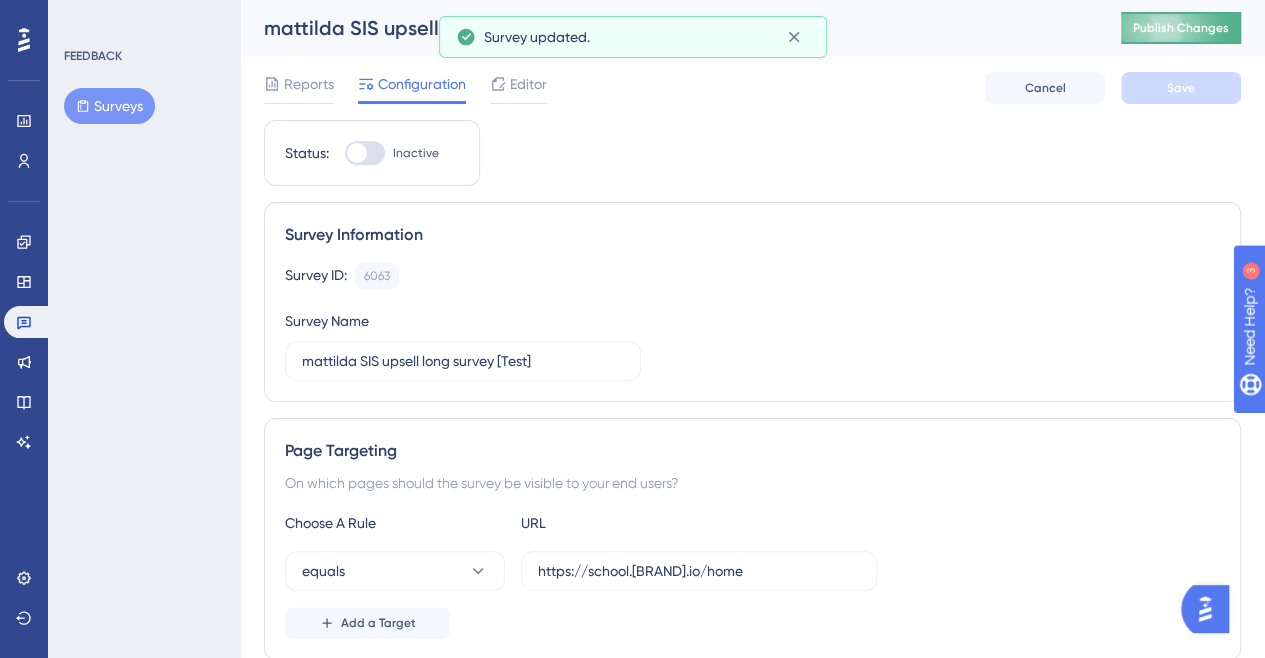 click on "Publish Changes" at bounding box center [1181, 28] 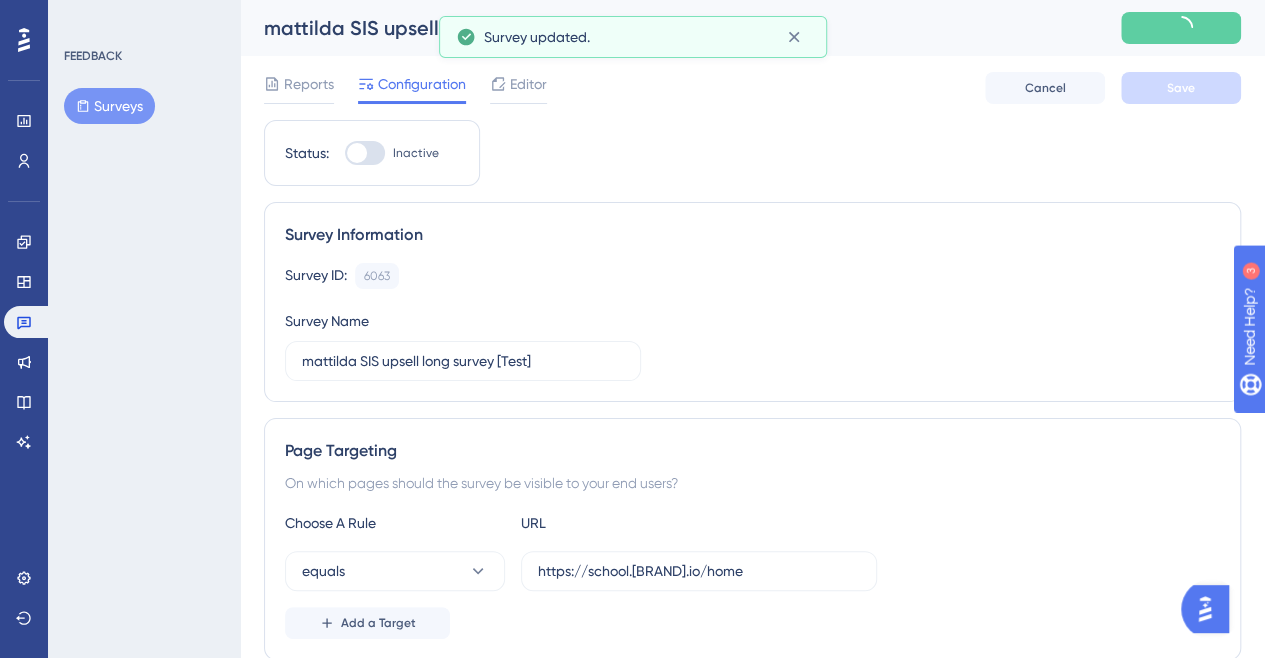 click on "Surveys" at bounding box center (109, 106) 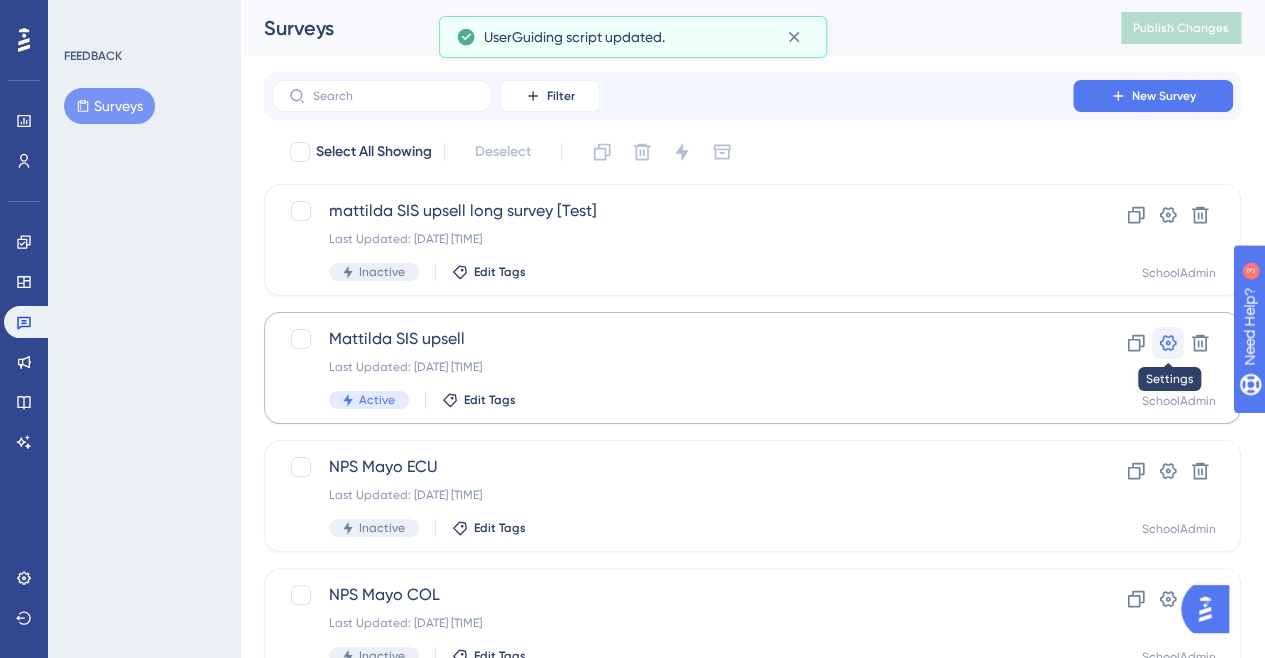 click 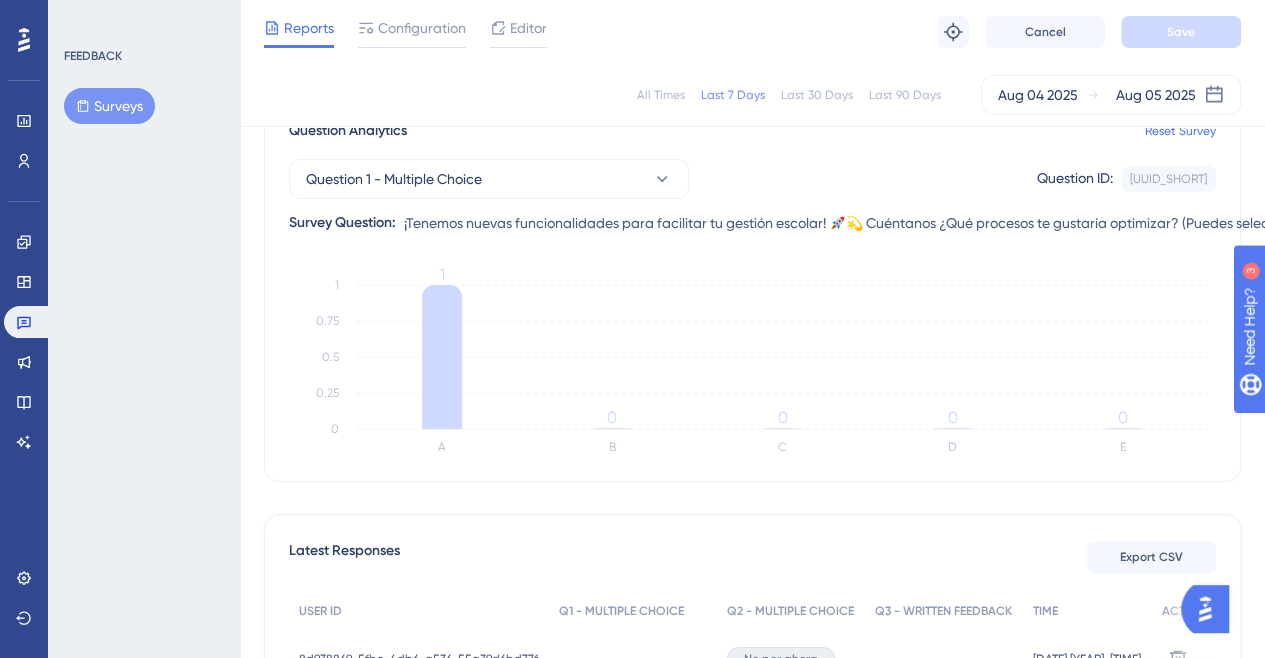 scroll, scrollTop: 0, scrollLeft: 0, axis: both 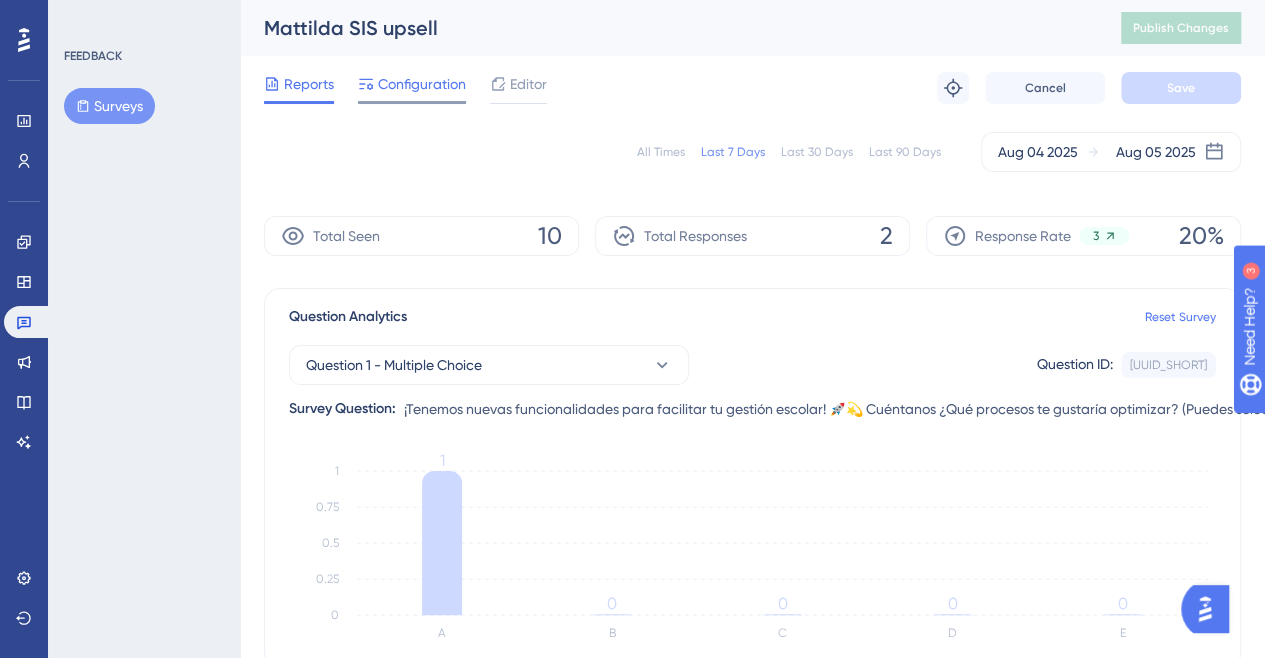click on "Configuration" at bounding box center [422, 84] 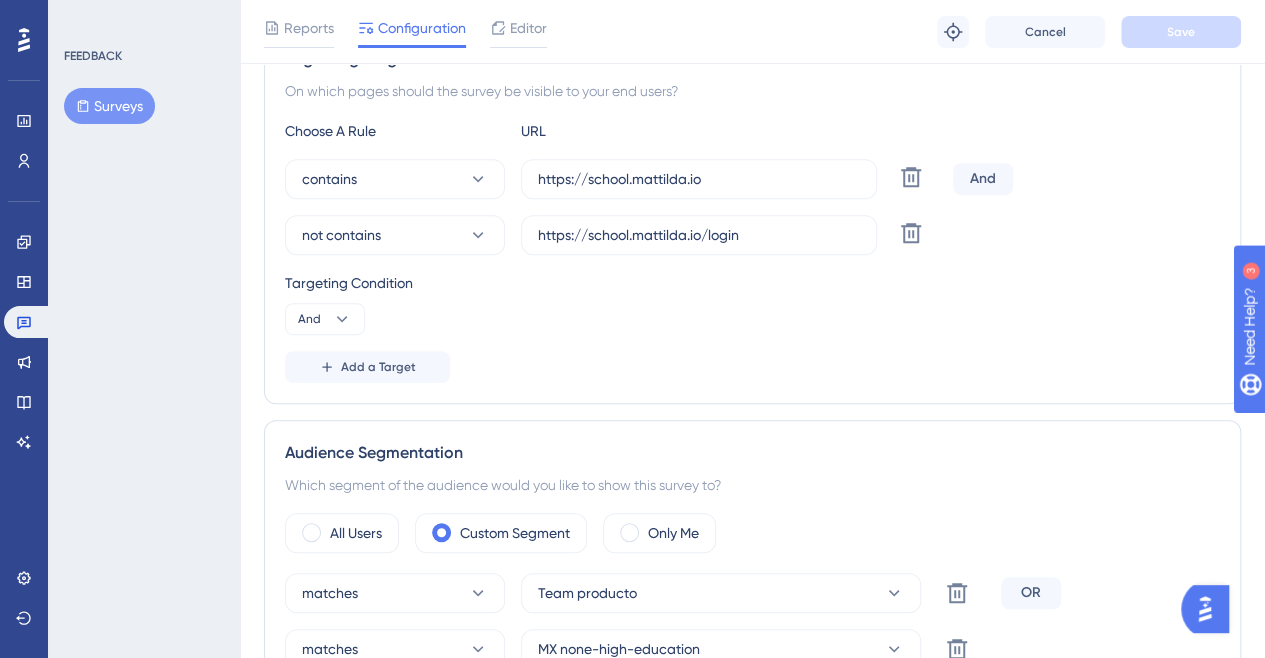 scroll, scrollTop: 700, scrollLeft: 0, axis: vertical 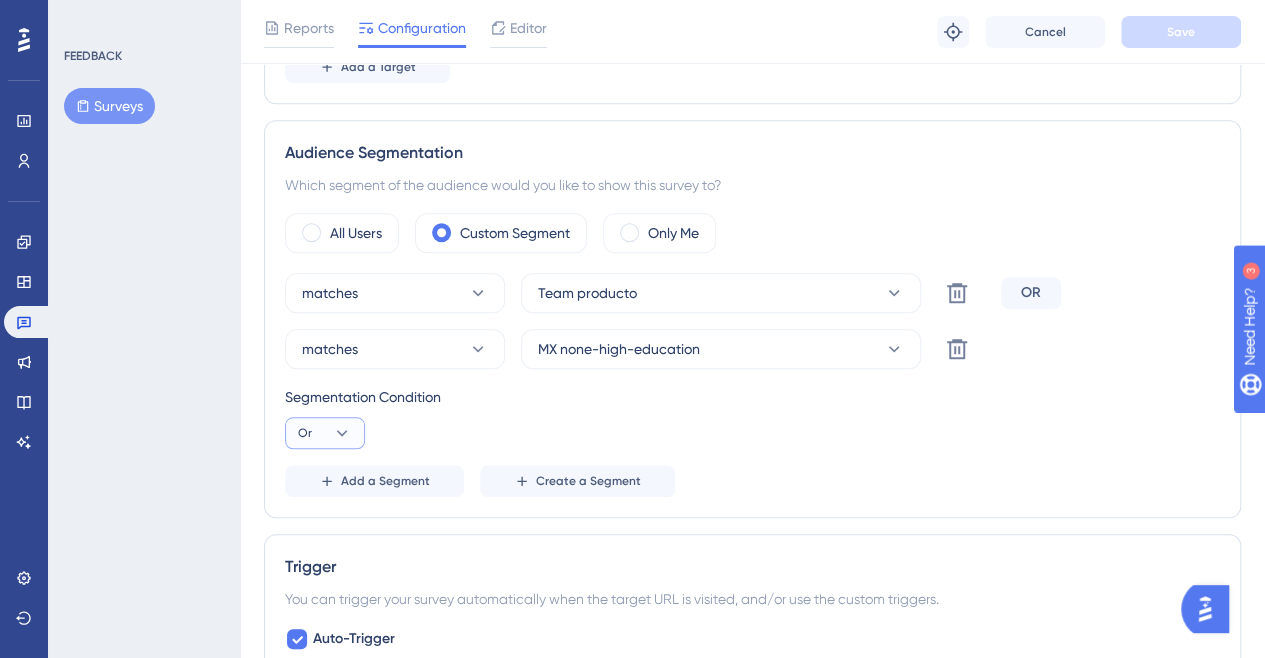 click on "Or" at bounding box center (325, 433) 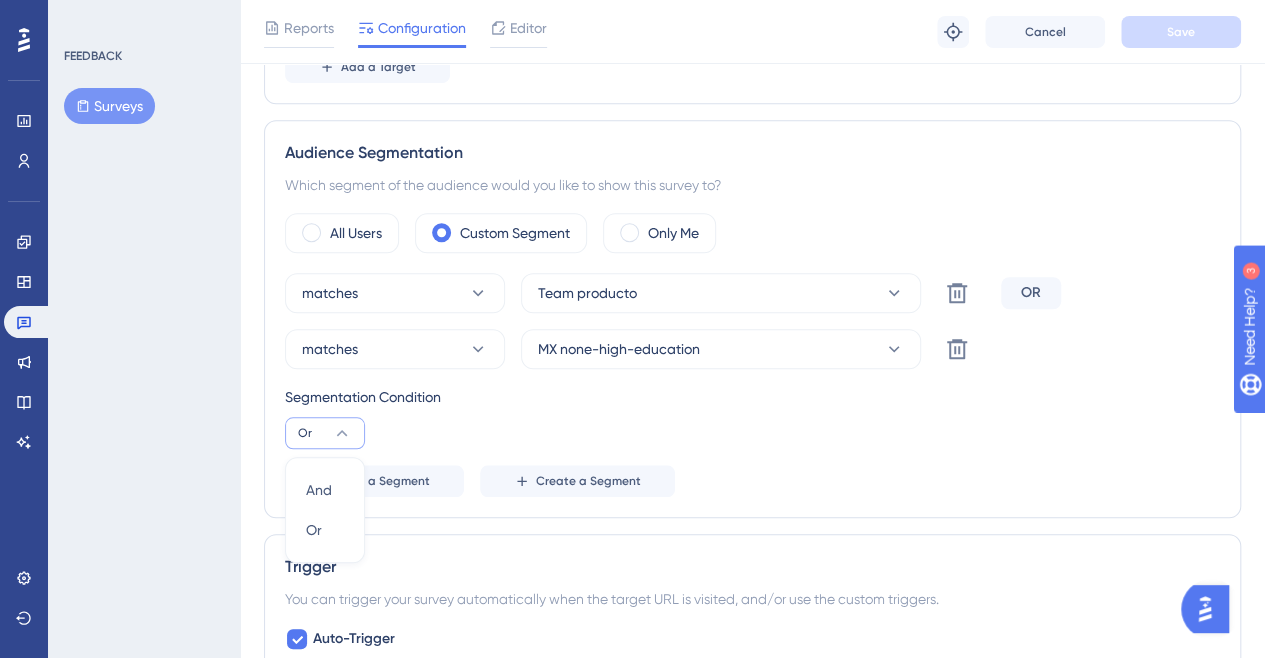 click on "Segmentation Condition Or And And Or Or" at bounding box center (752, 417) 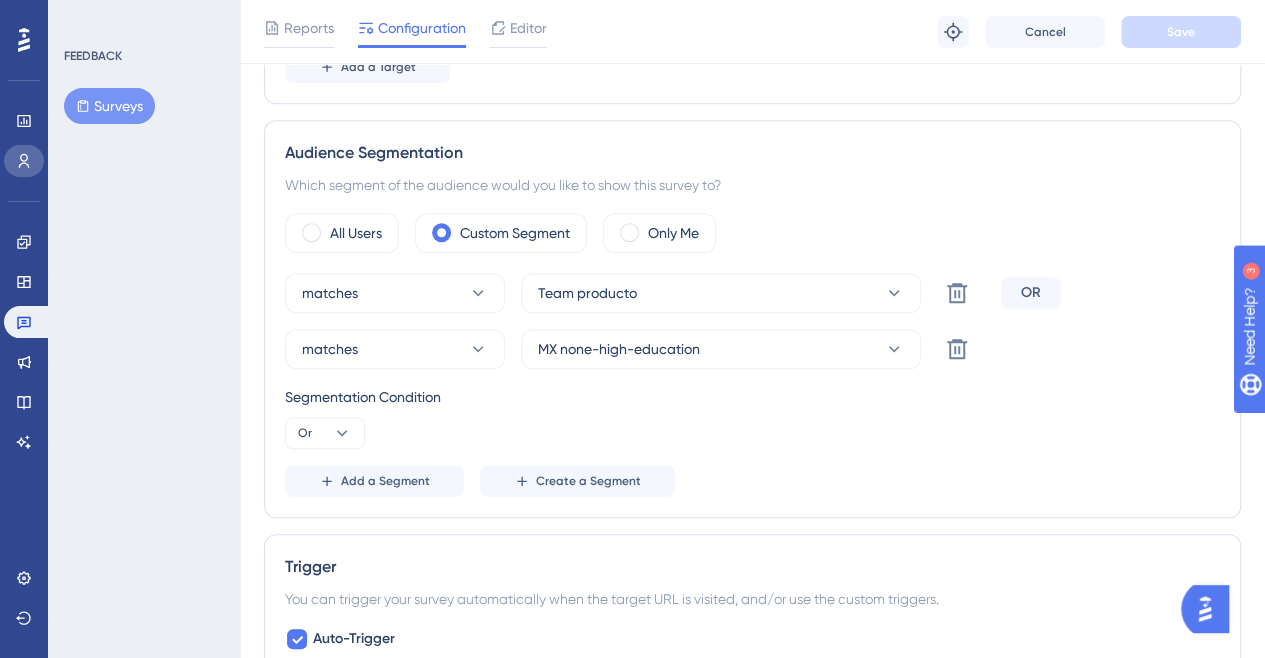 click at bounding box center (24, 161) 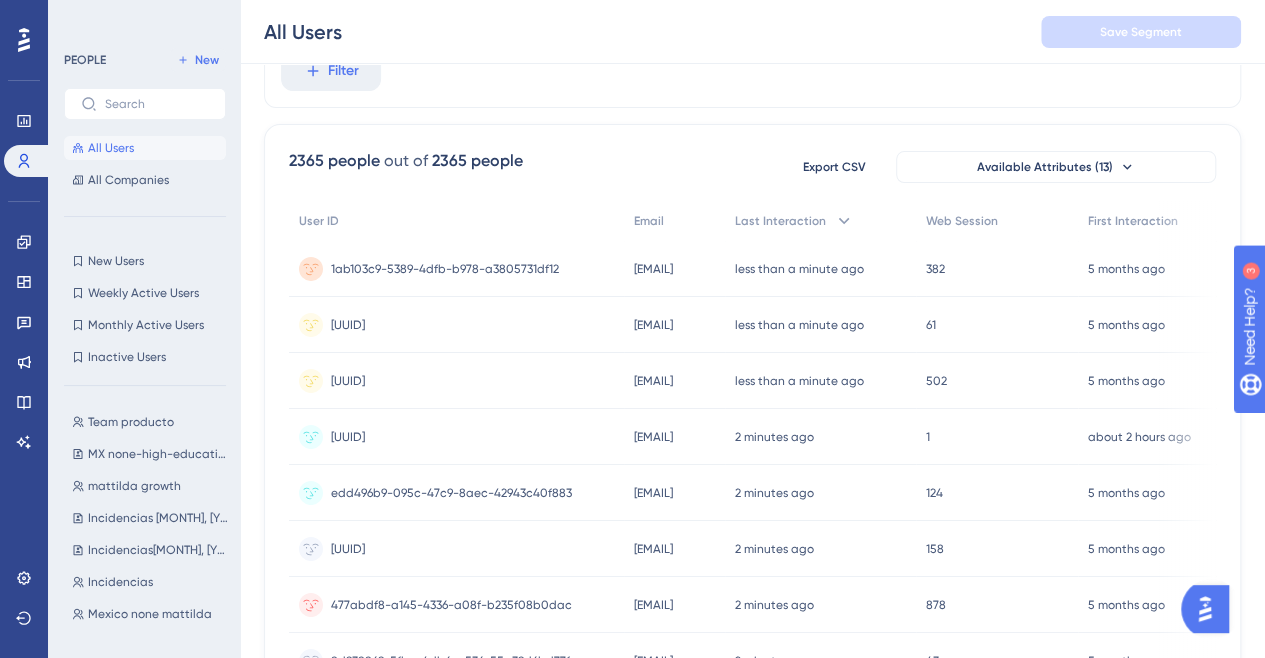 scroll, scrollTop: 200, scrollLeft: 0, axis: vertical 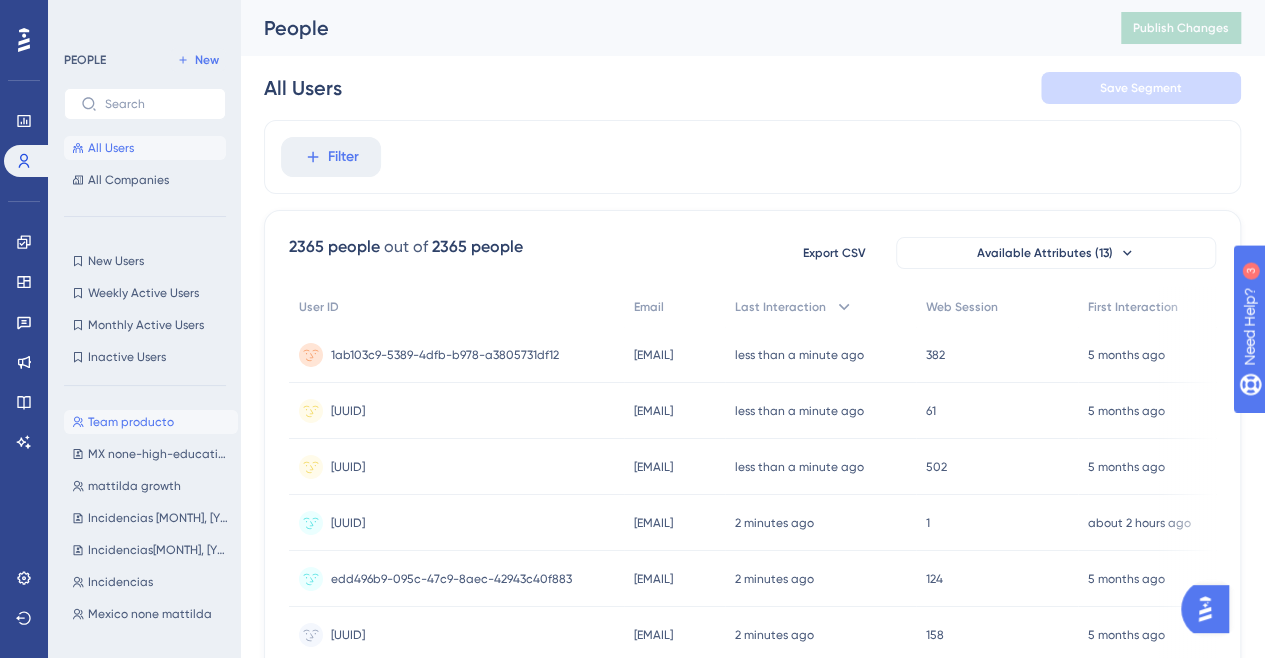 click on "Team producto" at bounding box center (131, 422) 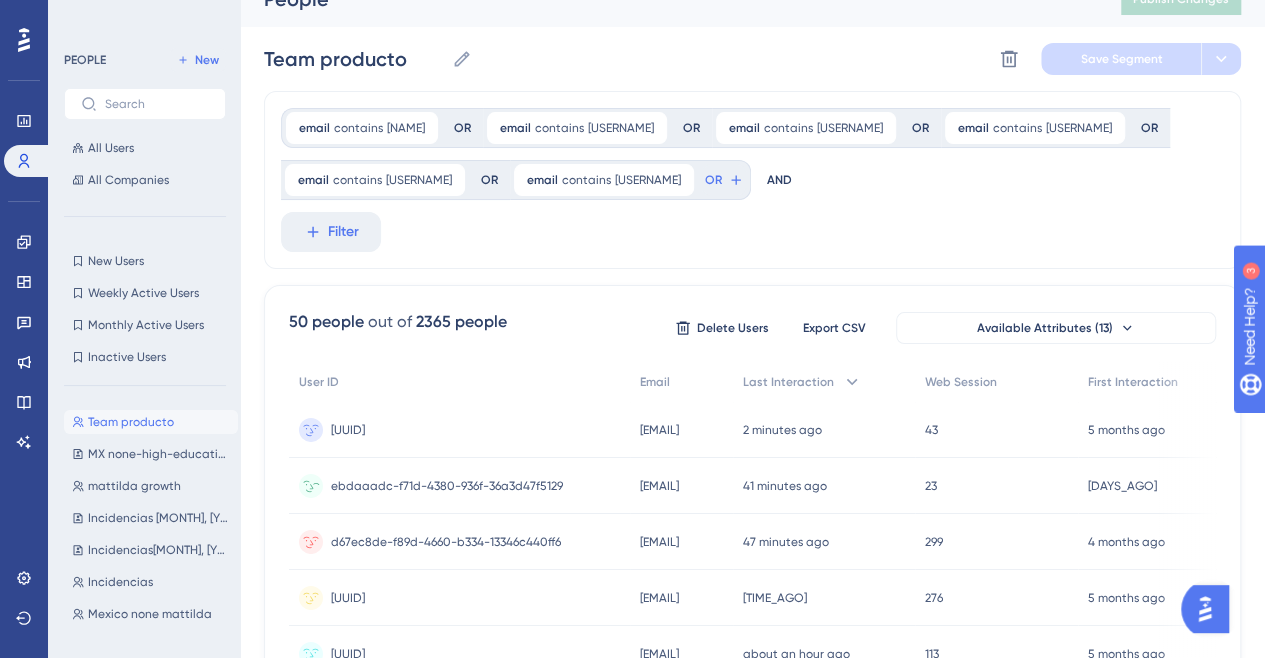 scroll, scrollTop: 0, scrollLeft: 0, axis: both 